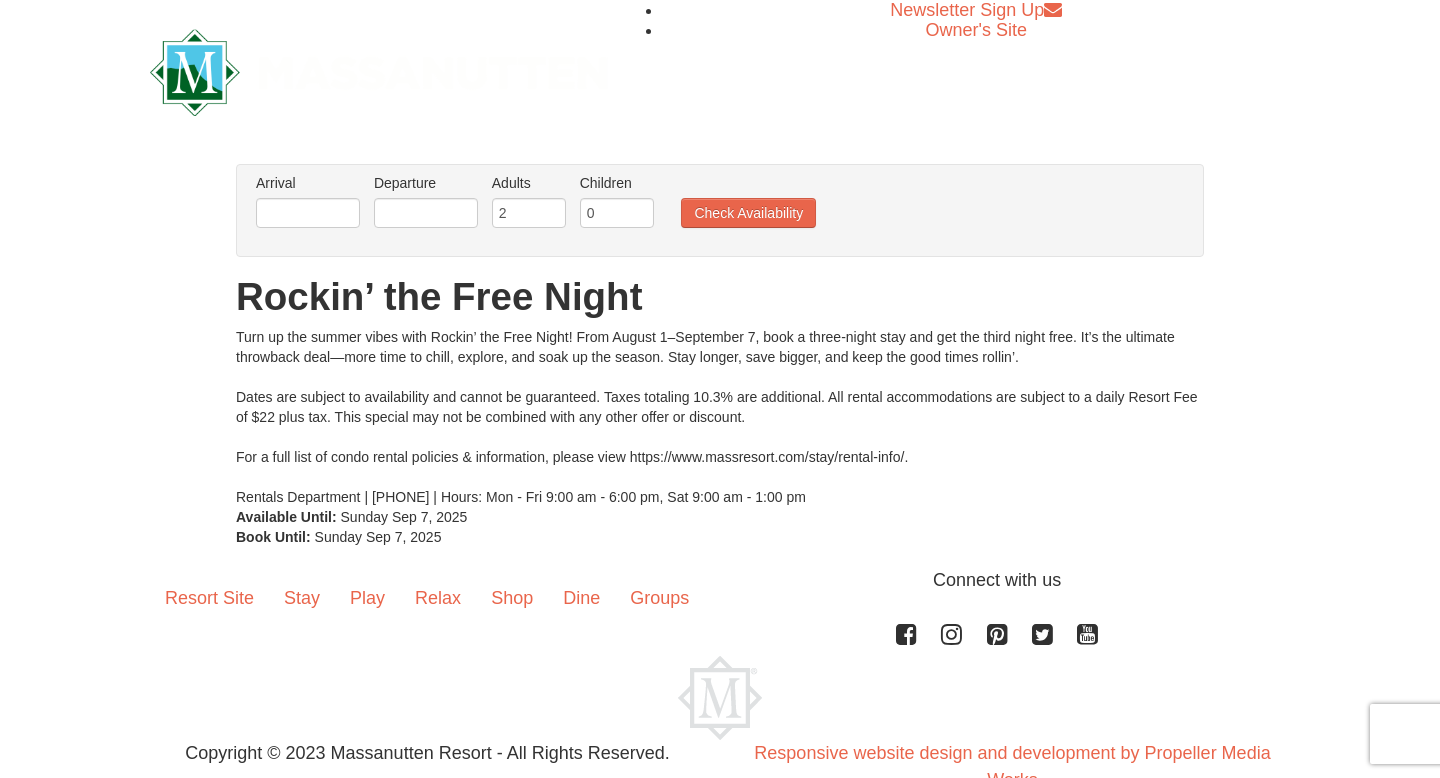 scroll, scrollTop: 0, scrollLeft: 0, axis: both 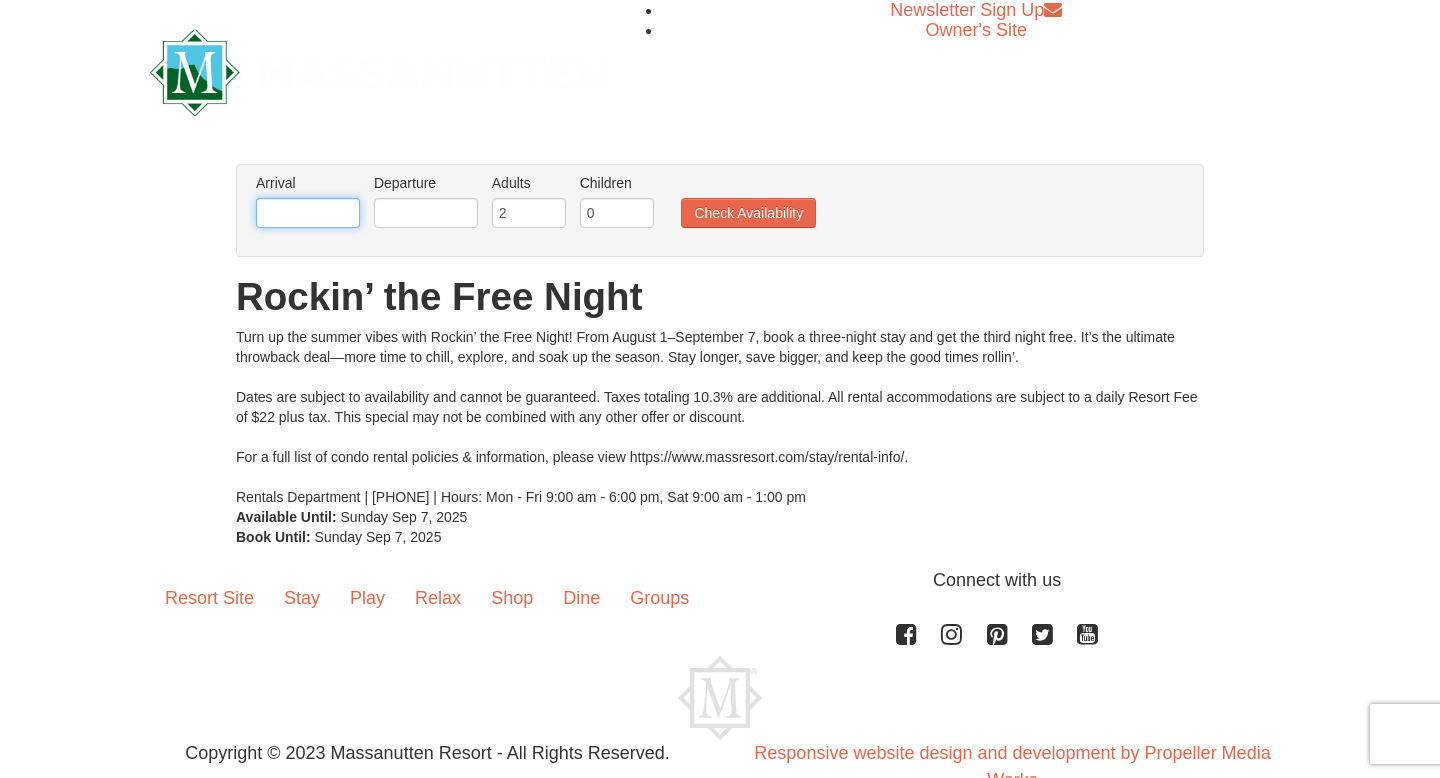 click at bounding box center [308, 213] 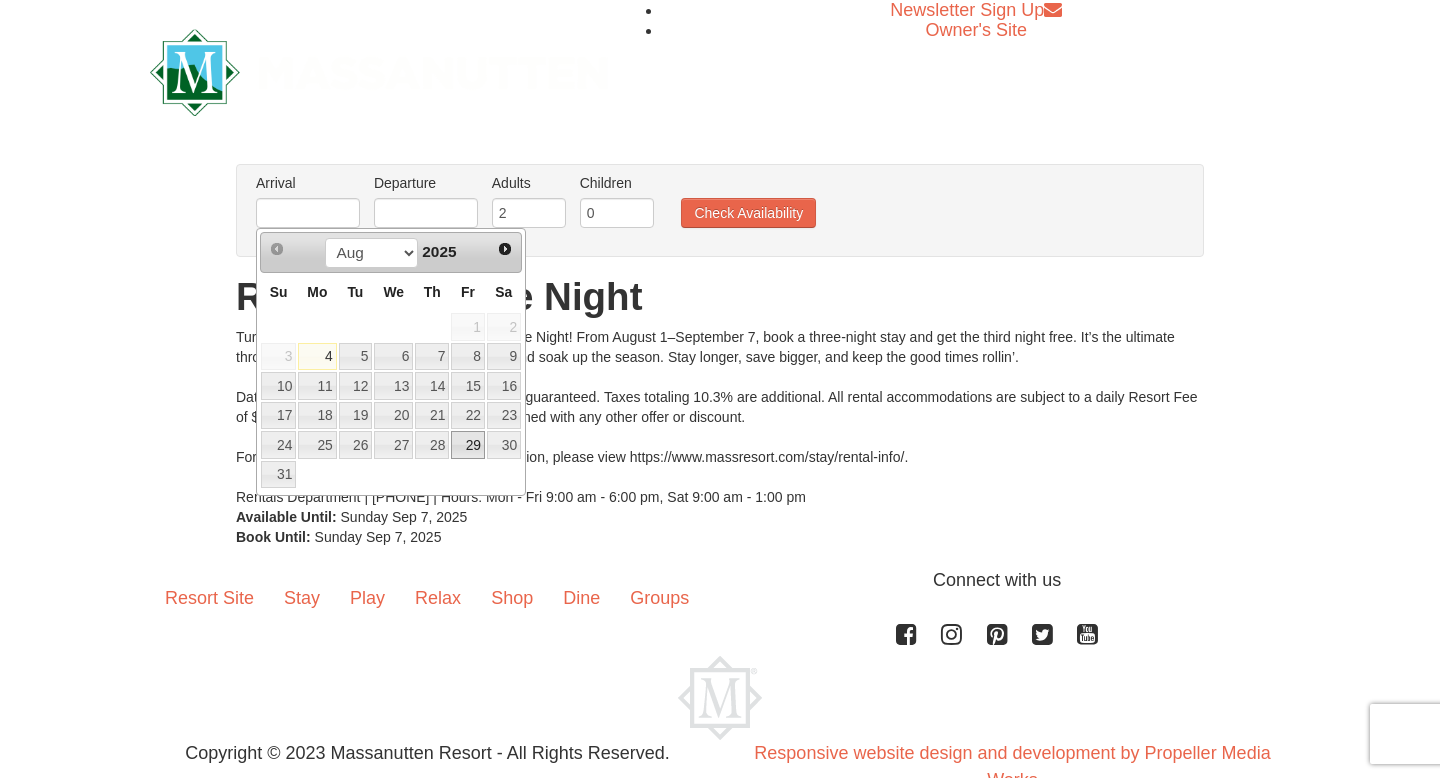 click on "29" at bounding box center [468, 445] 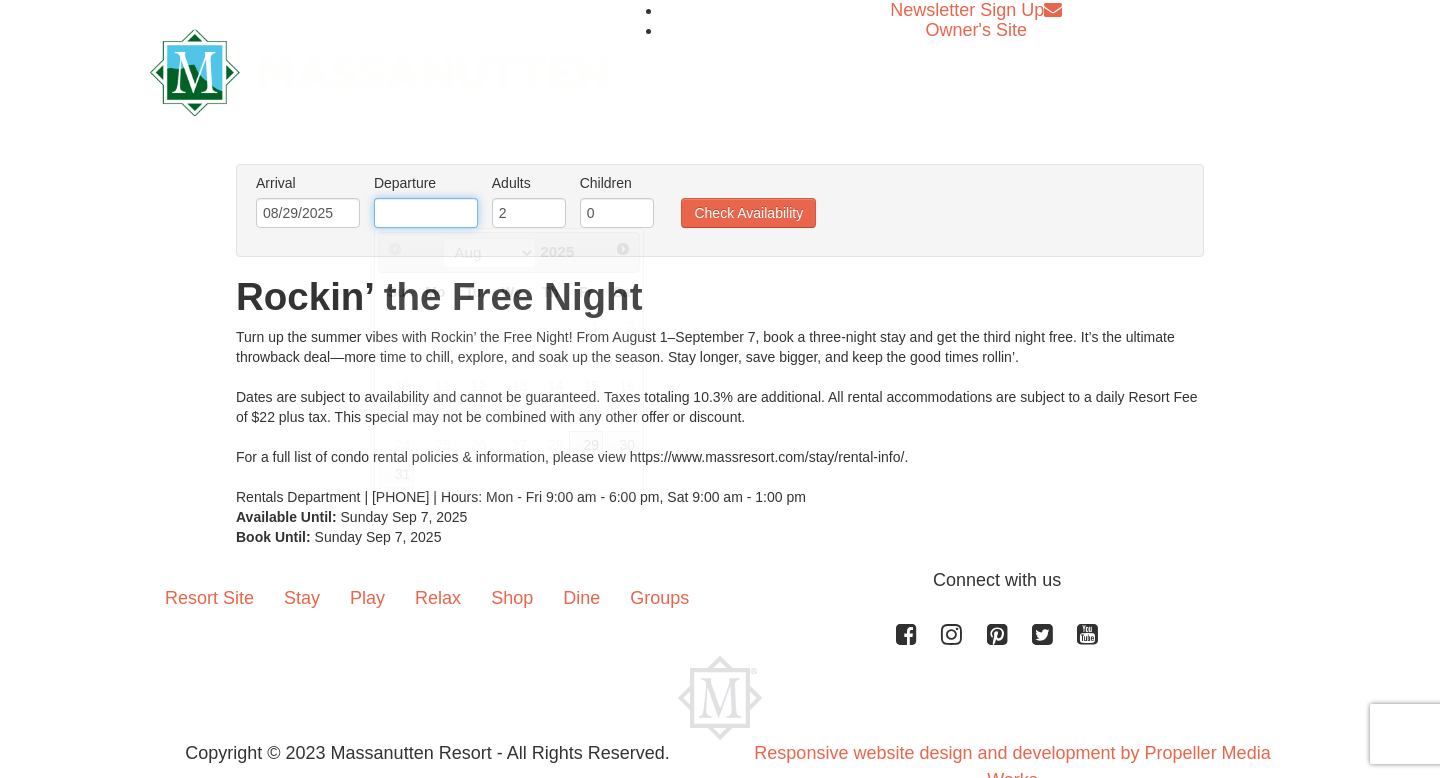 click at bounding box center [426, 213] 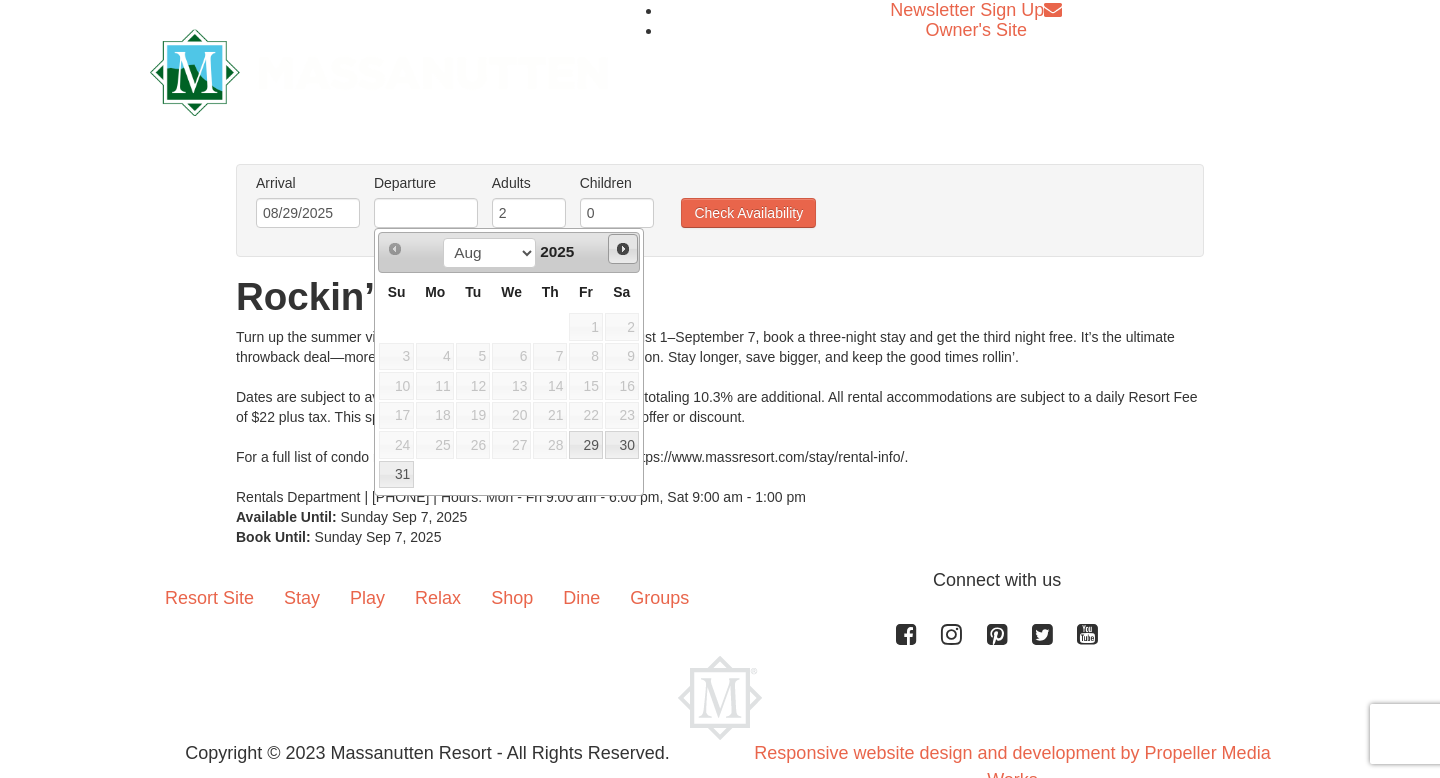 click on "Next" at bounding box center (623, 249) 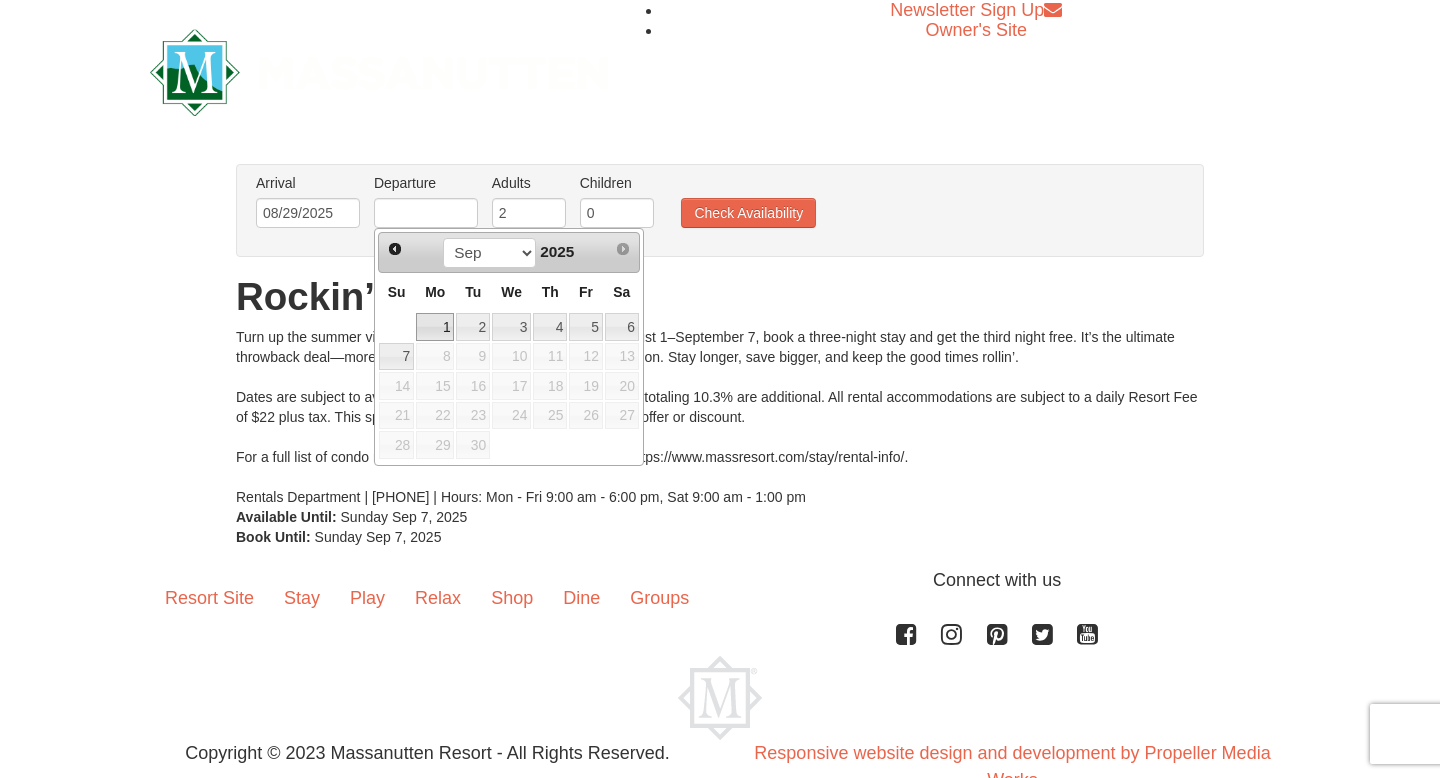 click on "1" at bounding box center (435, 327) 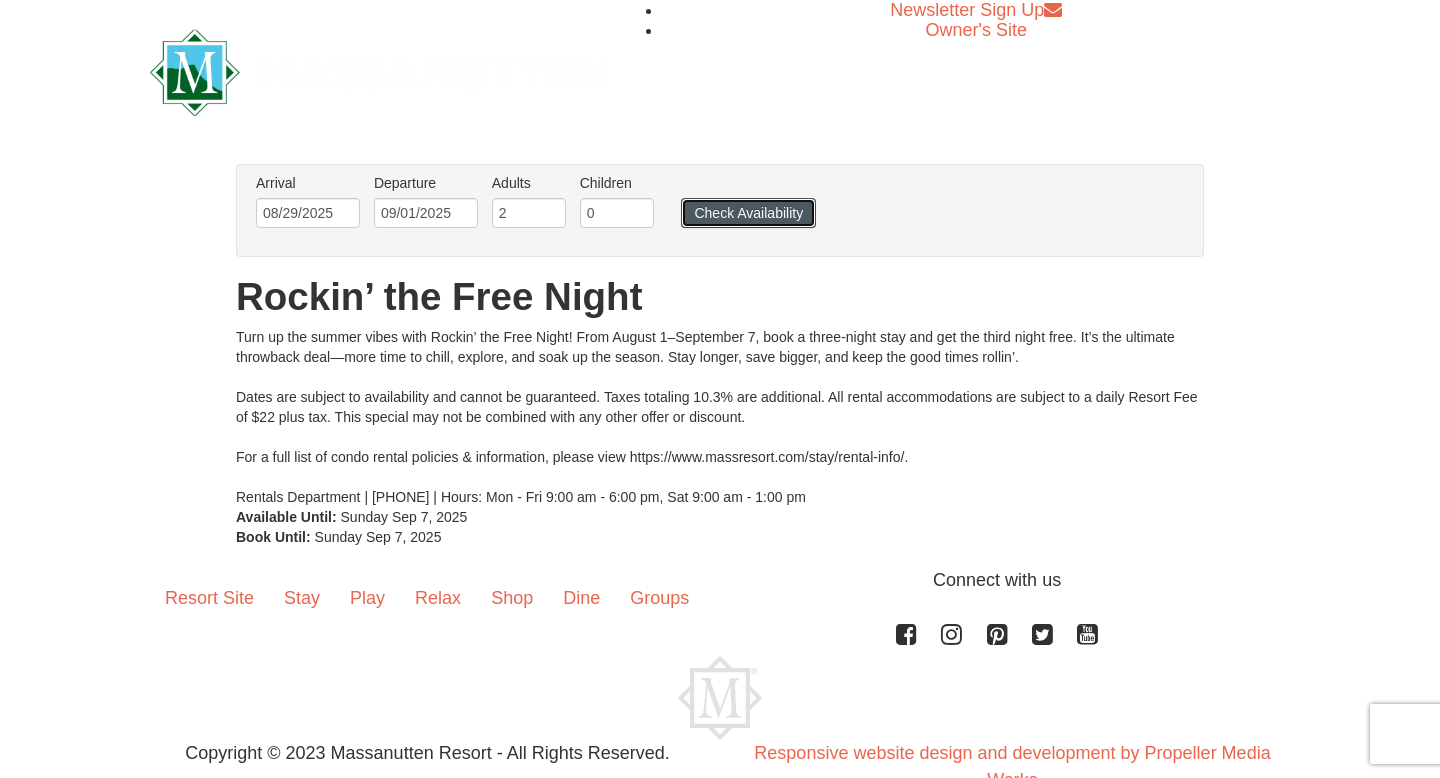 click on "Check Availability" at bounding box center (748, 213) 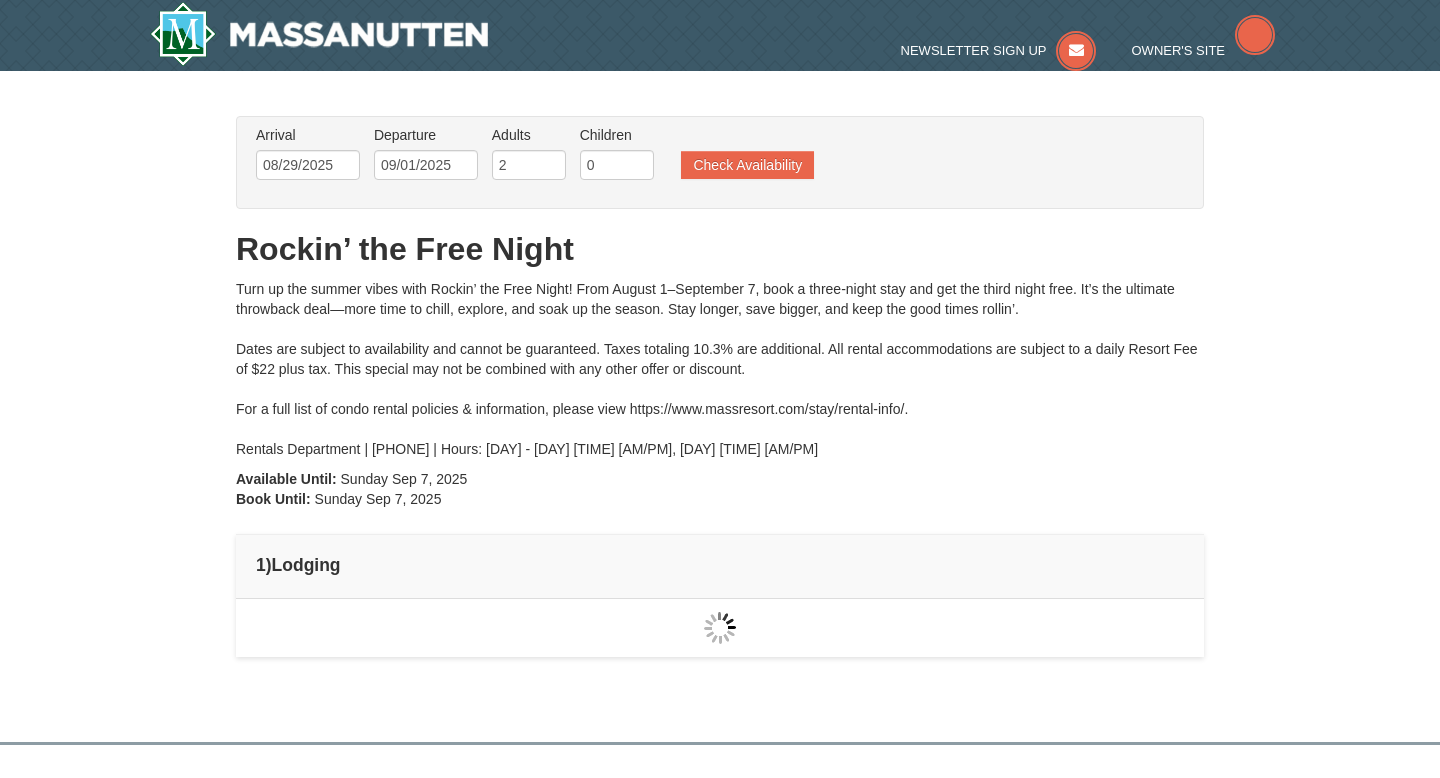 scroll, scrollTop: 0, scrollLeft: 0, axis: both 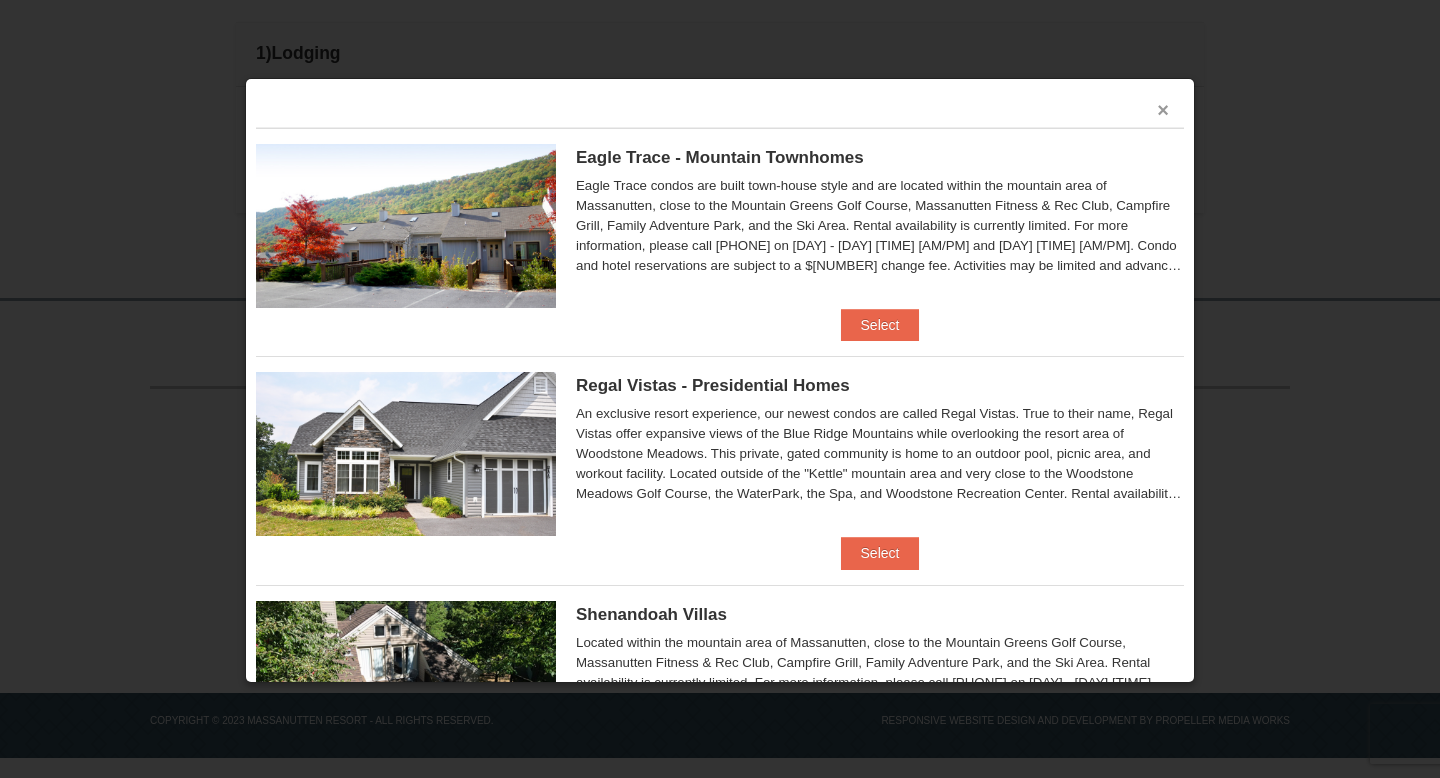 click on "×" at bounding box center [1163, 110] 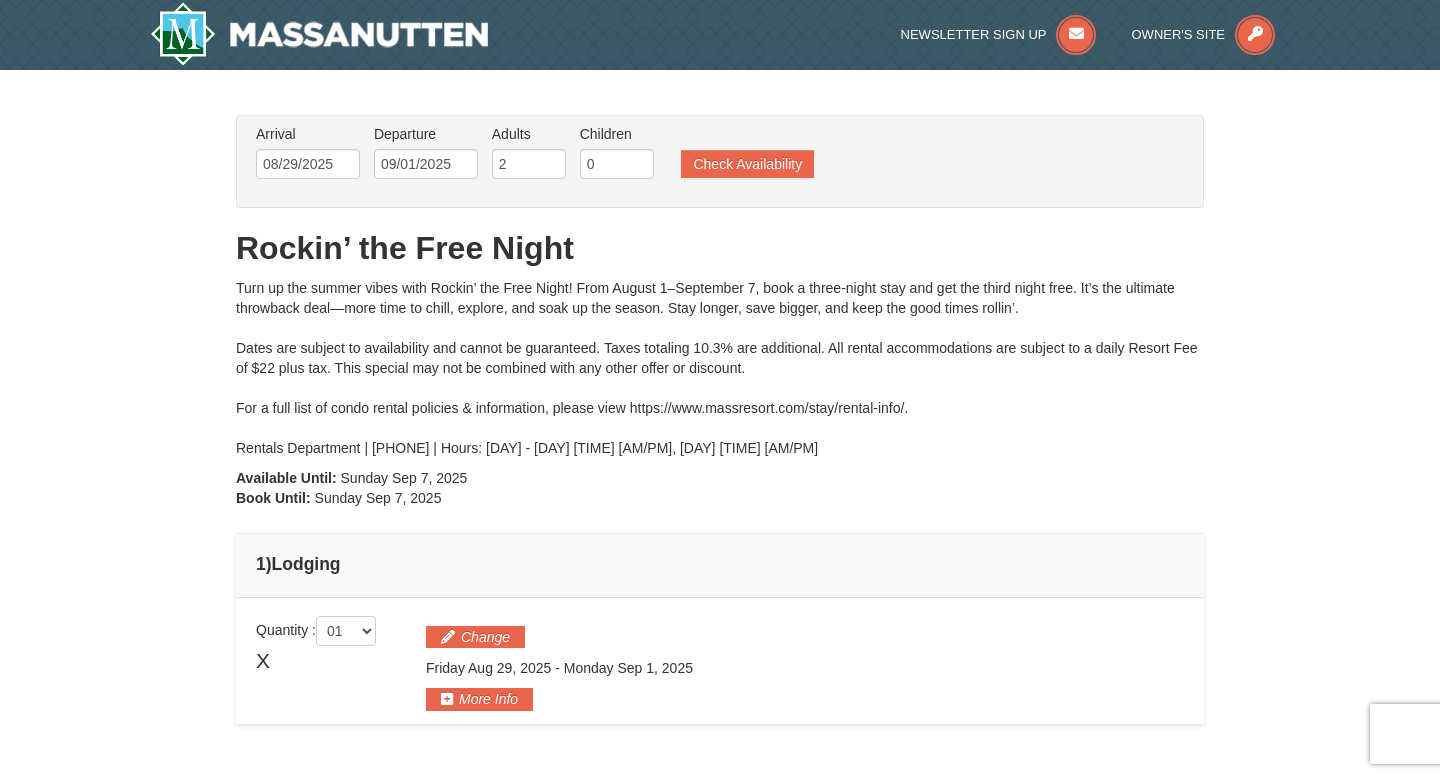 scroll, scrollTop: 7, scrollLeft: 0, axis: vertical 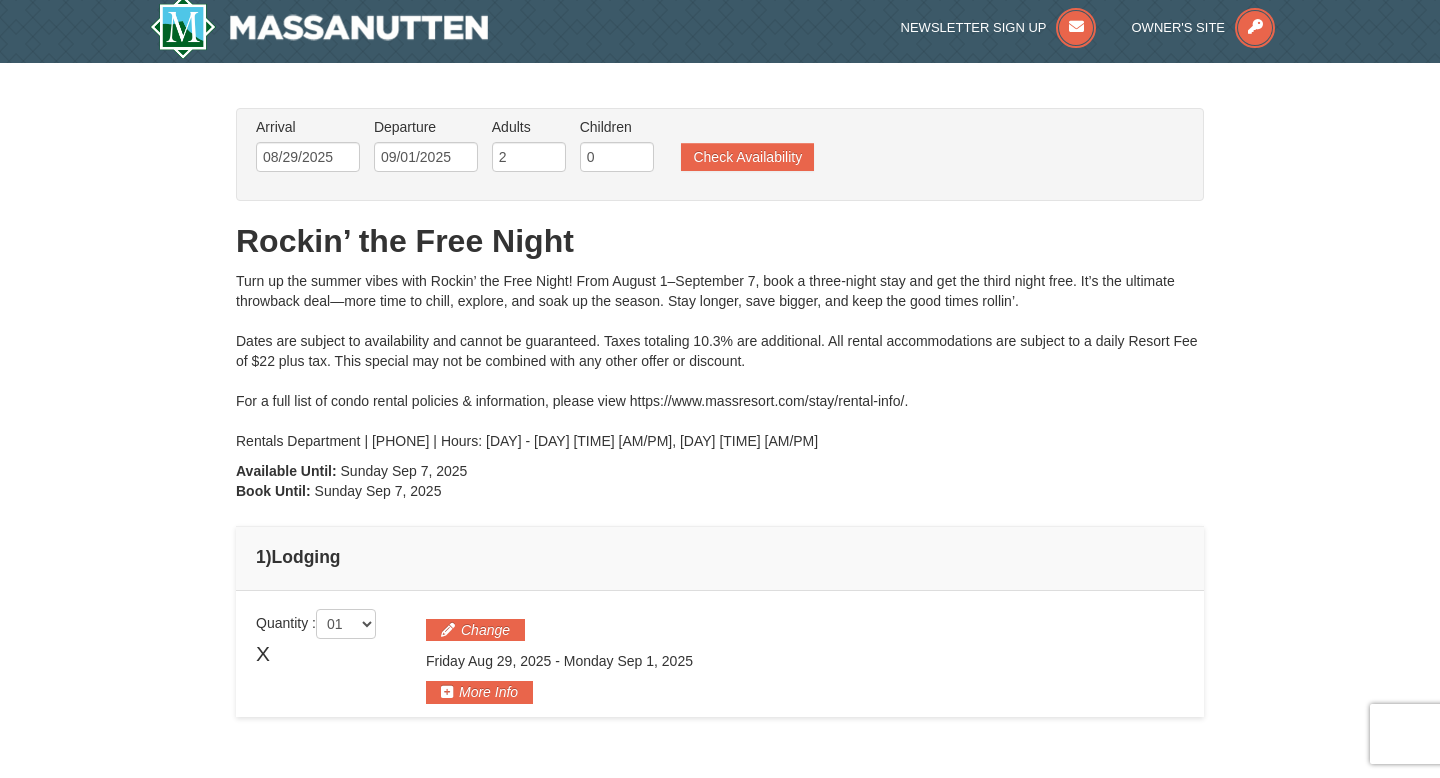click on "Turn up the summer vibes with Rockin’ the Free Night! From August 1–September 7, book a three-night stay and get the third night free. It’s the ultimate throwback deal—more time to chill, explore, and soak up the season. Stay longer, save bigger, and keep the good times rollin’. Dates are subject to availability and cannot be guaranteed. Taxes totaling 10.3% are additional. All rental accommodations are subject to a daily Resort Fee of $22 plus tax. This special may not be combined with any other offer or discount.   For a full list of condo rental policies & information, please view https://www.massresort.com/stay/rental-info/. Rentals Department | 540.289.4952 | Hours: Mon - Fri 9:00 am - 6:00 pm, Sat 9:00 am - 1:00 pm" at bounding box center (720, 361) 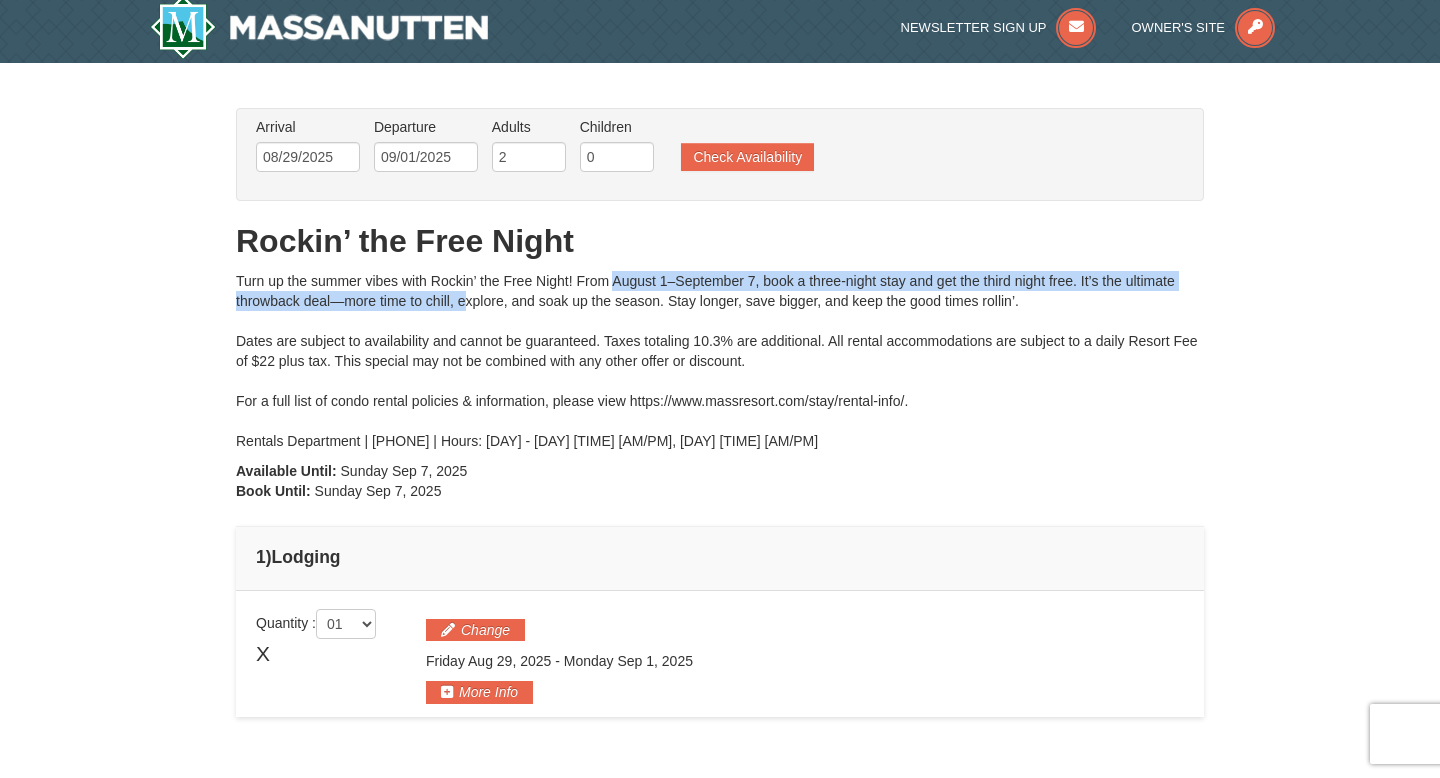drag, startPoint x: 421, startPoint y: 296, endPoint x: 553, endPoint y: 282, distance: 132.74034 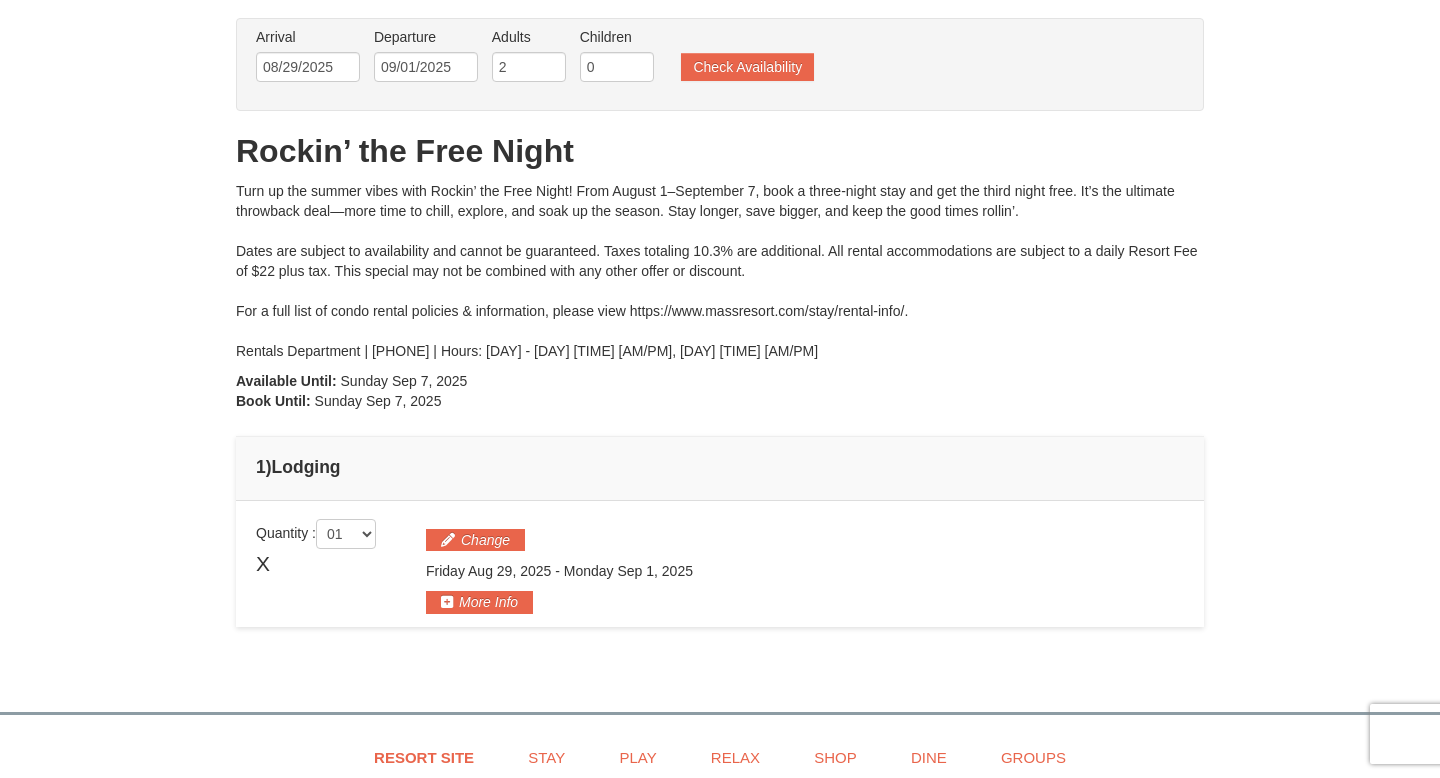 scroll, scrollTop: 118, scrollLeft: 0, axis: vertical 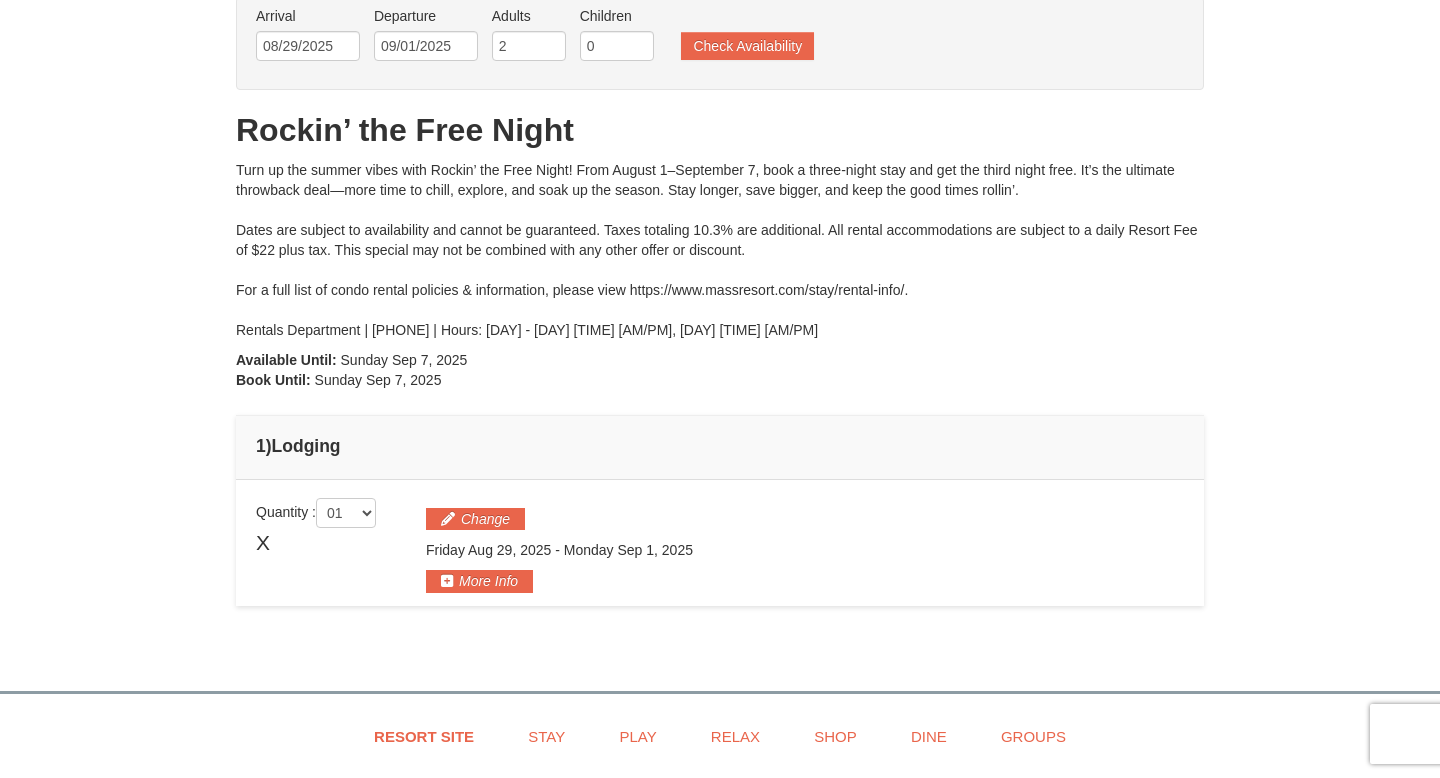click on "Change" at bounding box center (805, 519) 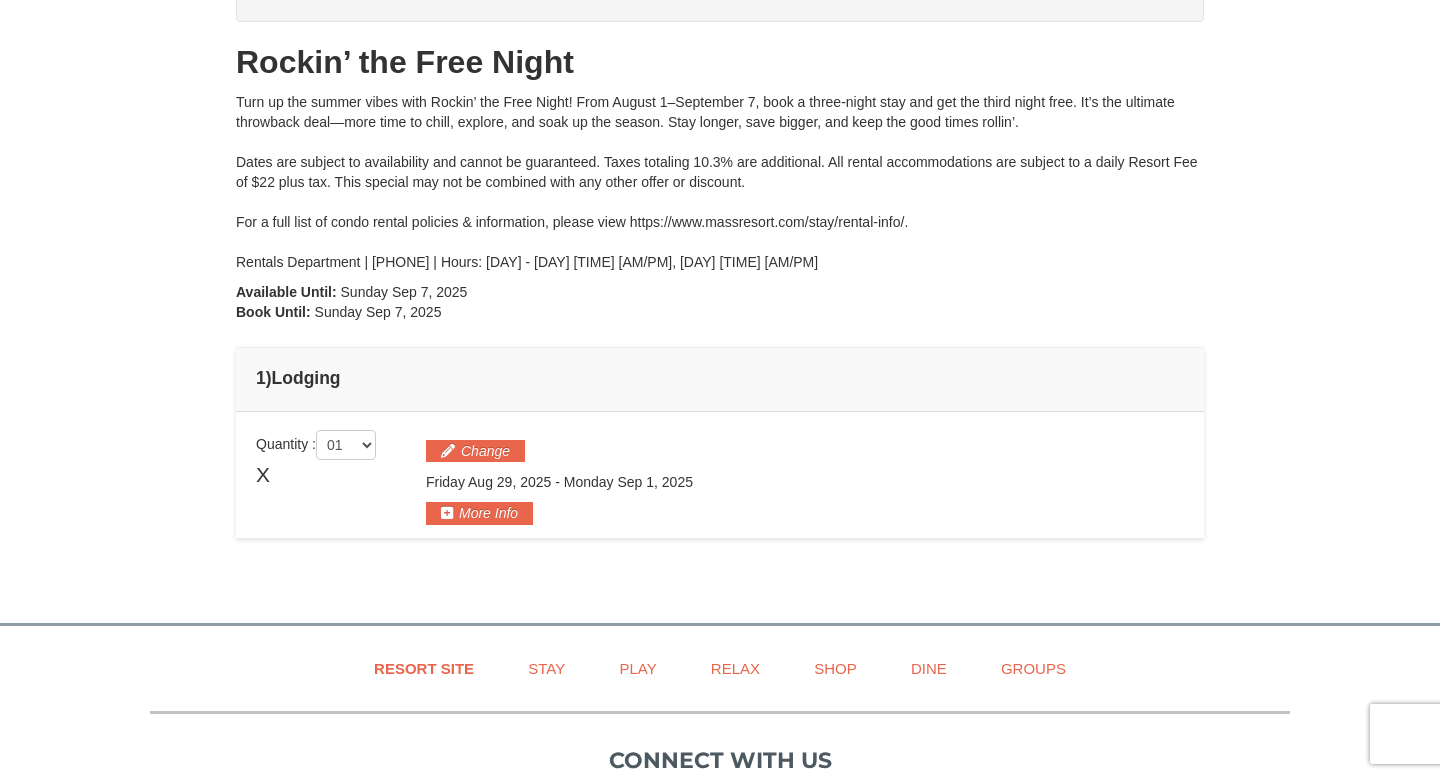 scroll, scrollTop: 0, scrollLeft: 0, axis: both 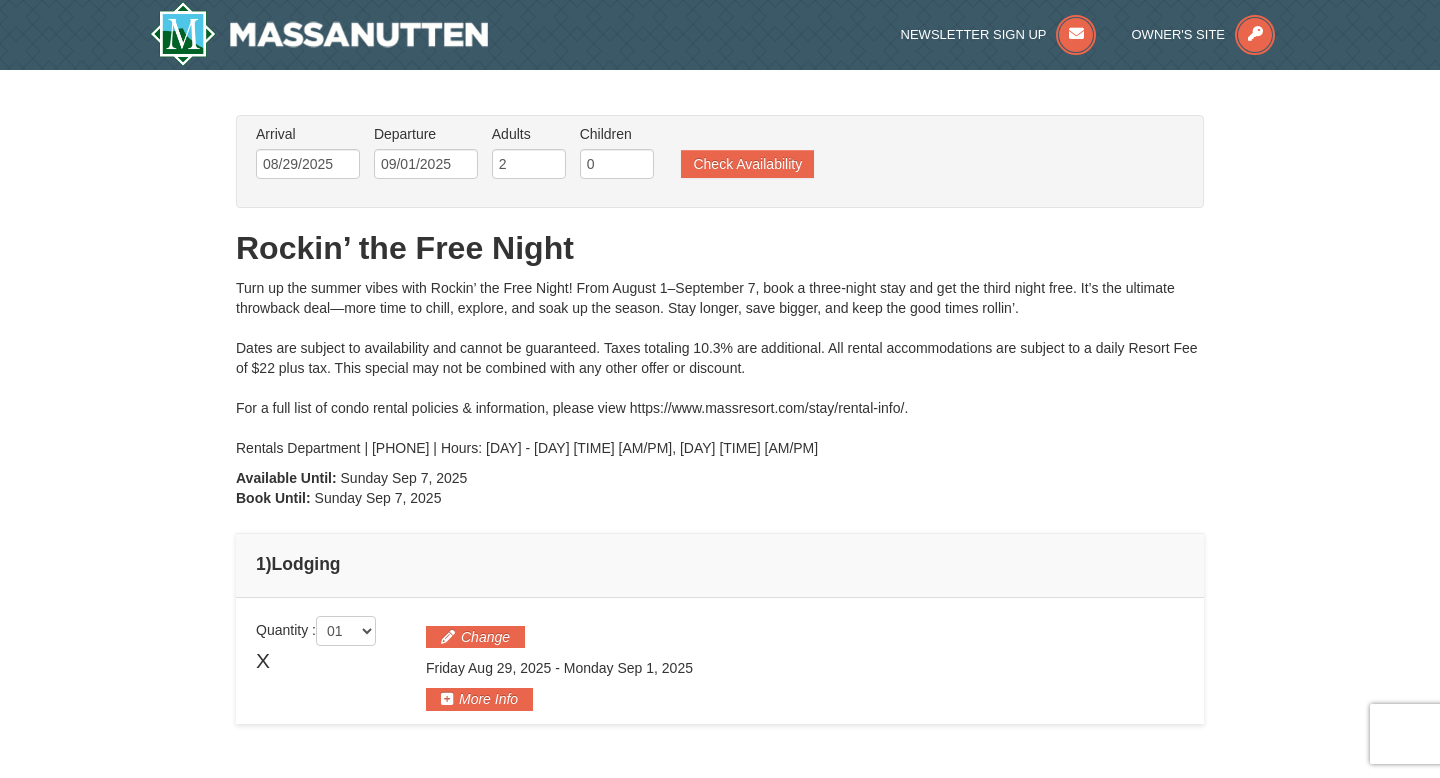 click on "Arrival Please format dates MM/DD/YYYY Please format dates MM/DD/YYYY
08/29/2025
Departure Please format dates MM/DD/YYYY Please format dates MM/DD/YYYY
09/01/2025
Adults Please format dates MM/DD/YYYY
2
Children Please format dates MM/DD/YYYY
0
Check Availability" at bounding box center (709, 156) 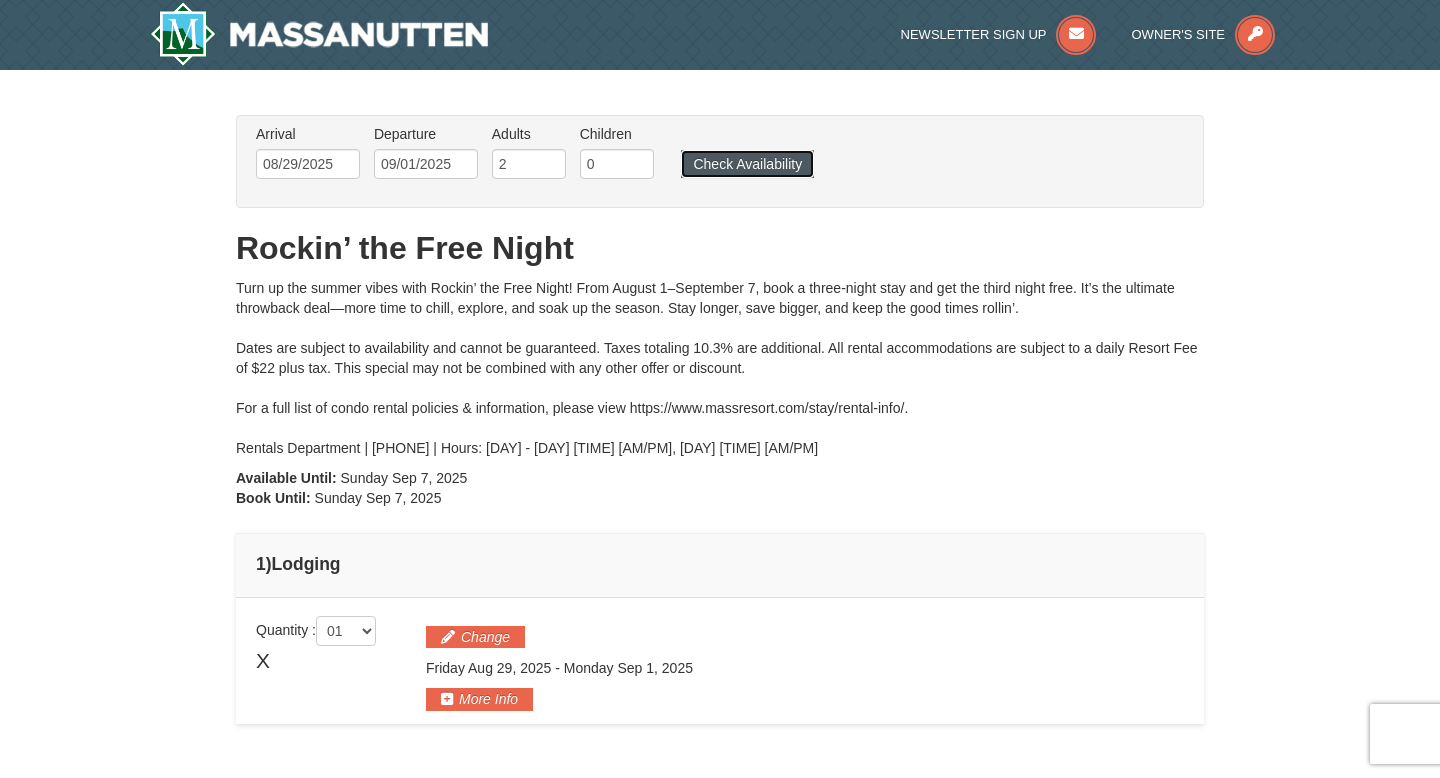 click on "Check Availability" at bounding box center [747, 164] 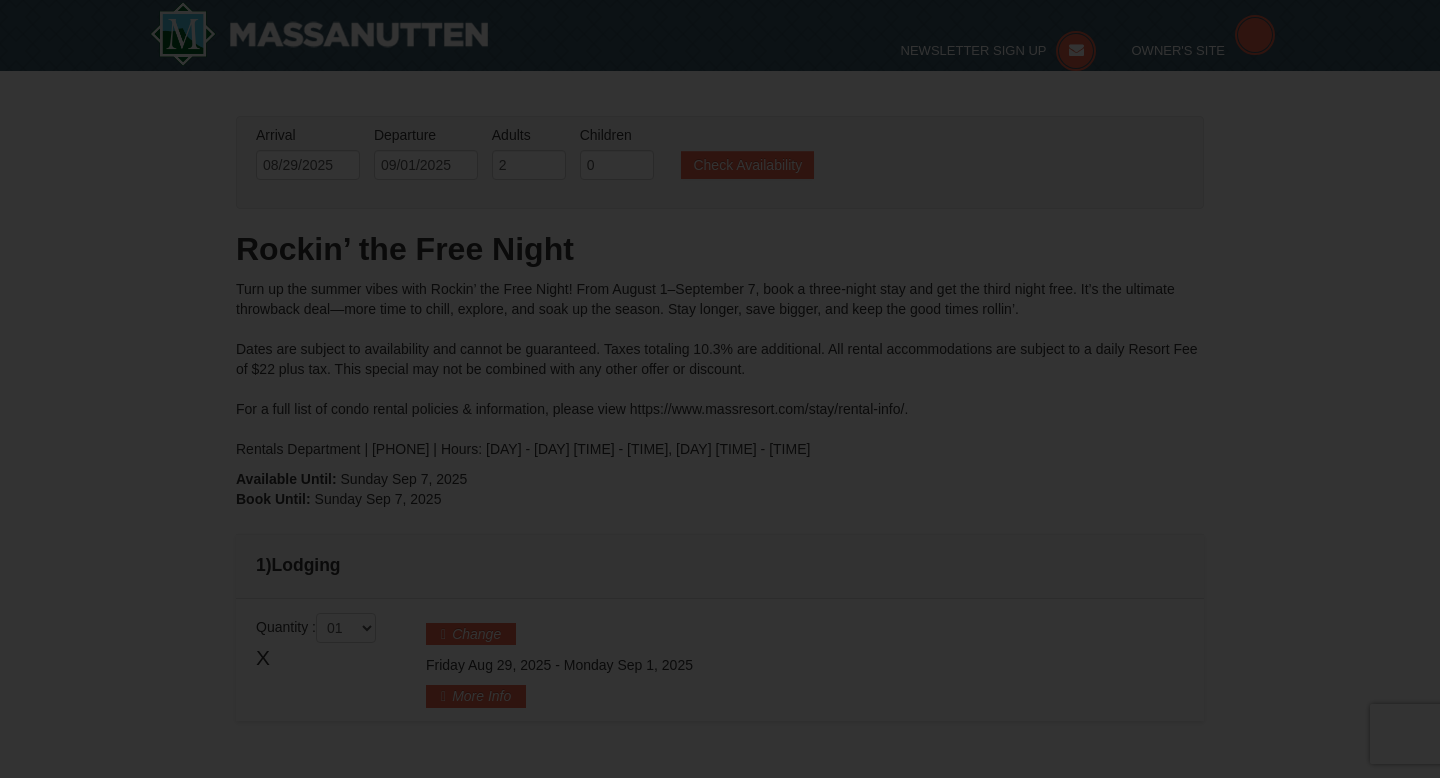 scroll, scrollTop: 285, scrollLeft: 0, axis: vertical 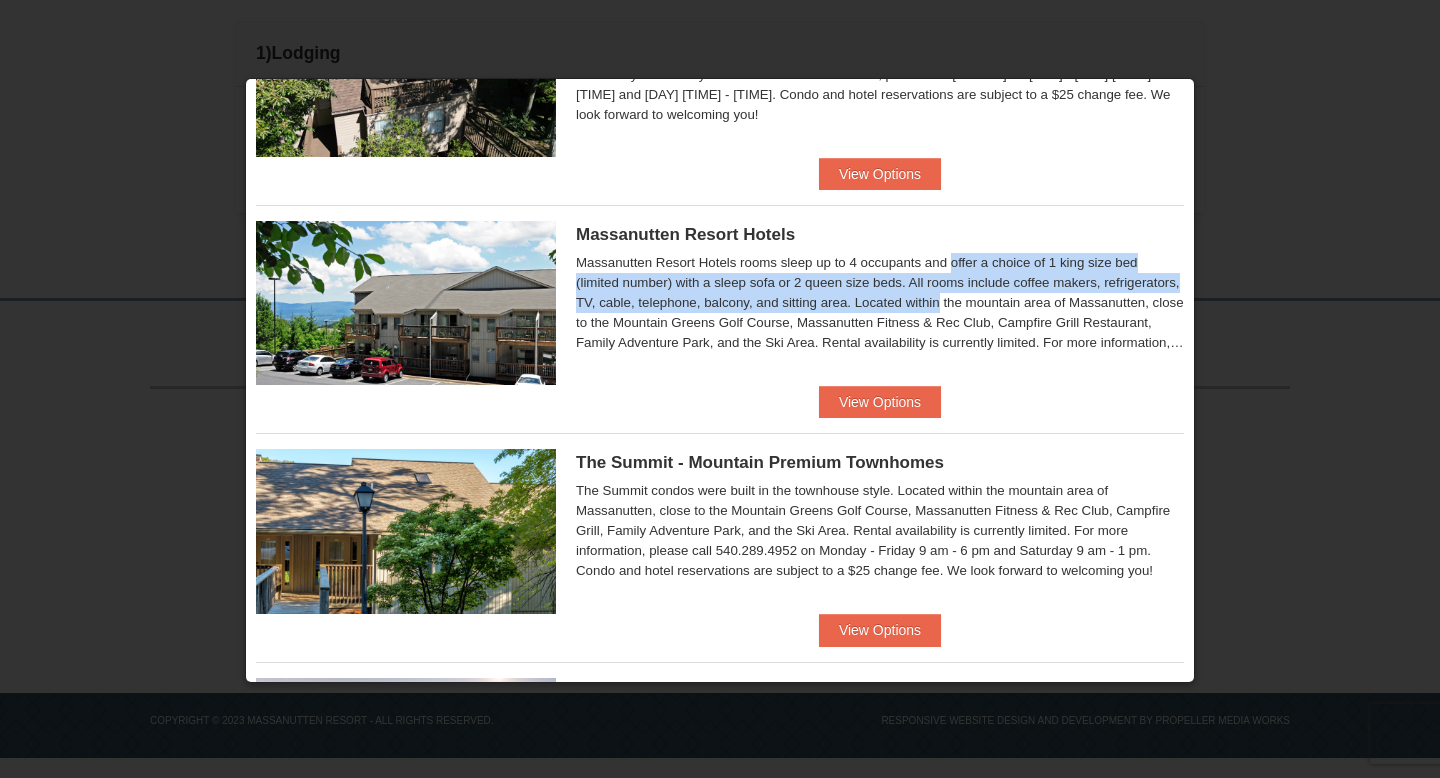 drag, startPoint x: 799, startPoint y: 255, endPoint x: 796, endPoint y: 306, distance: 51.088158 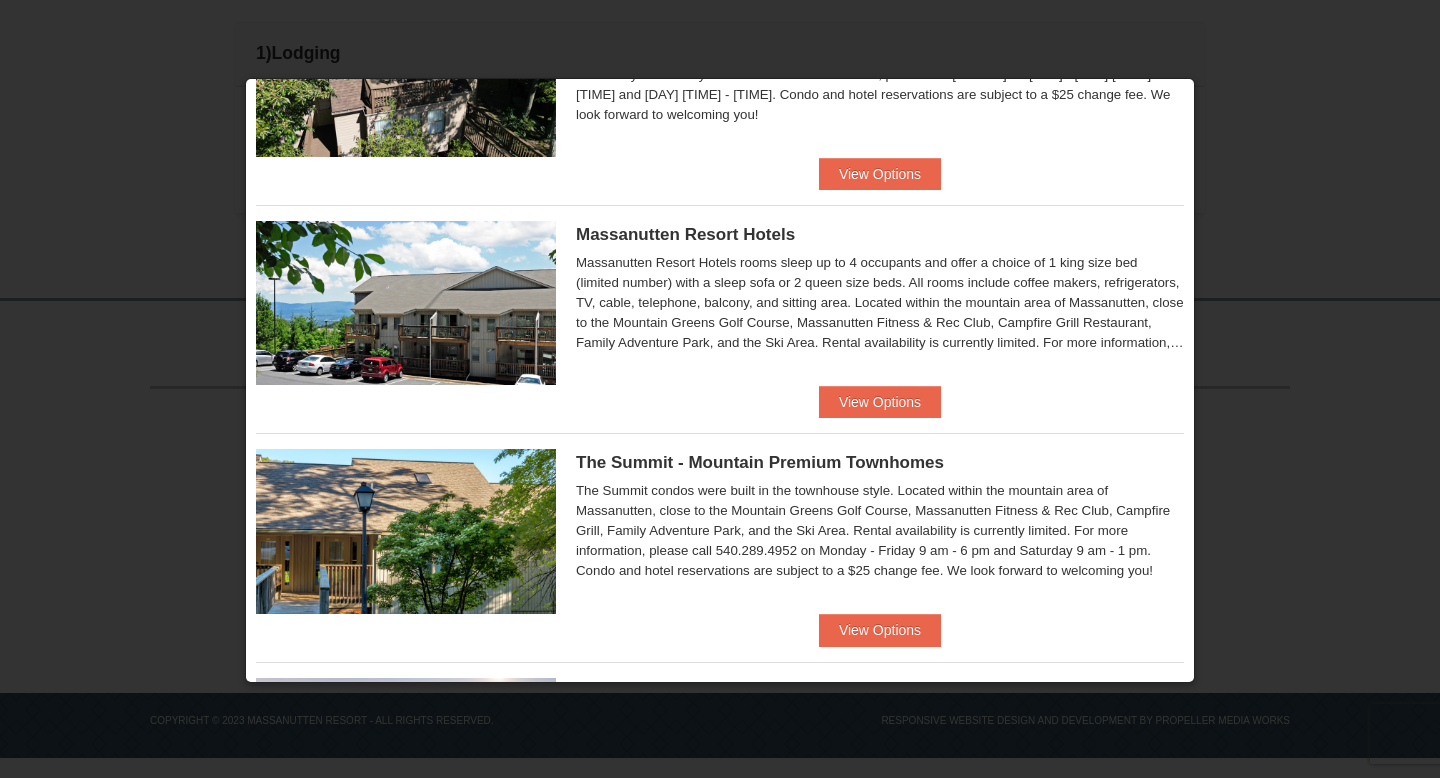 click on "Massanutten Resort Hotels rooms sleep up to 4 occupants and offer a choice of 1 king size bed (limited number) with a sleep sofa or 2 queen size beds. All rooms include coffee makers, refrigerators, TV, cable, telephone, balcony, and sitting area. Located within the mountain area of Massanutten, close to the Mountain Greens Golf Course, Massanutten Fitness & Rec Club, Campfire Grill Restaurant, Family Adventure Park, and the Ski Area.
Rental availability is currently limited. For more information, please call 540.289.4952 on Monday - Friday 9 am - 6 pm and Saturday 9 am - 1 pm. Condo and hotel reservations are subject to a $25 change fee.
We look forward to welcoming you!" at bounding box center (880, 303) 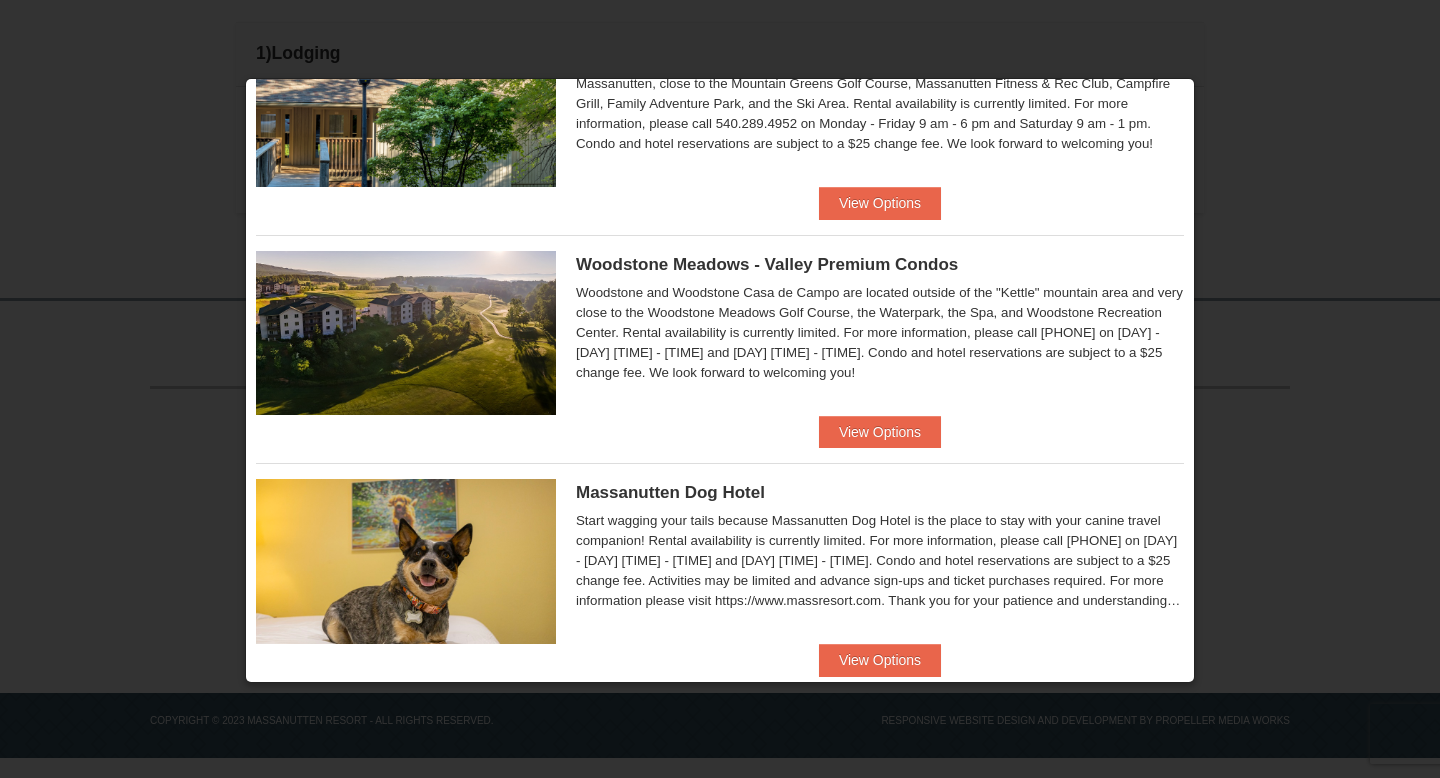 scroll, scrollTop: 1076, scrollLeft: 0, axis: vertical 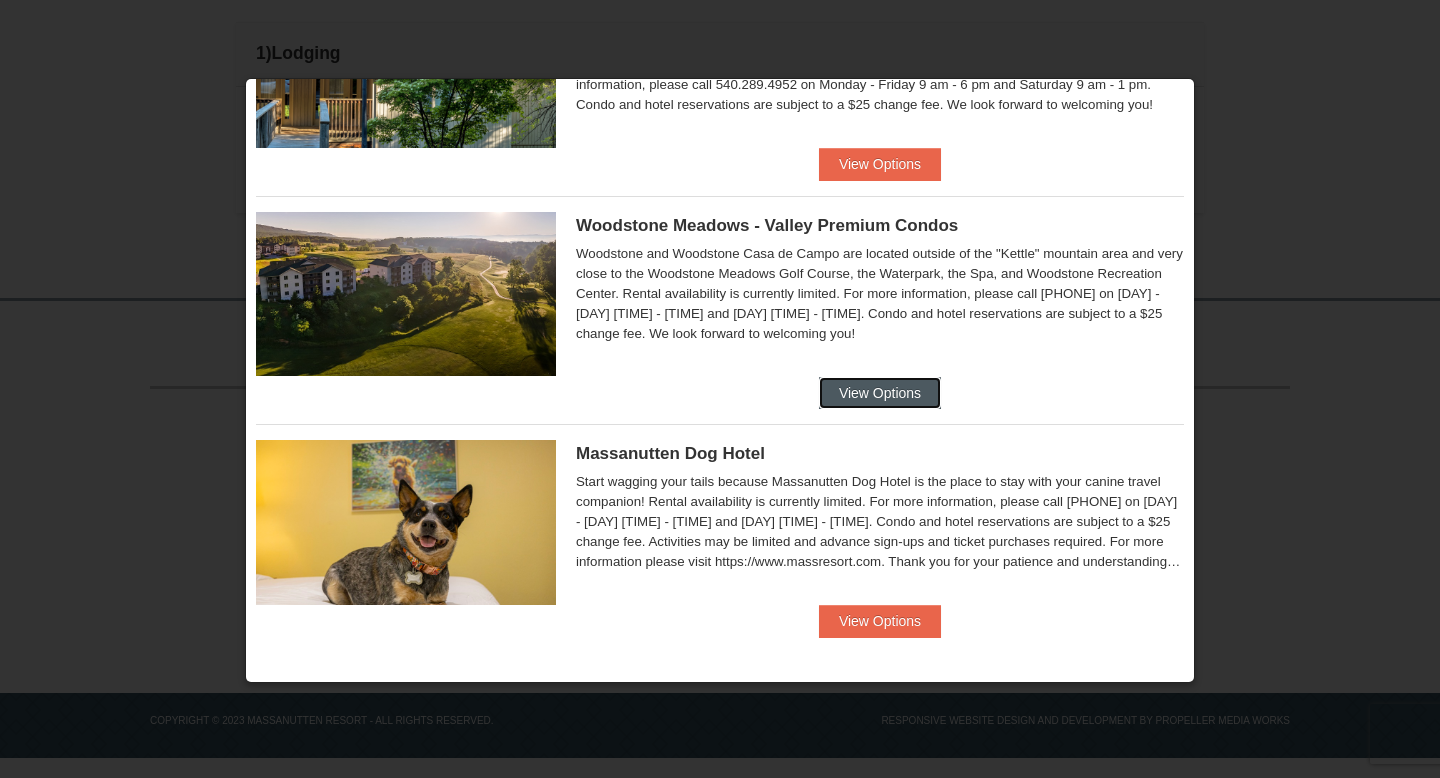 click on "View Options" at bounding box center (880, 393) 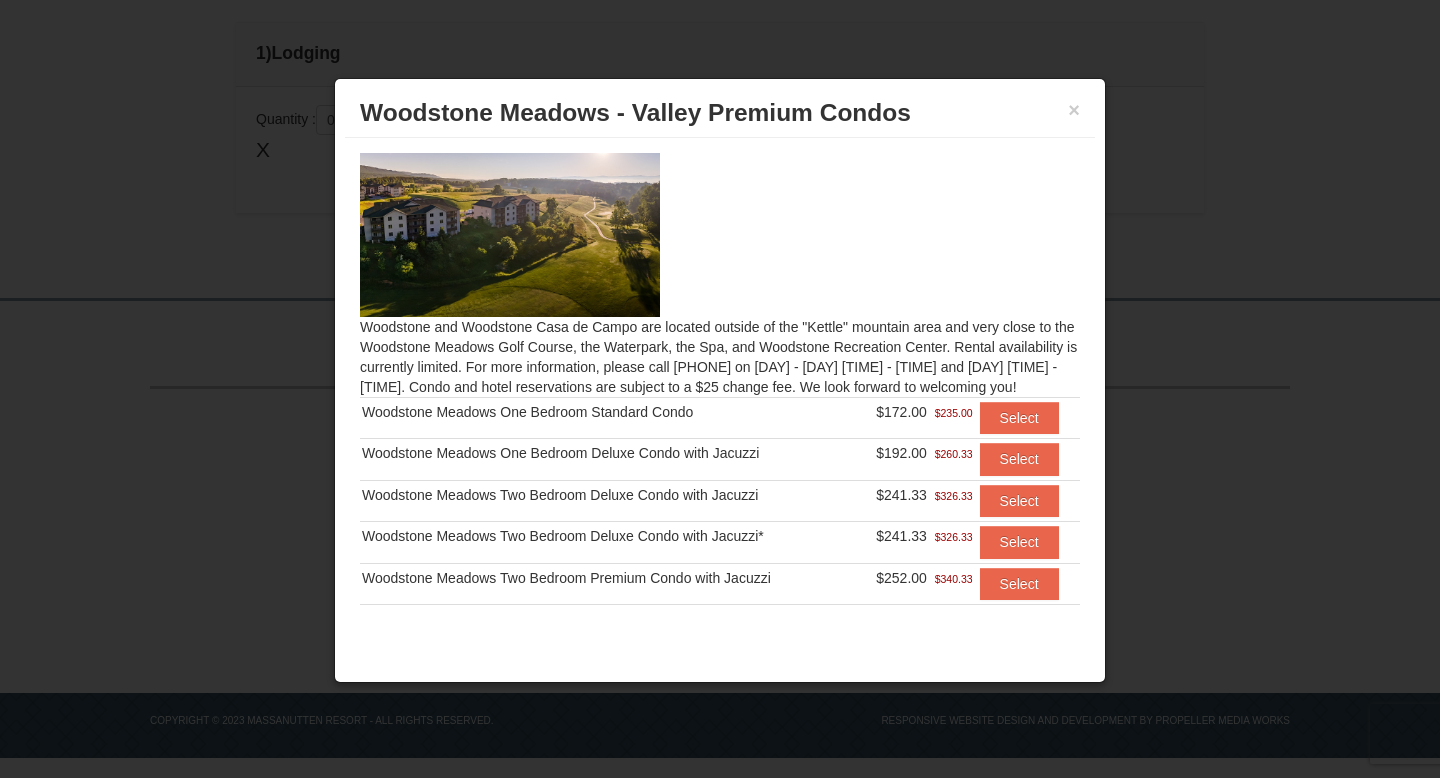 click on "$235.00" at bounding box center [954, 413] 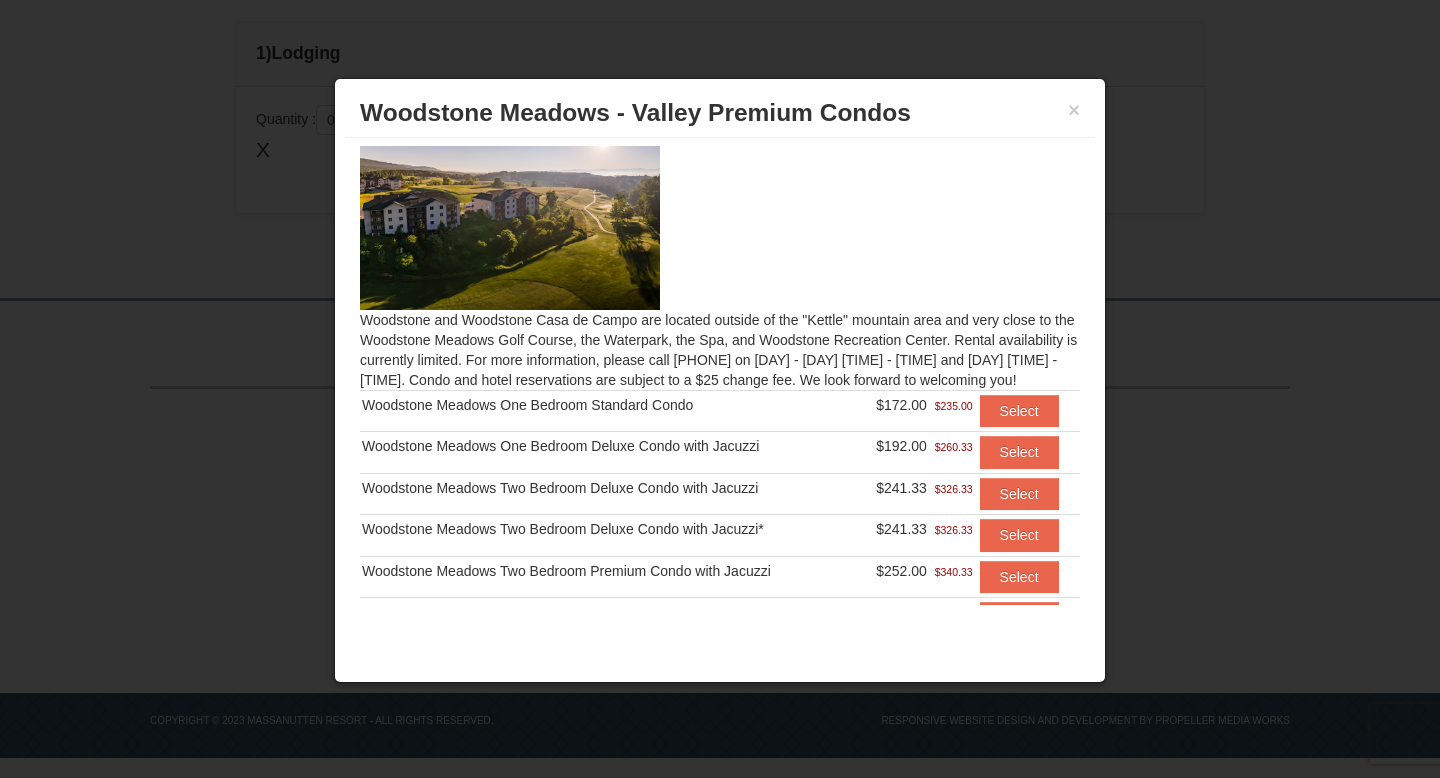 scroll, scrollTop: 0, scrollLeft: 0, axis: both 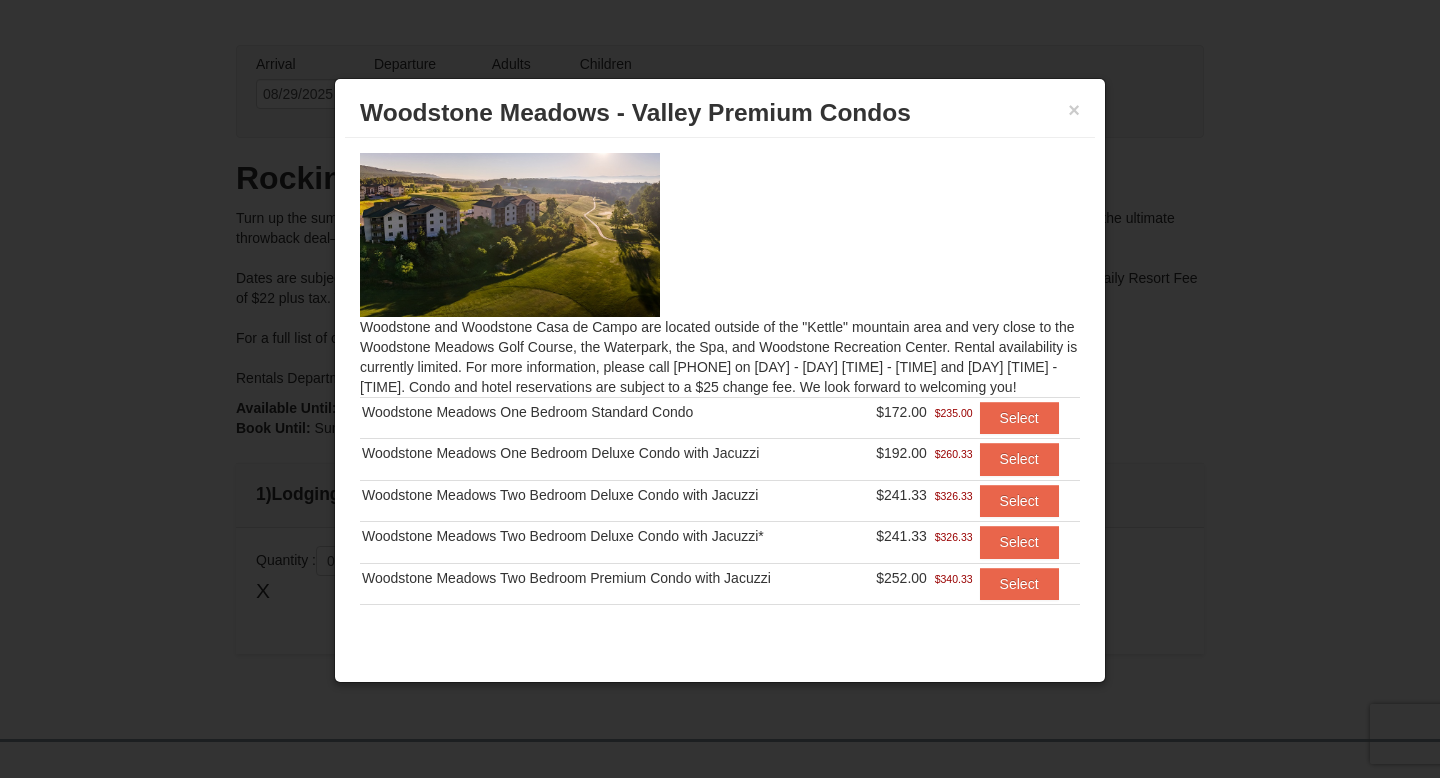 click on "×
Woodstone Meadows - Valley Premium Condos" at bounding box center (720, 113) 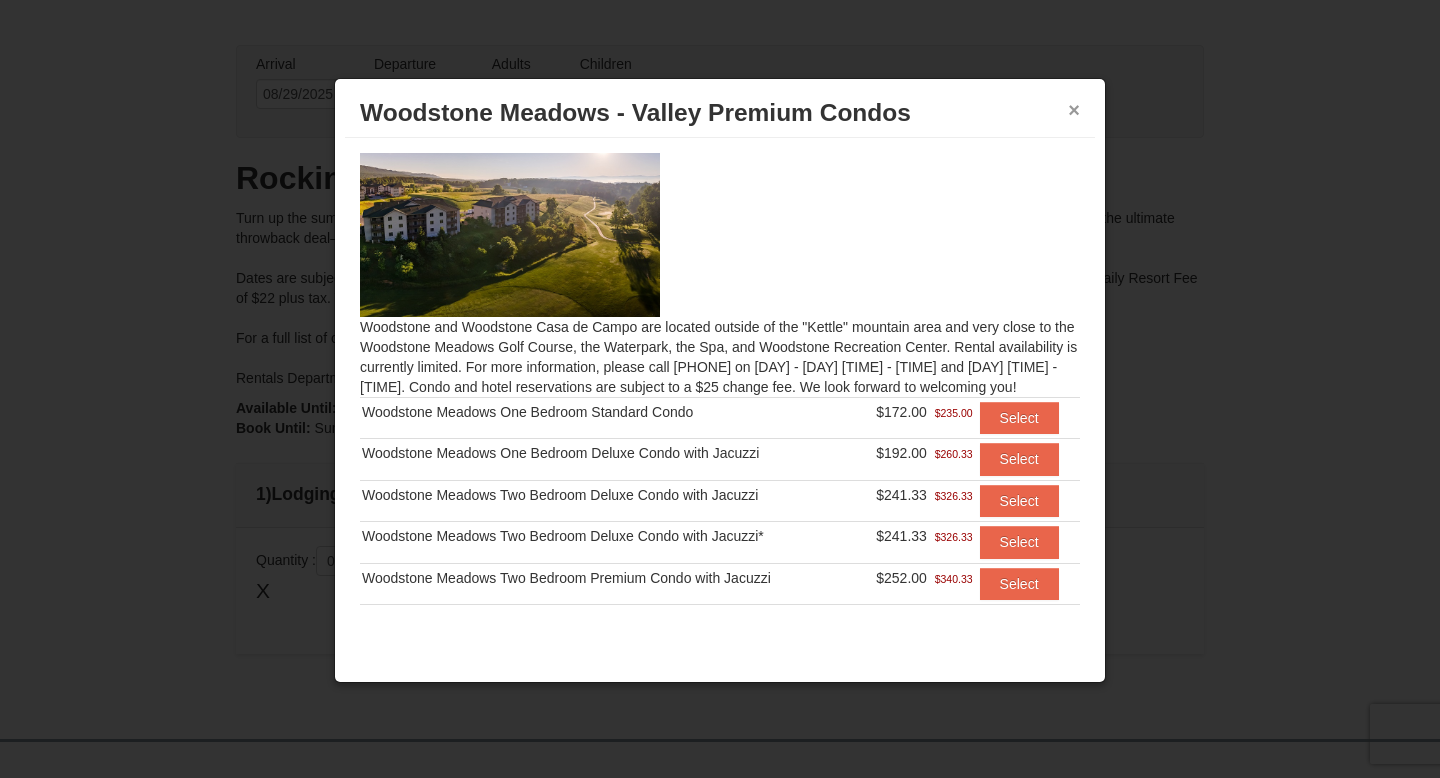 click on "×" at bounding box center [1074, 110] 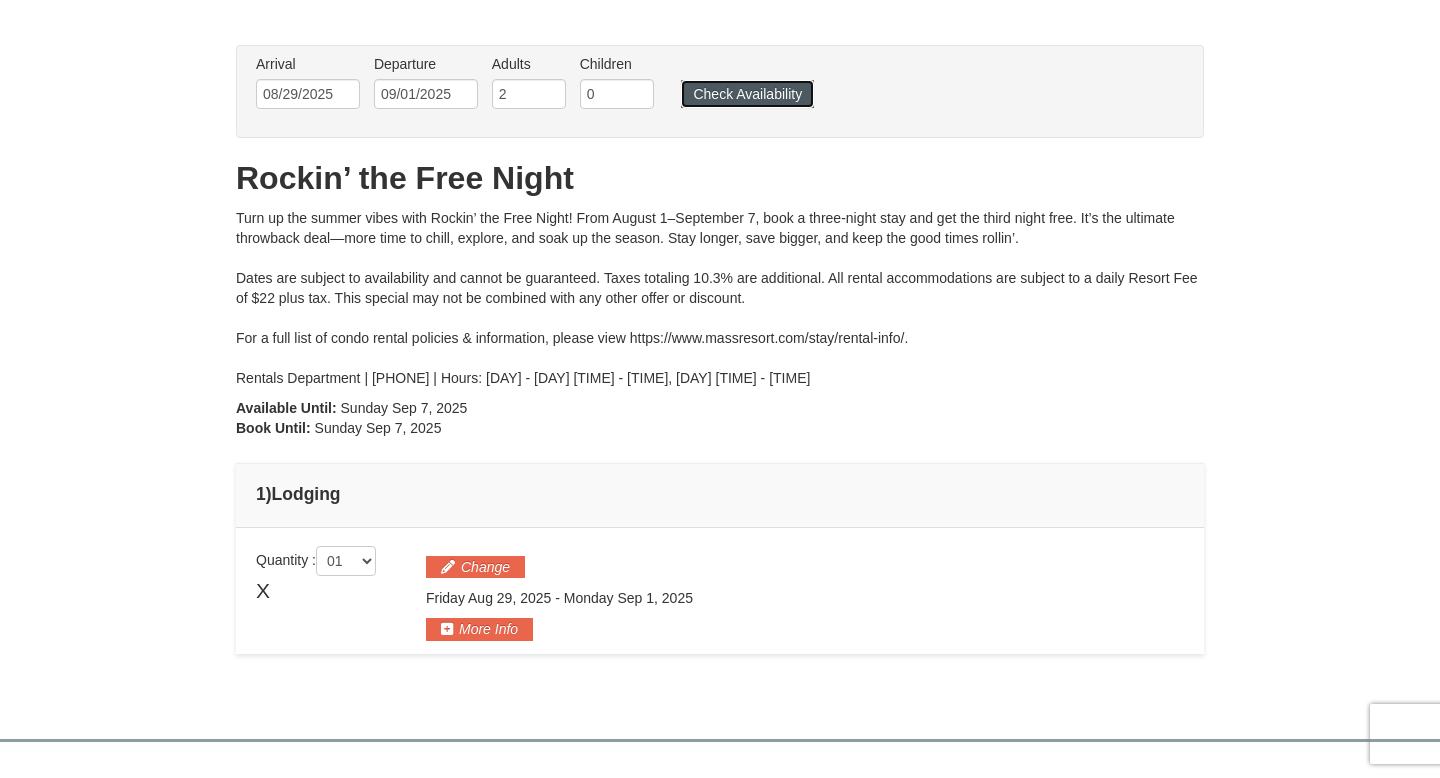 click on "Check Availability" at bounding box center [747, 94] 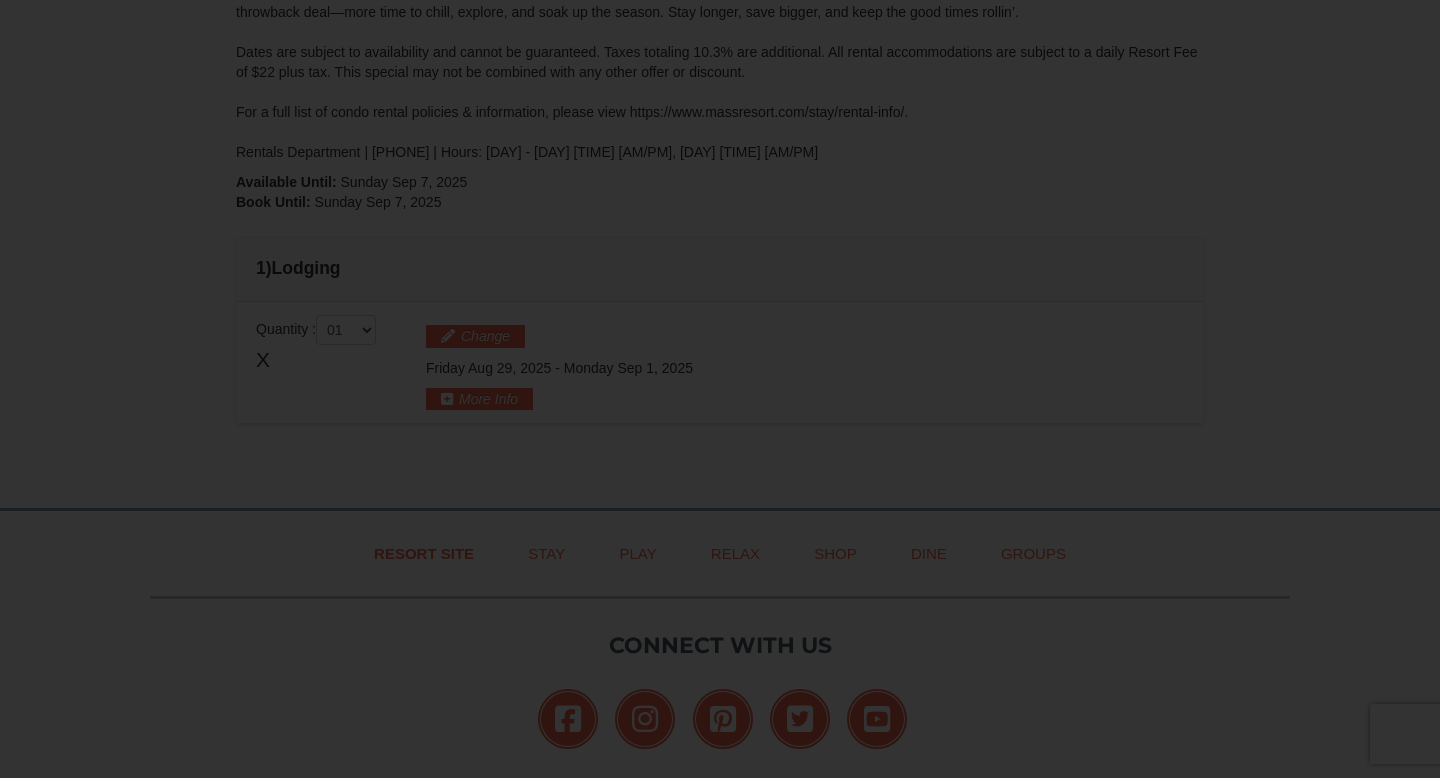 scroll, scrollTop: 0, scrollLeft: 0, axis: both 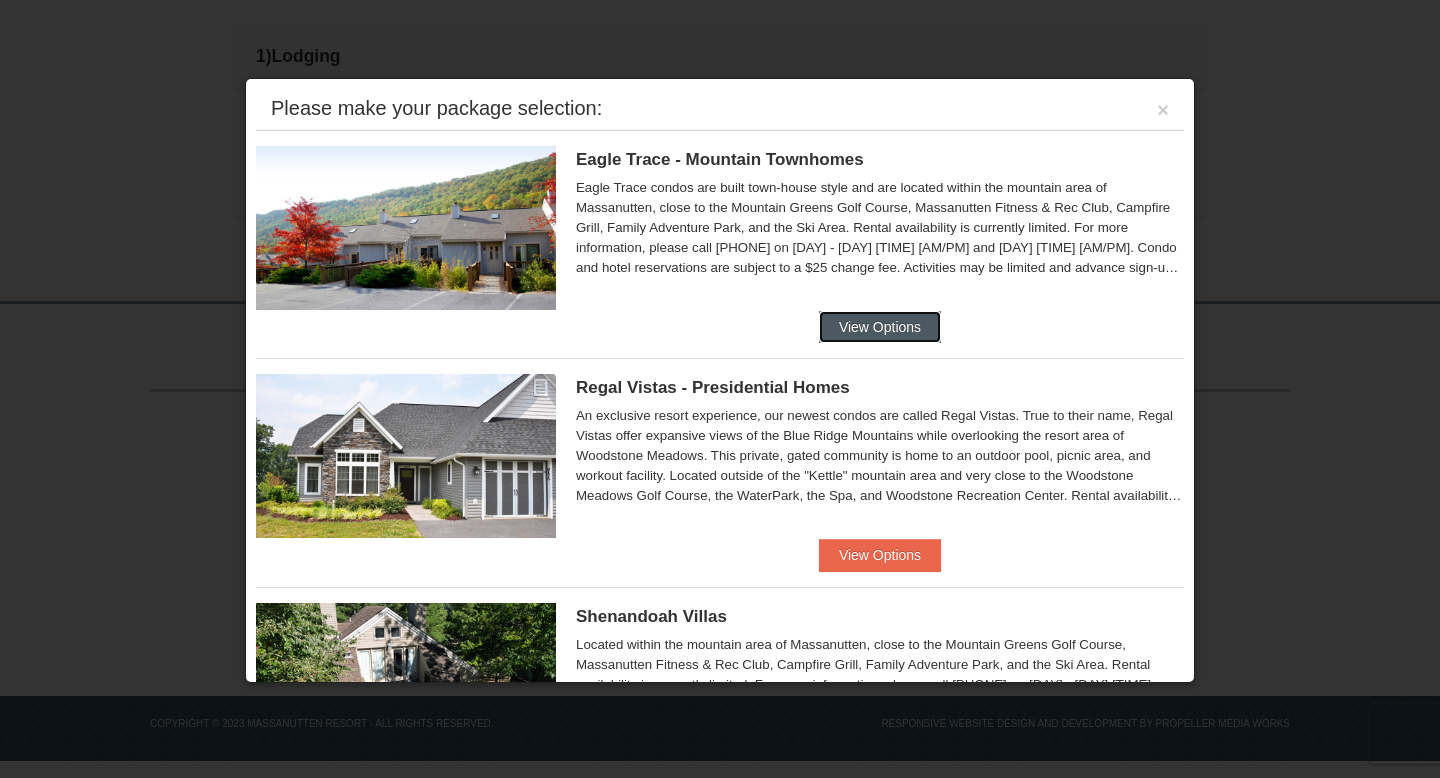 click on "View Options" at bounding box center (880, 327) 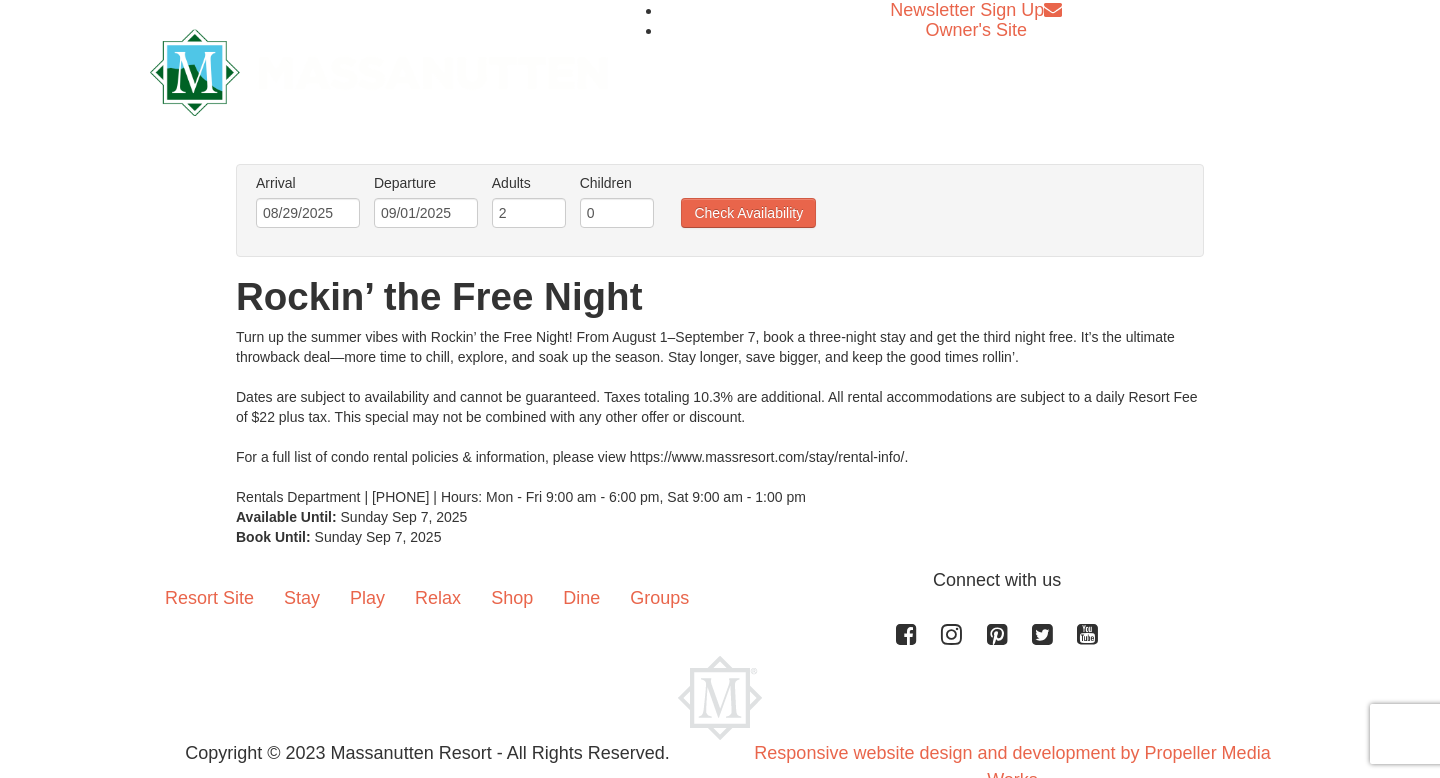 scroll, scrollTop: 0, scrollLeft: 0, axis: both 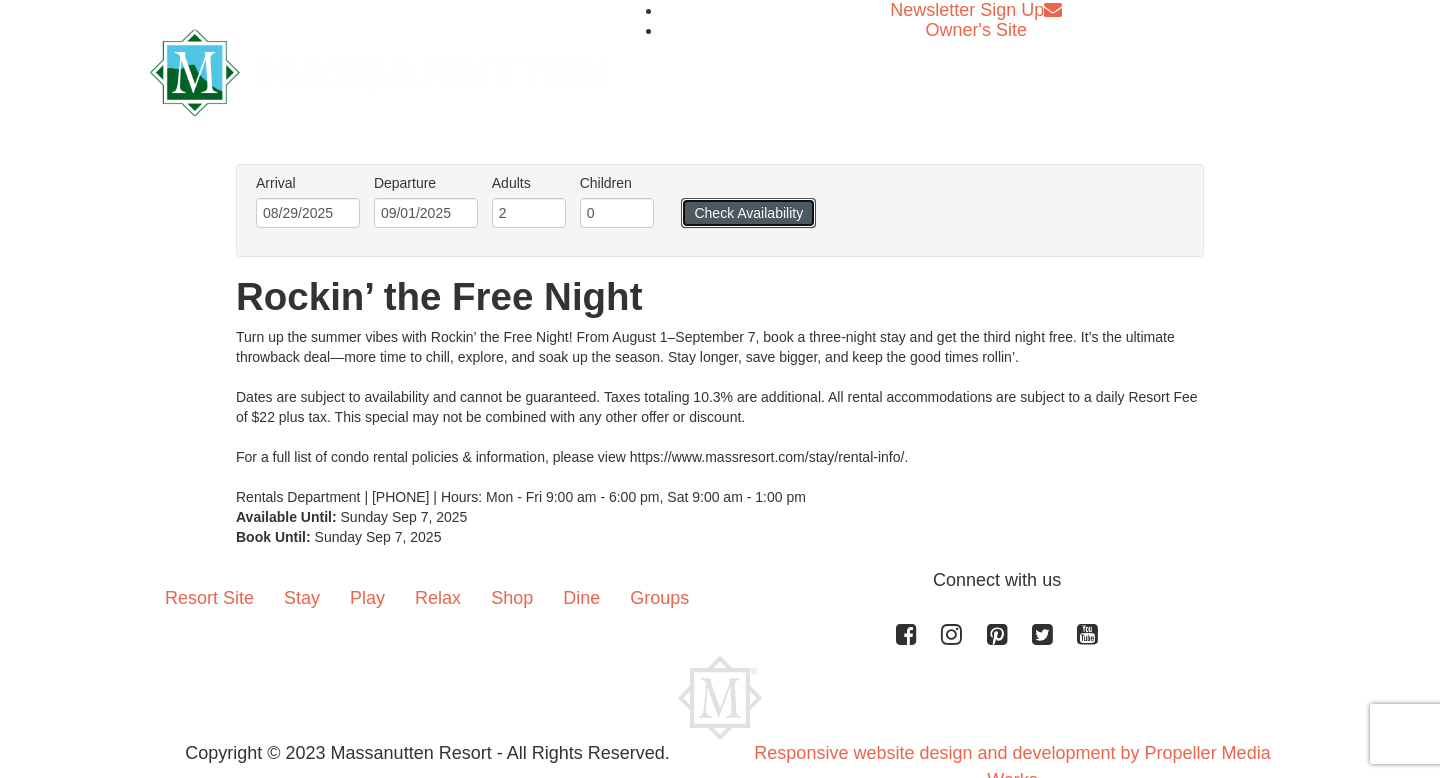 click on "Check Availability" at bounding box center (748, 213) 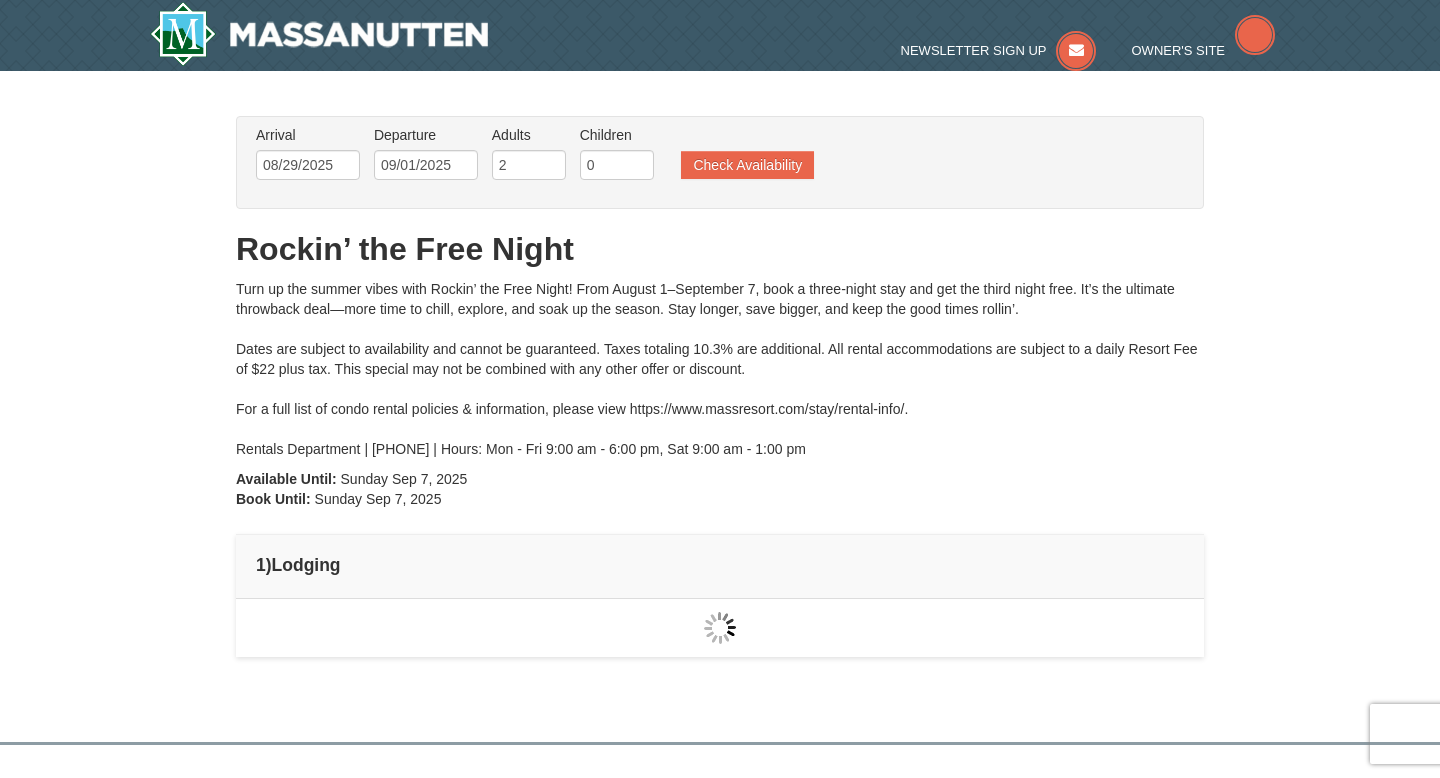 scroll, scrollTop: 0, scrollLeft: 0, axis: both 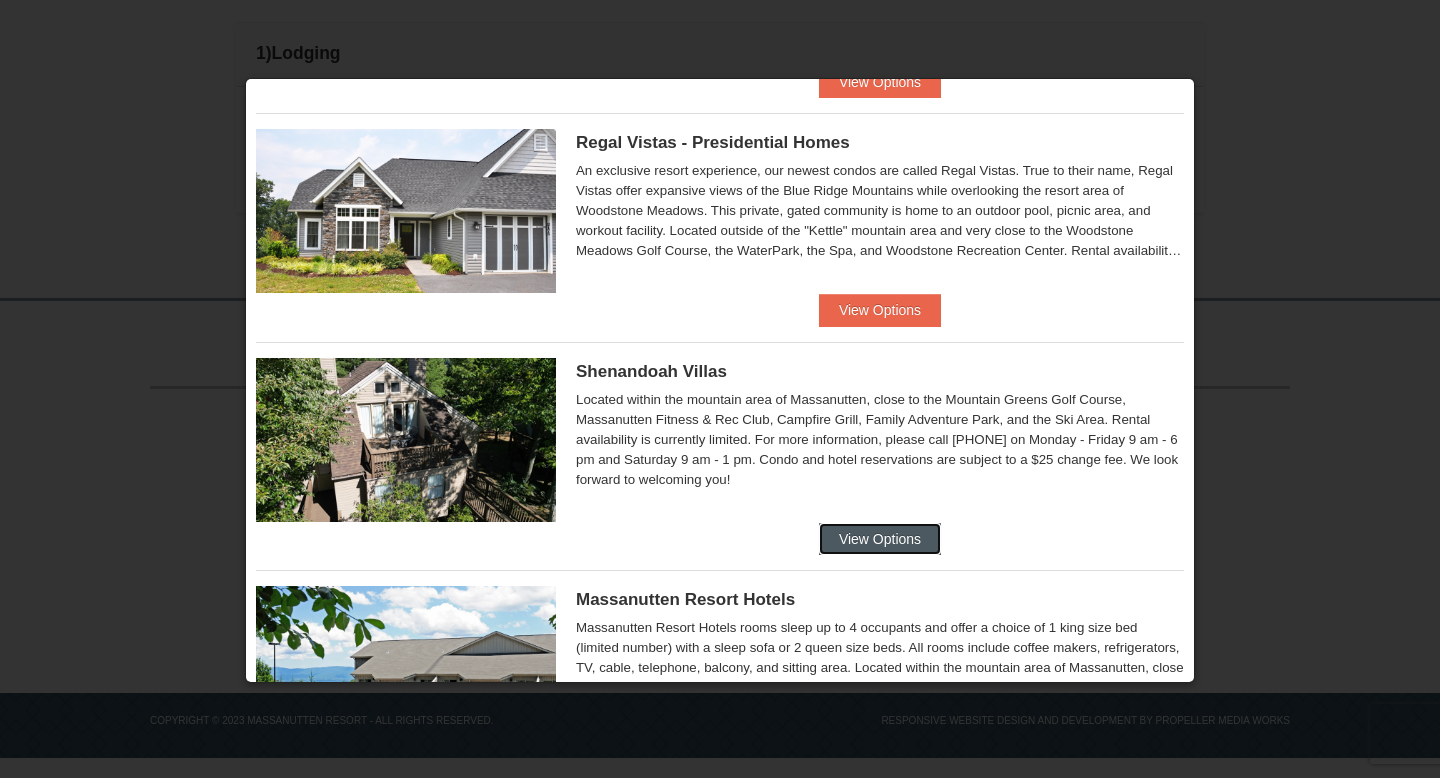 click on "View Options" at bounding box center (880, 539) 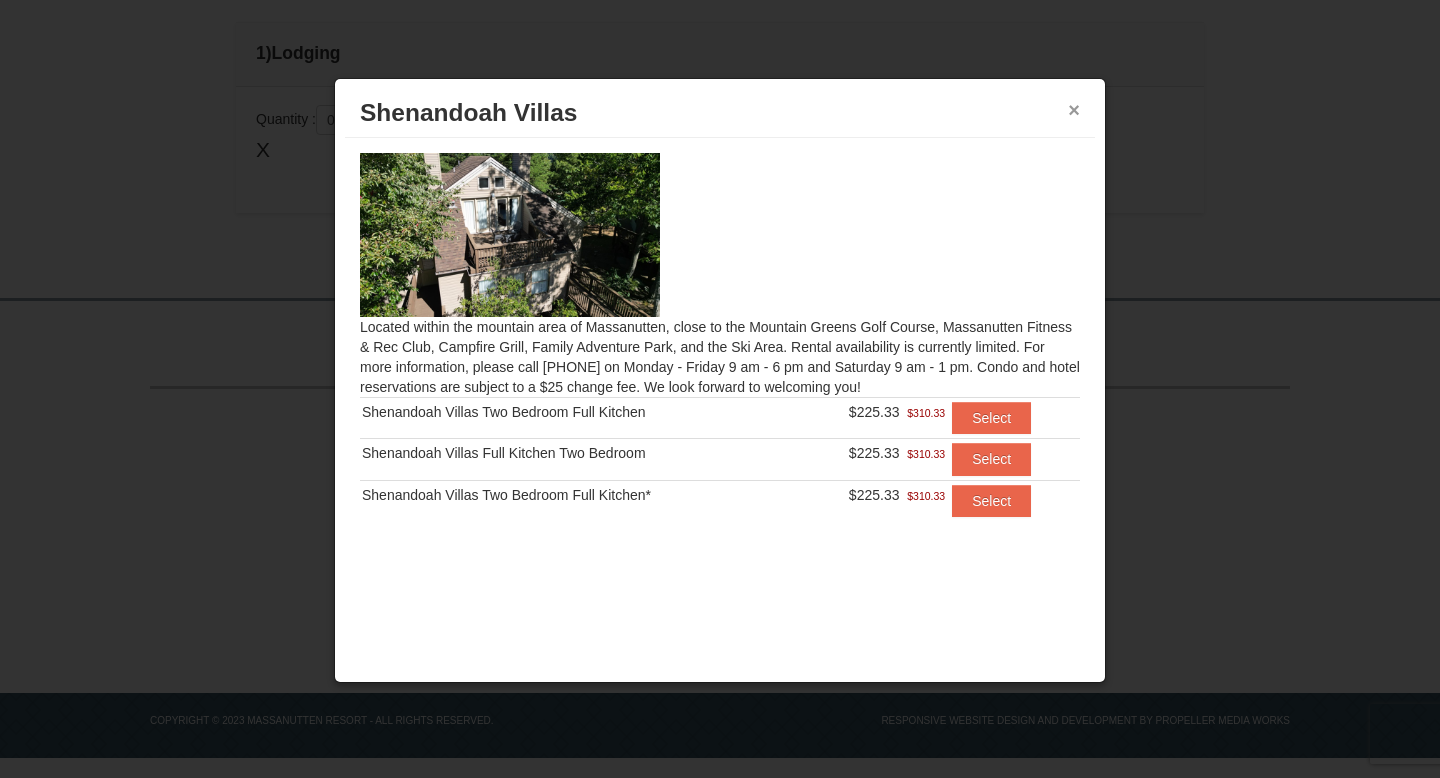 click on "×" at bounding box center [1074, 110] 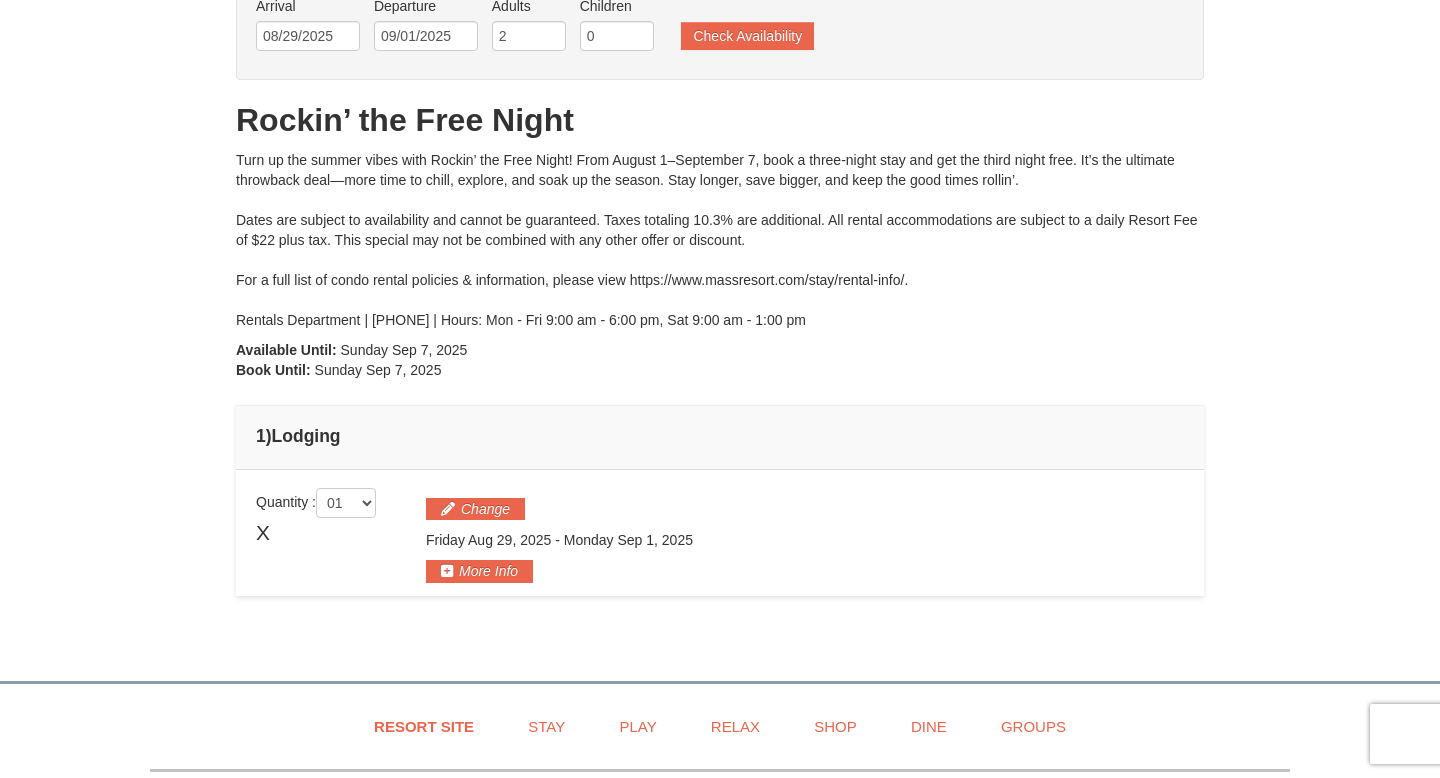 scroll, scrollTop: 100, scrollLeft: 0, axis: vertical 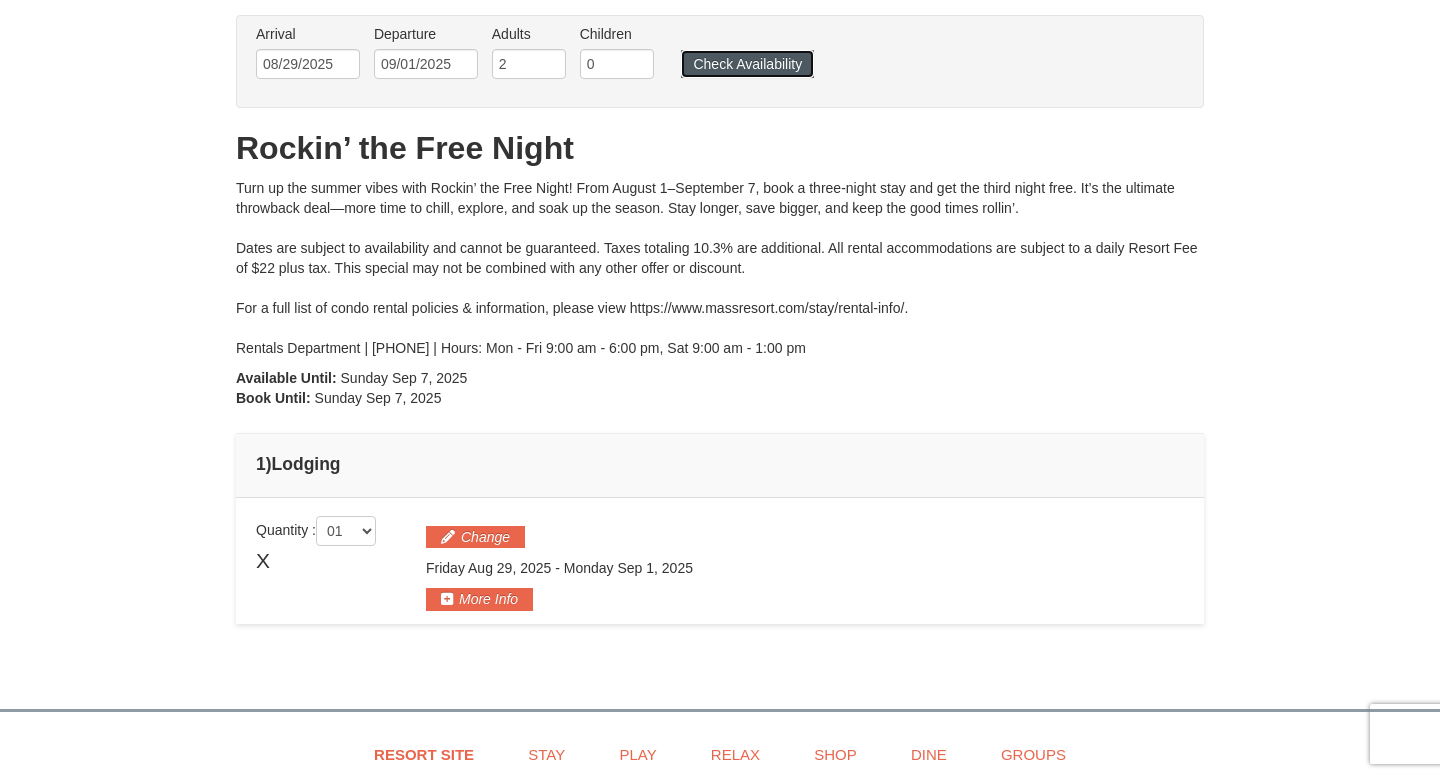 click on "Check Availability" at bounding box center [747, 64] 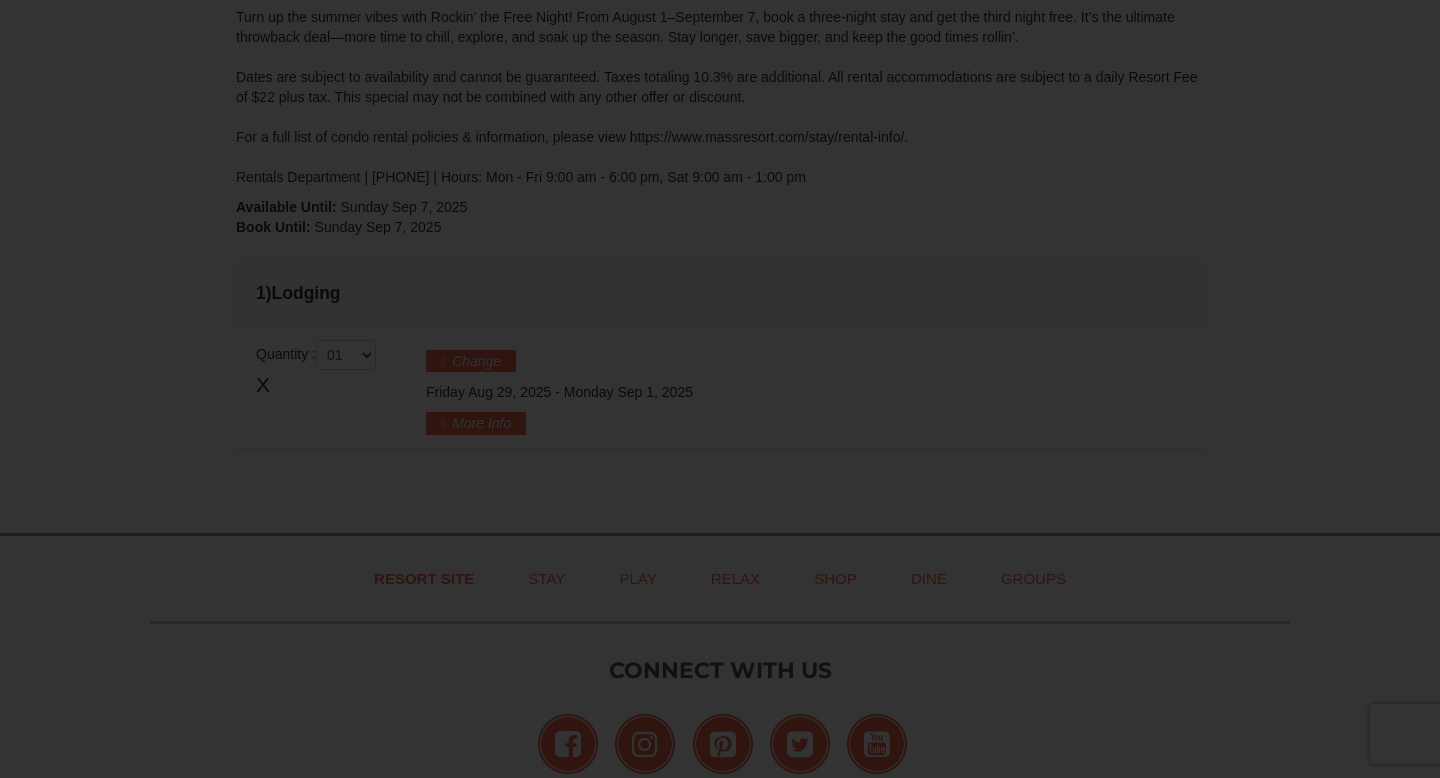 scroll, scrollTop: 0, scrollLeft: 0, axis: both 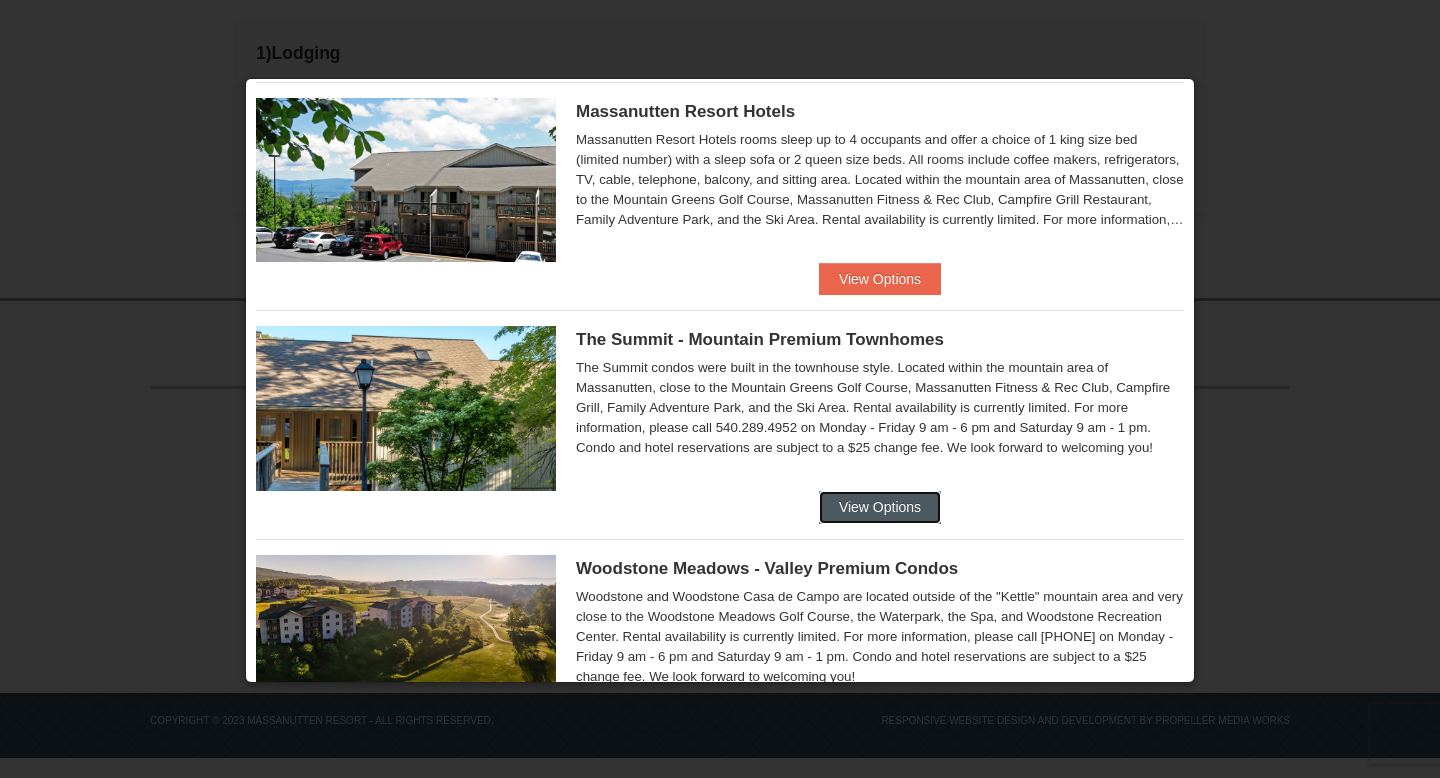 click on "View Options" at bounding box center [880, 507] 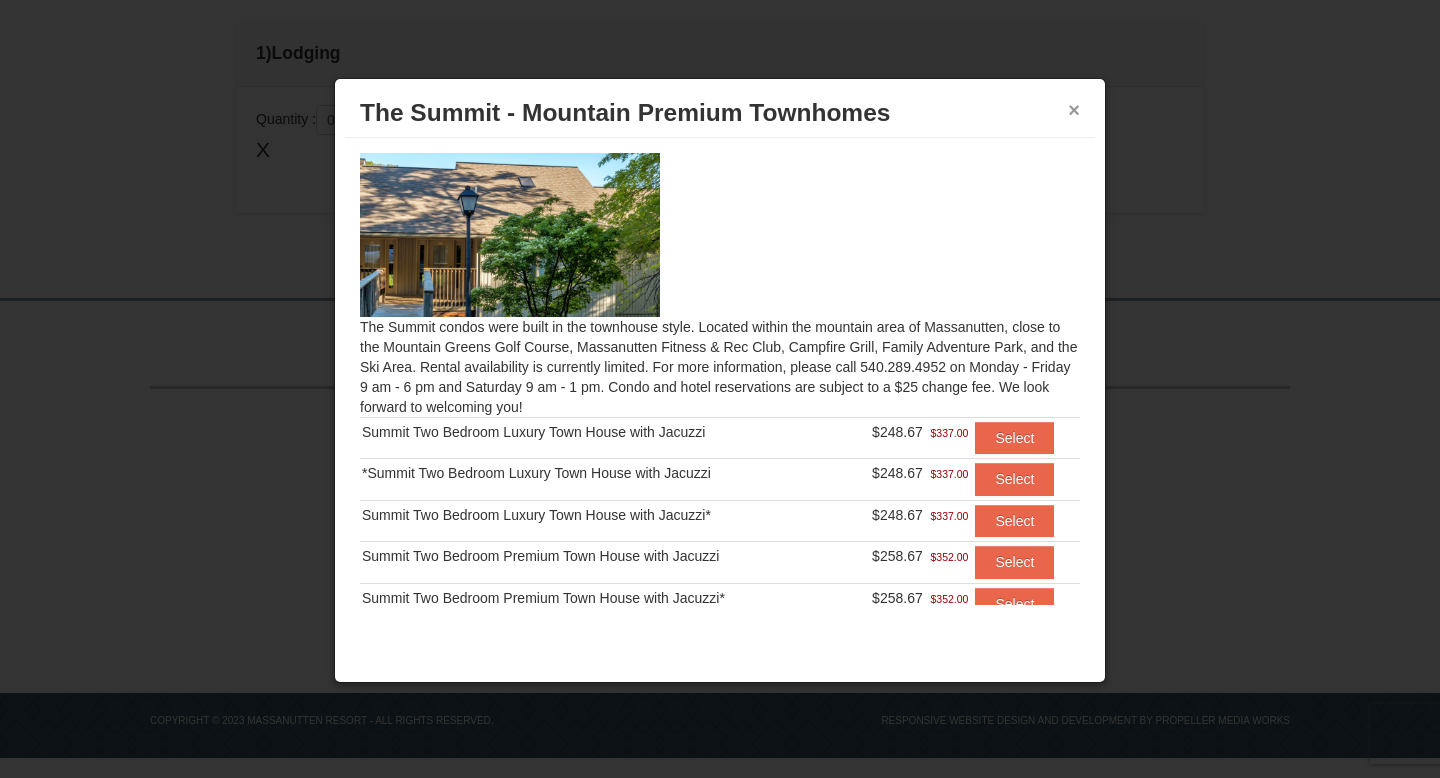 click on "×" at bounding box center [1074, 110] 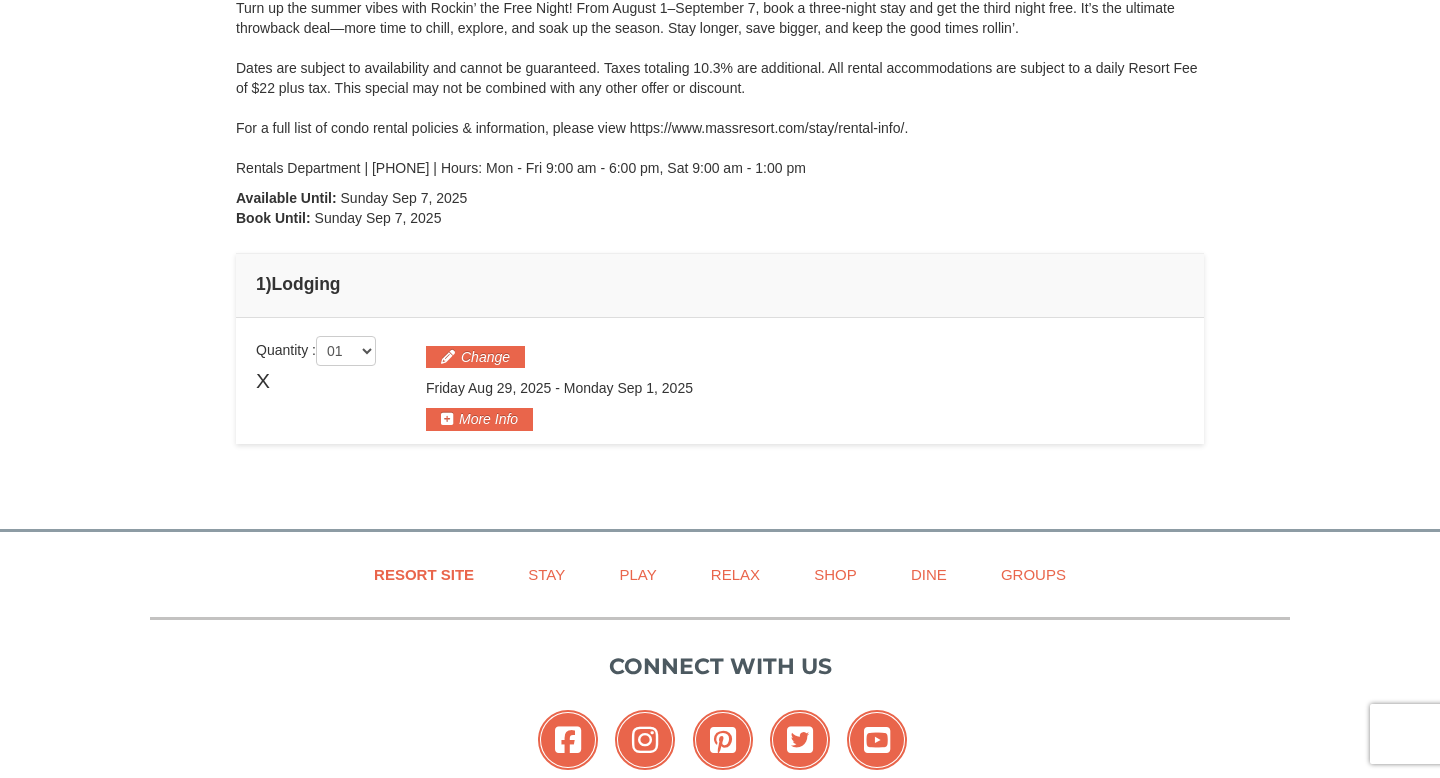 scroll, scrollTop: 0, scrollLeft: 0, axis: both 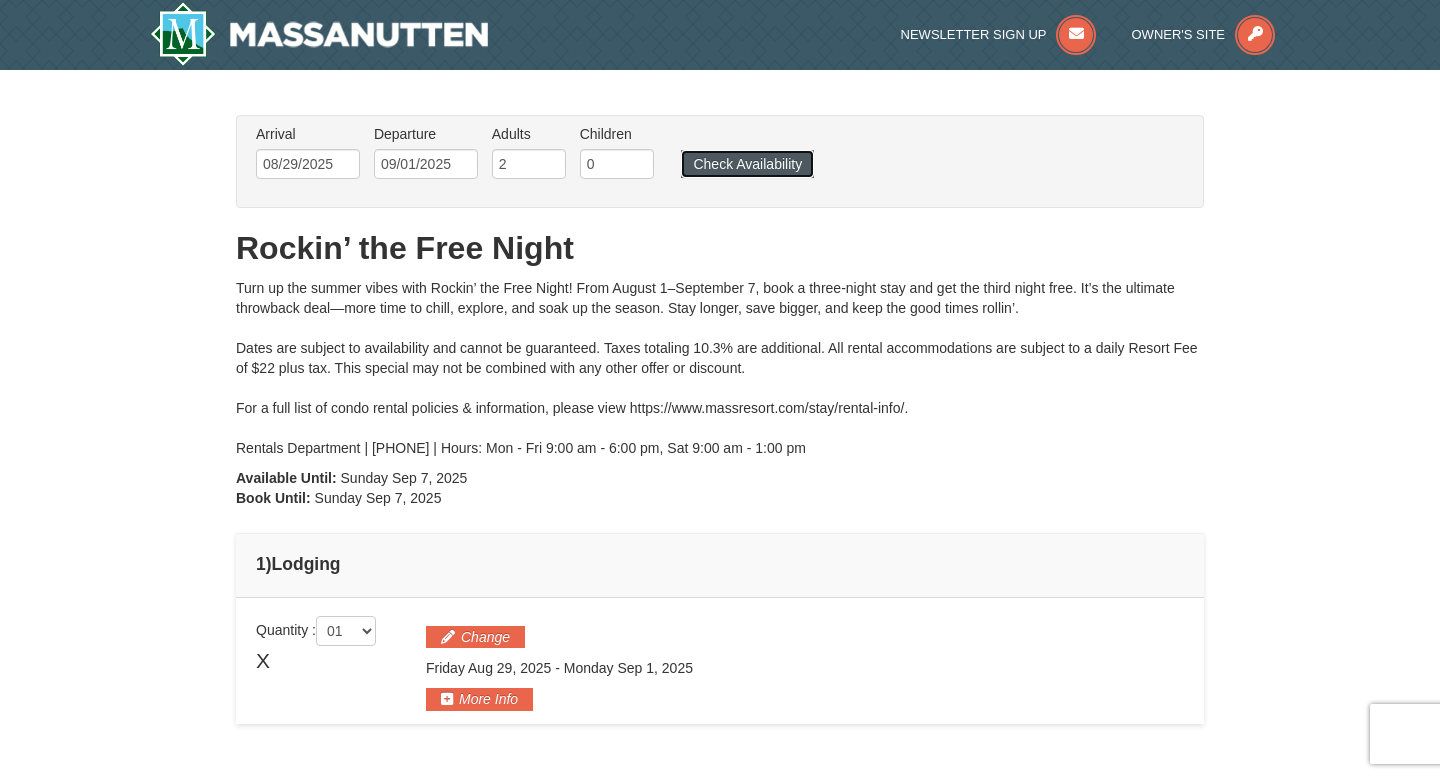 click on "Check Availability" at bounding box center (747, 164) 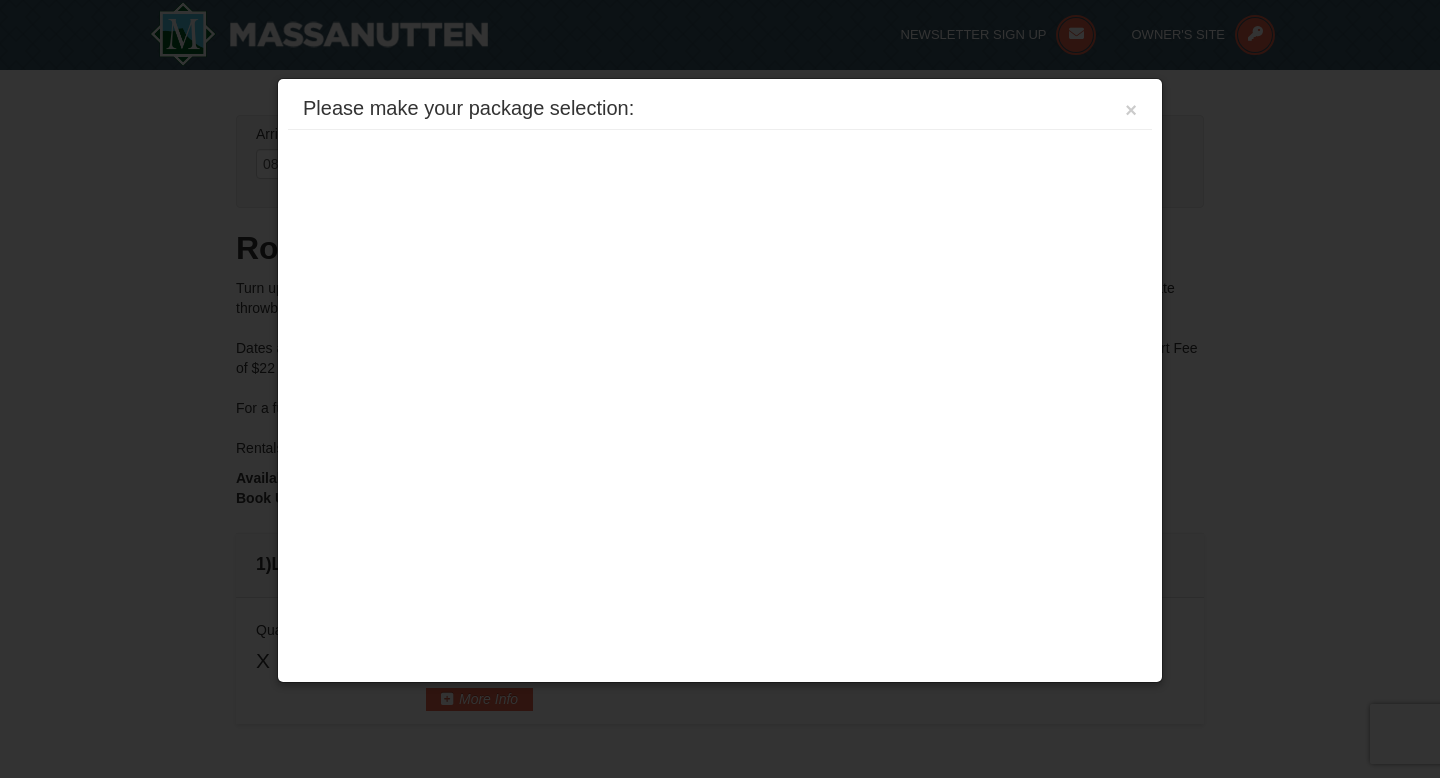 scroll, scrollTop: 511, scrollLeft: 0, axis: vertical 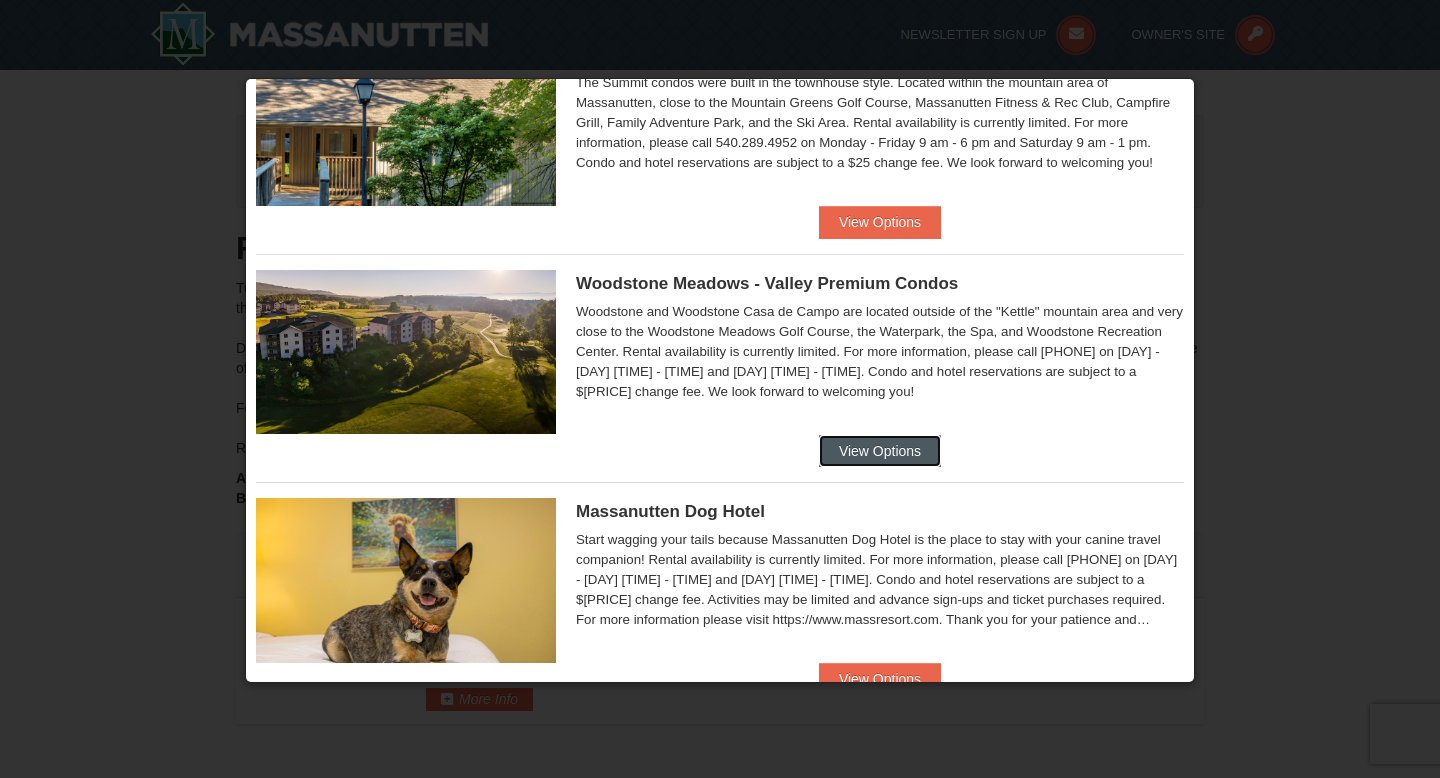 click on "View Options" at bounding box center [880, 451] 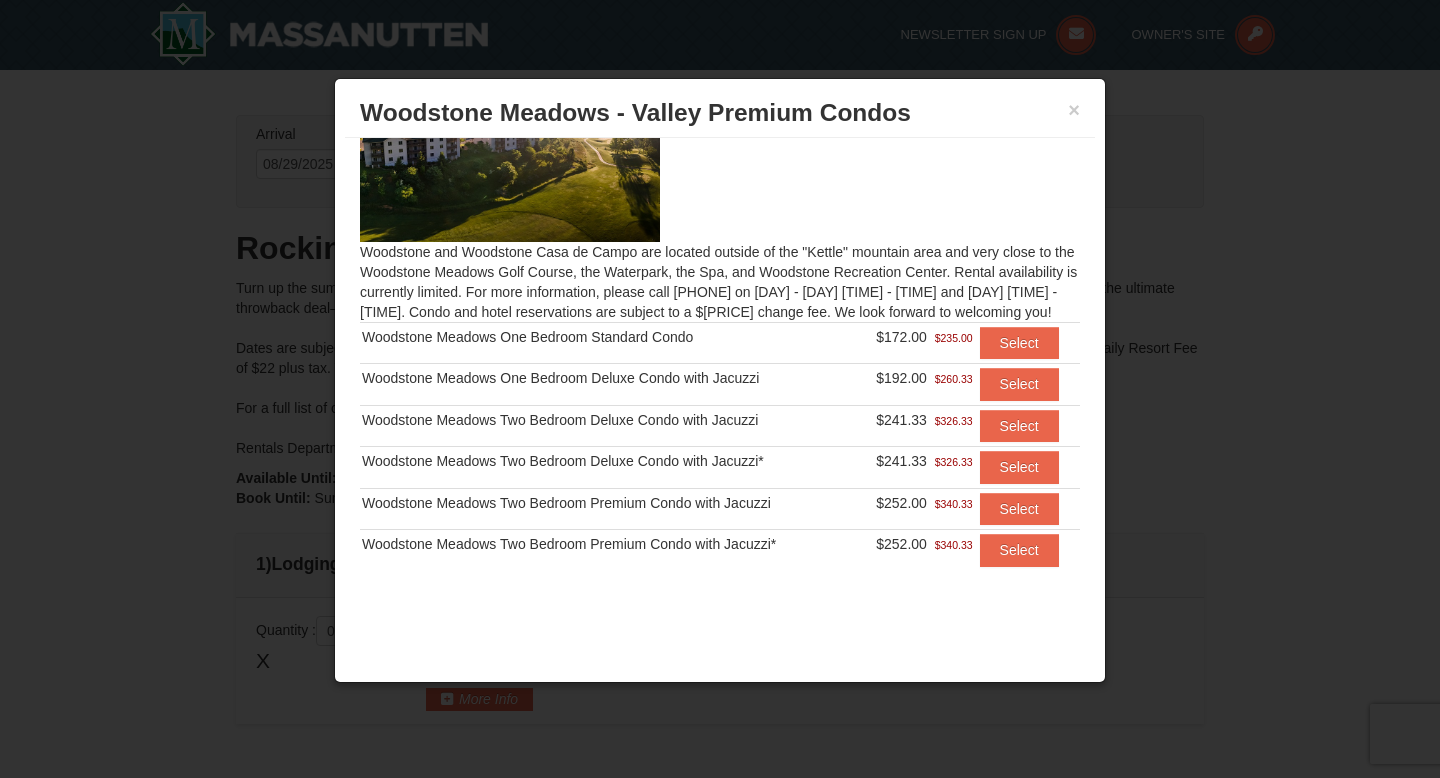 scroll, scrollTop: 58, scrollLeft: 0, axis: vertical 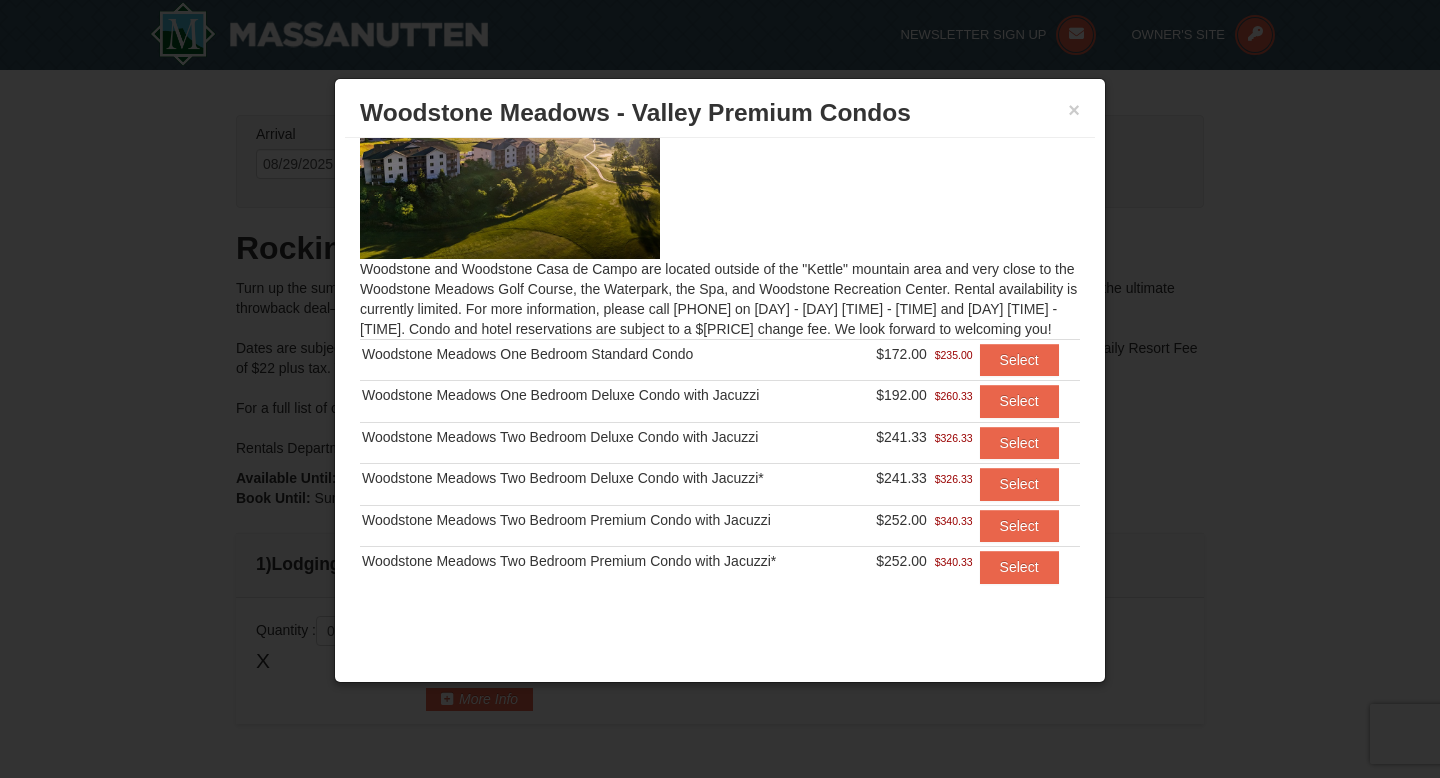 click on "$192.00" at bounding box center (901, 395) 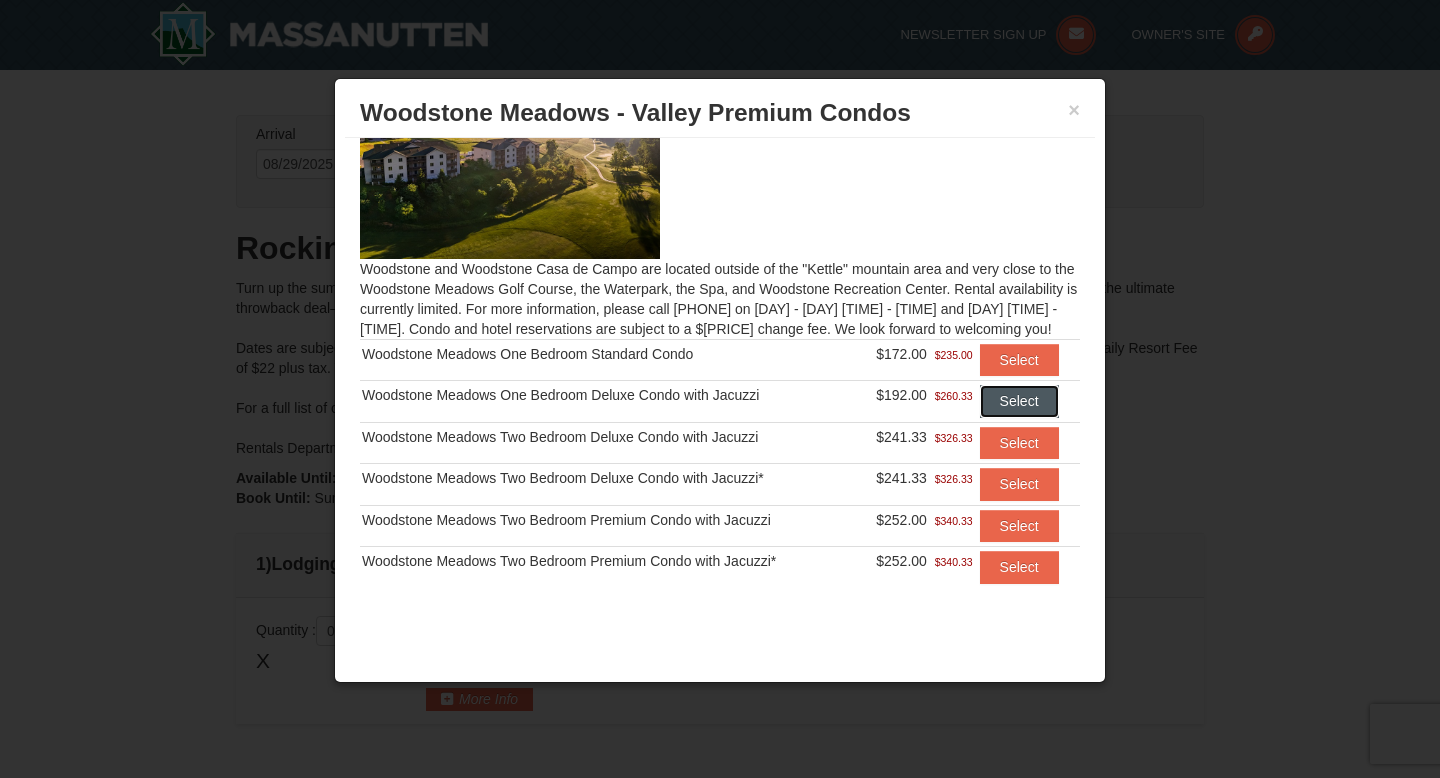 click on "Select" at bounding box center (1019, 401) 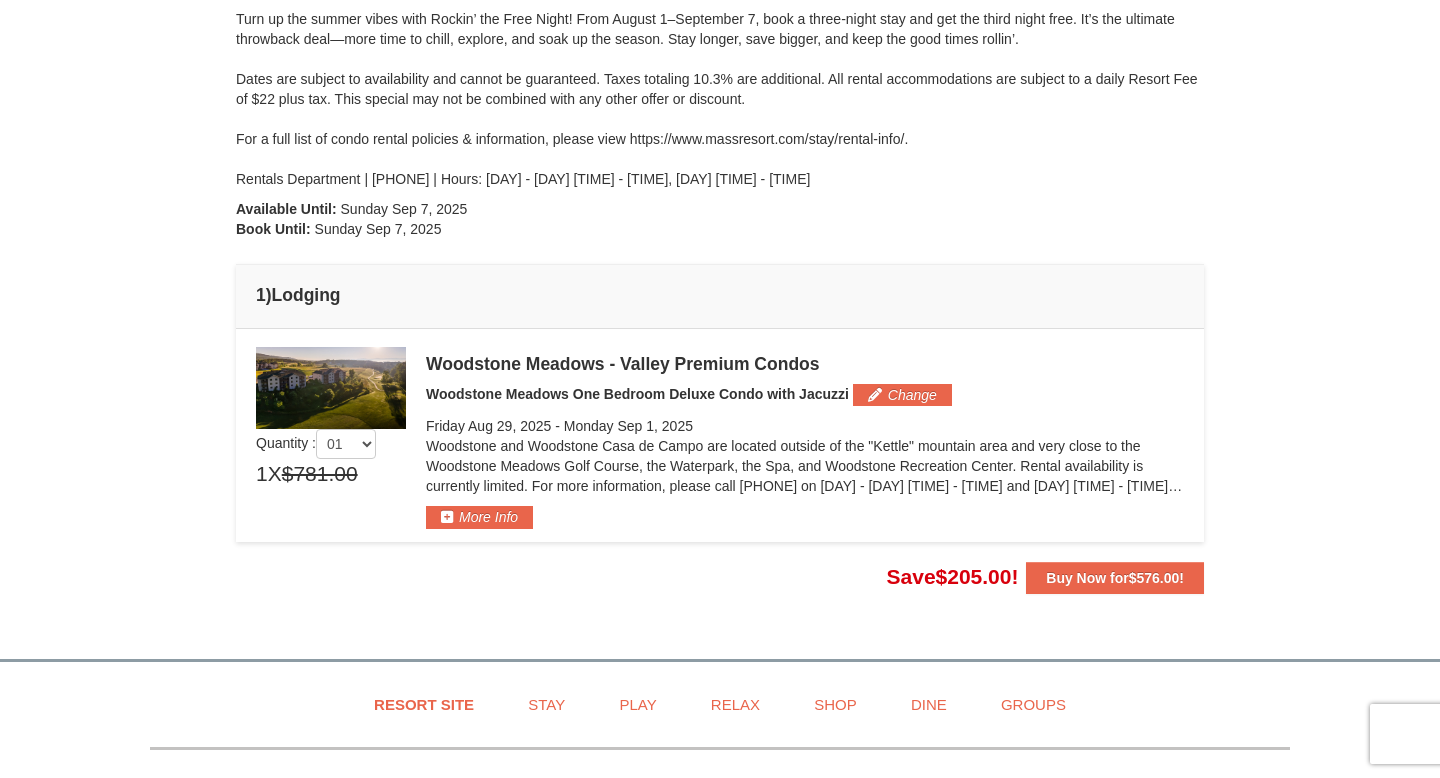 scroll, scrollTop: 267, scrollLeft: 0, axis: vertical 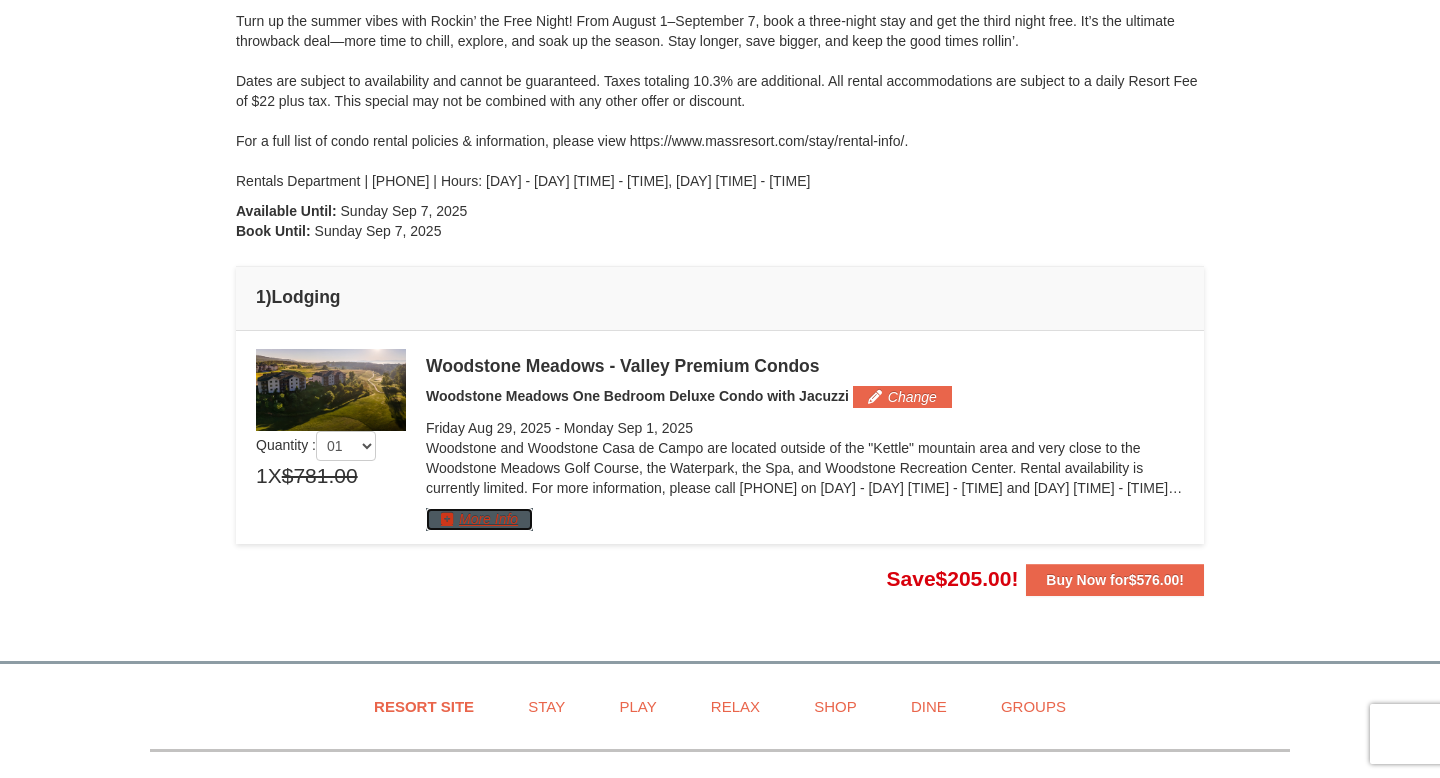 click on "More Info" at bounding box center (479, 519) 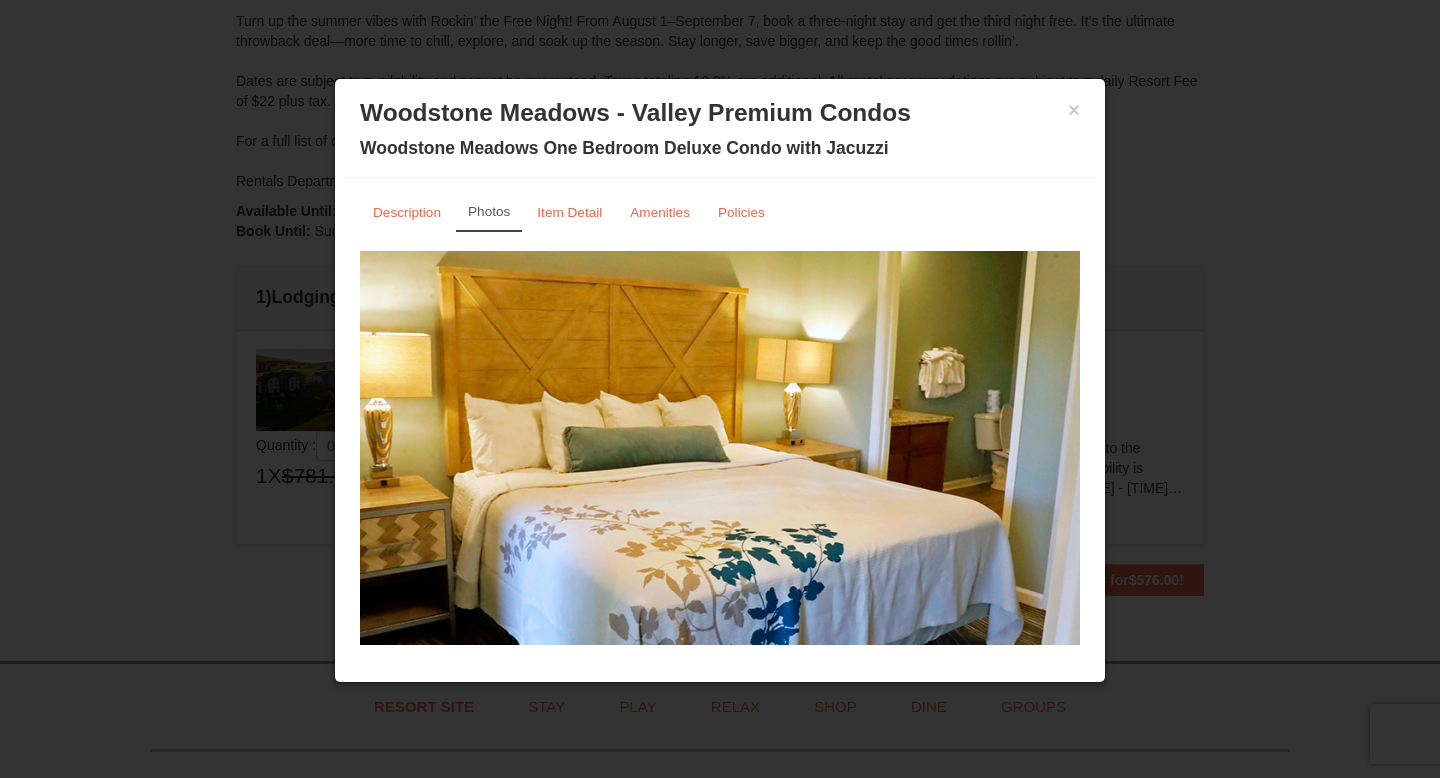 click on "Woodstone Meadows - Valley Premium Condos" at bounding box center (720, 113) 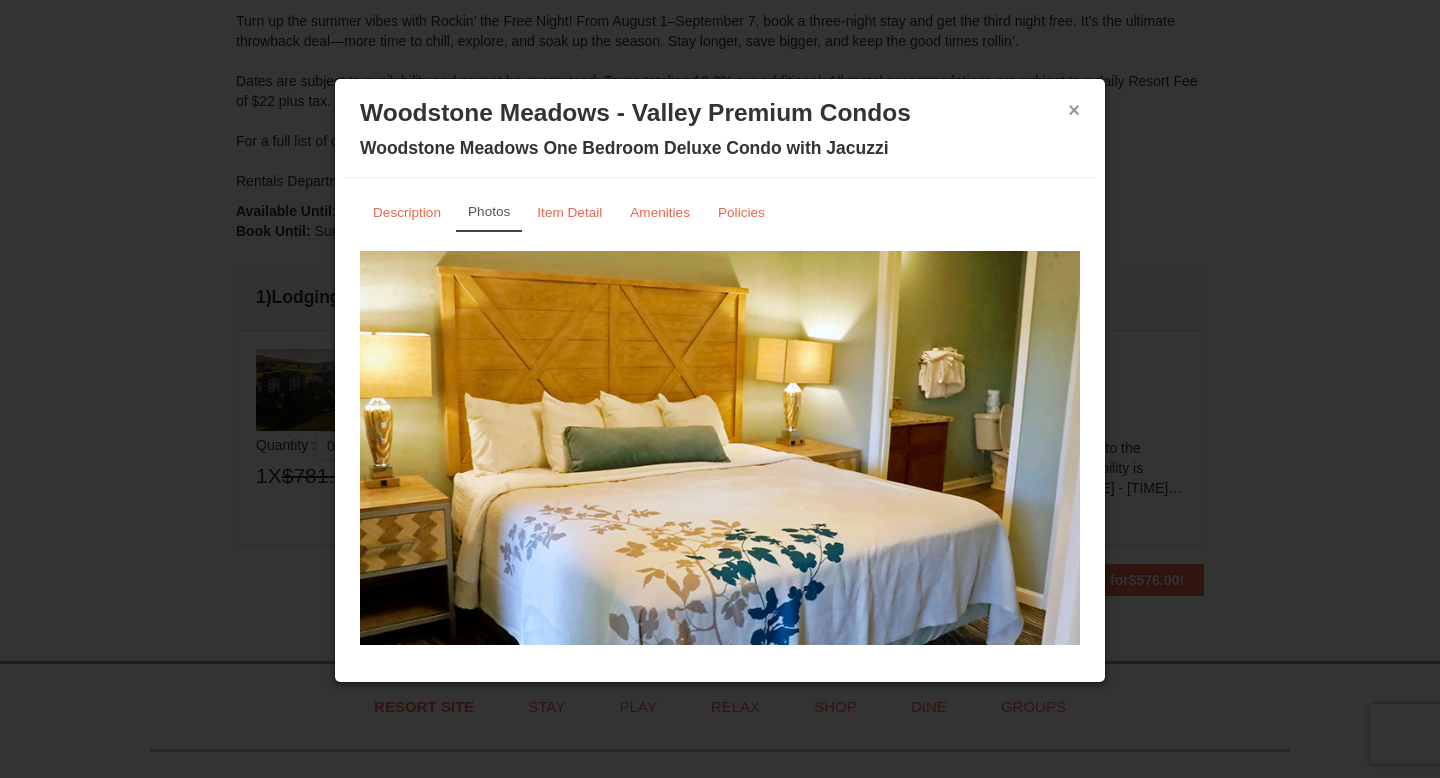 click on "×" at bounding box center [1074, 110] 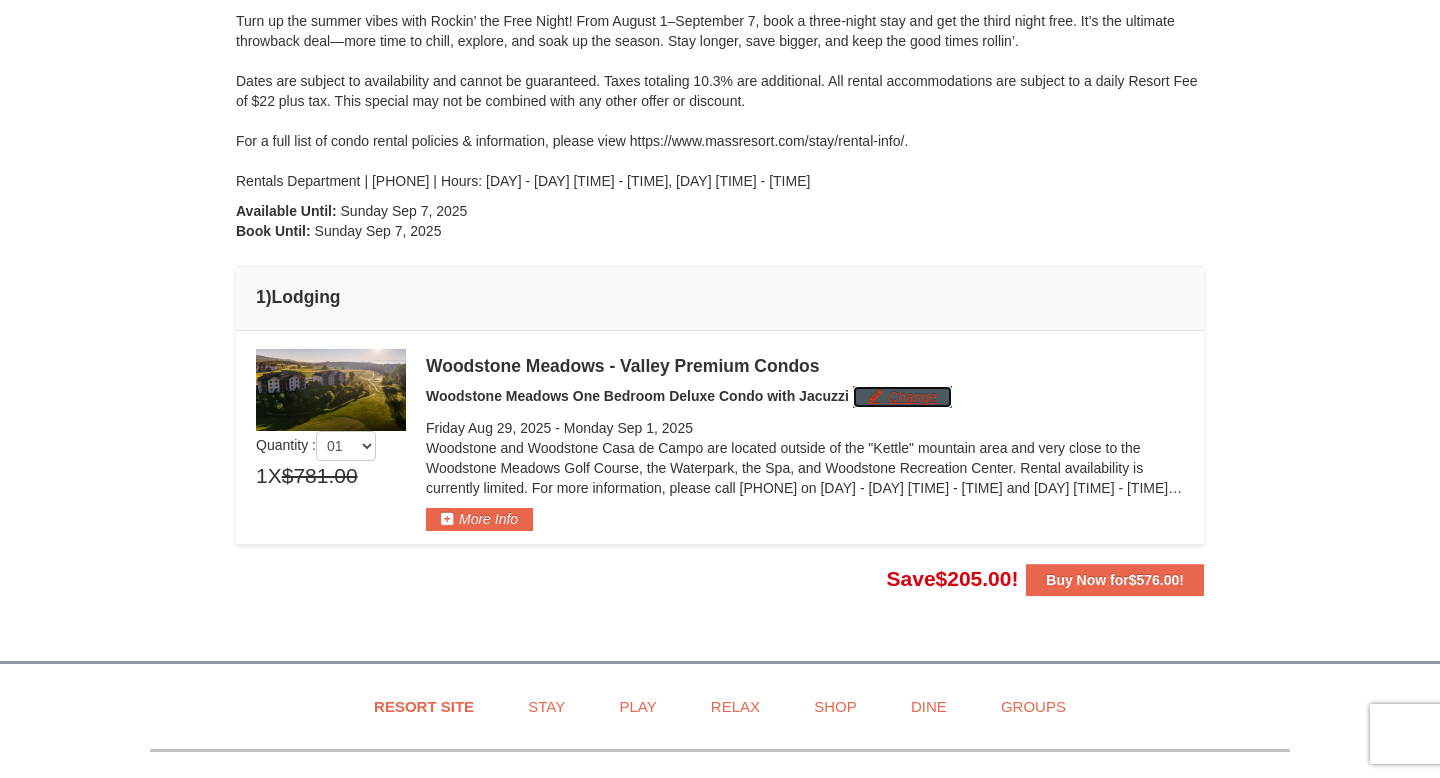 click on "Change" at bounding box center [902, 397] 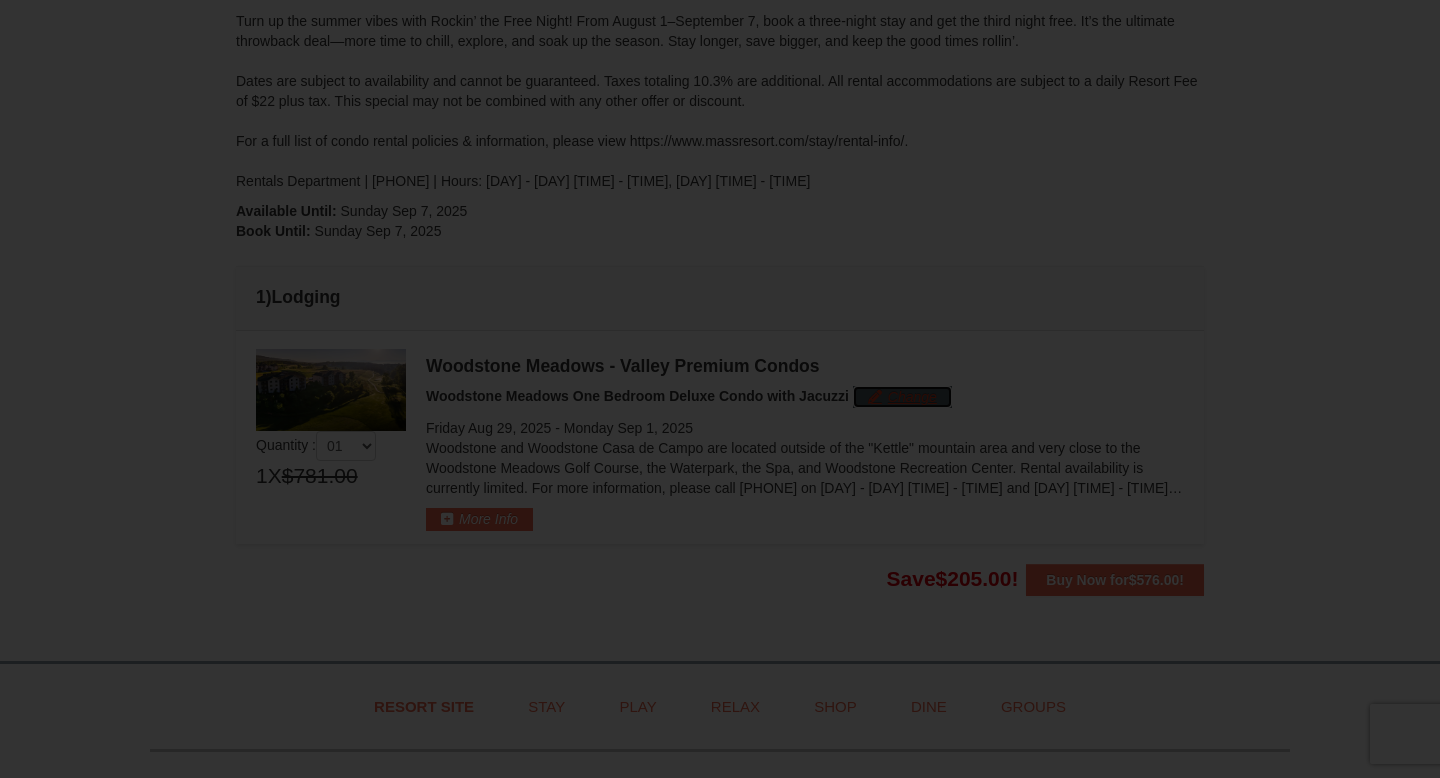 scroll, scrollTop: 343, scrollLeft: 0, axis: vertical 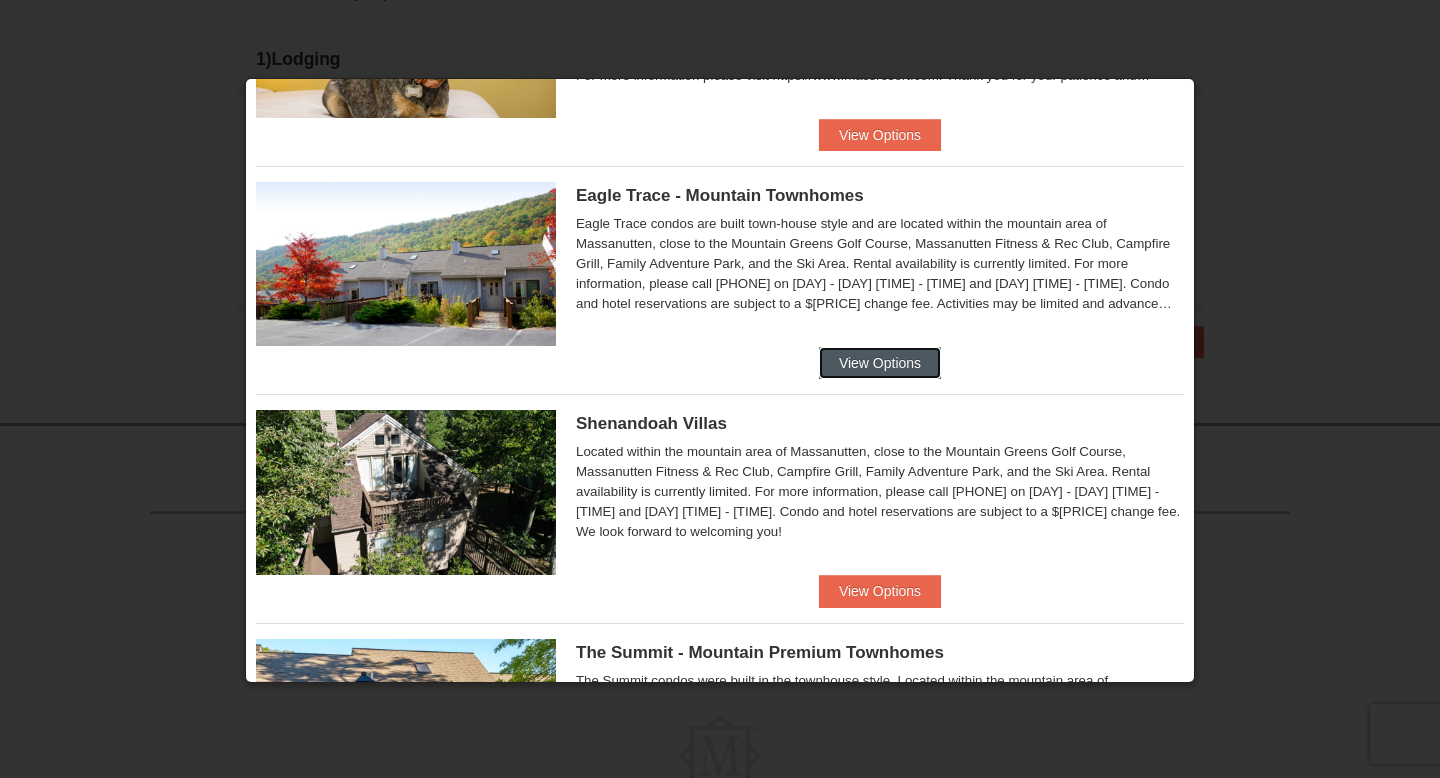 click on "View Options" at bounding box center [880, 363] 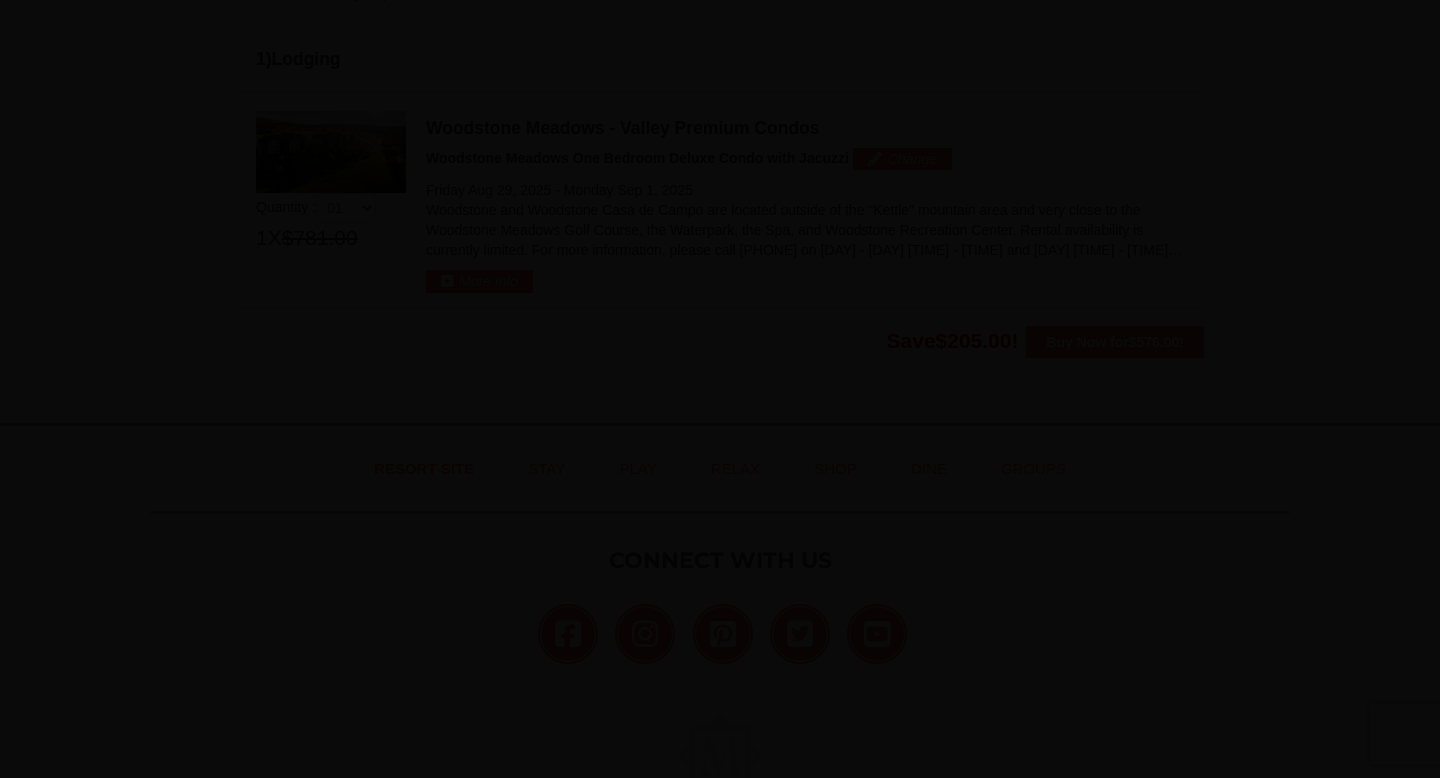 scroll, scrollTop: 0, scrollLeft: 0, axis: both 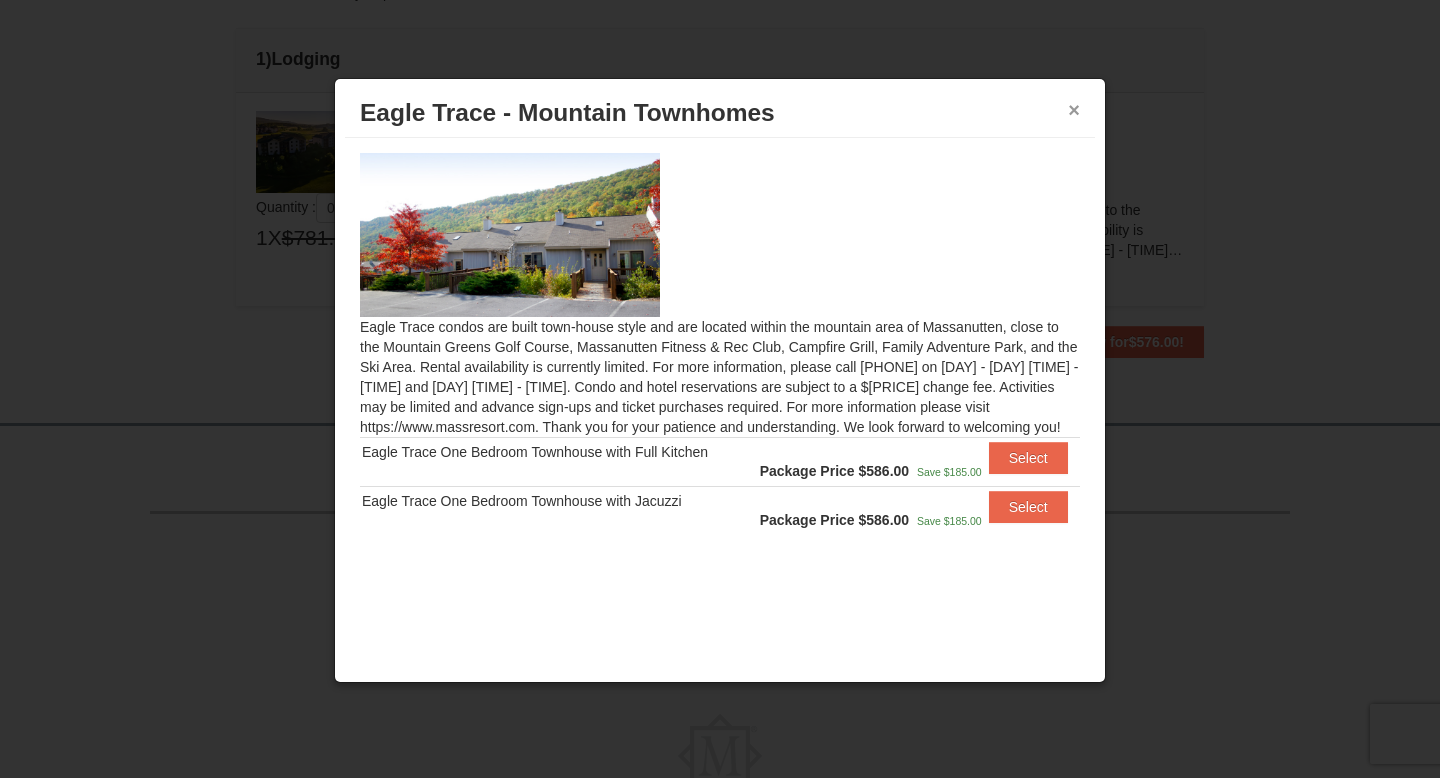 click on "×" at bounding box center (1074, 110) 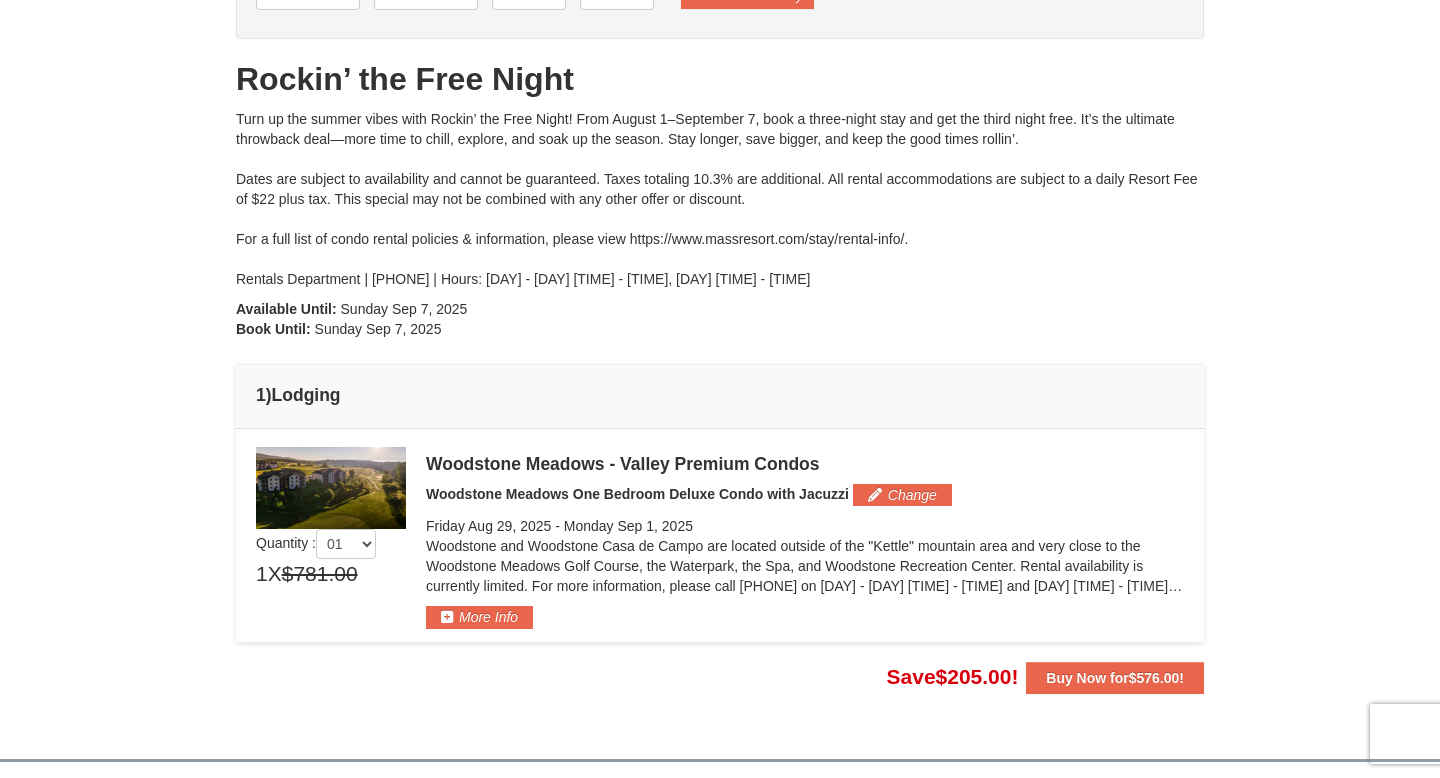 scroll, scrollTop: 136, scrollLeft: 0, axis: vertical 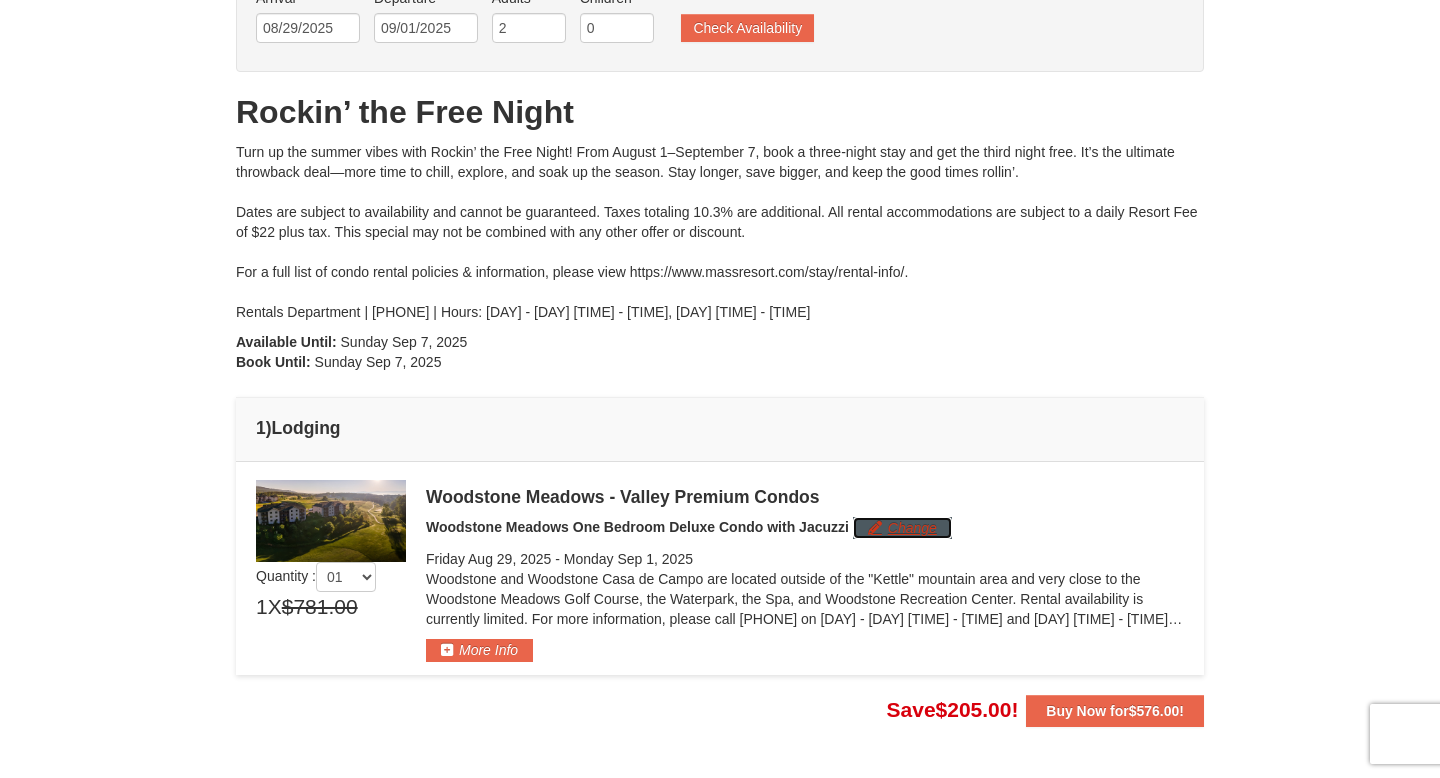 click on "Change" at bounding box center [902, 528] 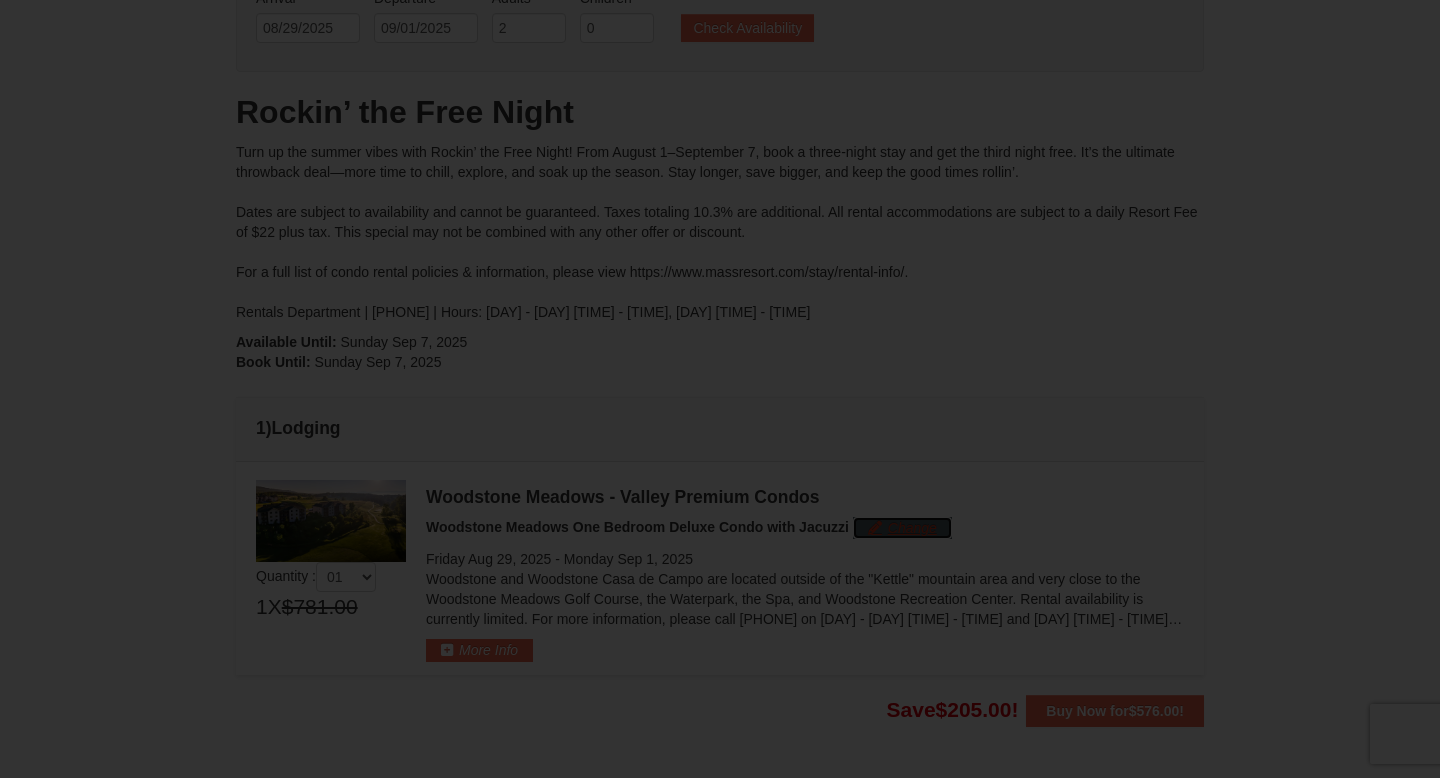 scroll, scrollTop: 242, scrollLeft: 0, axis: vertical 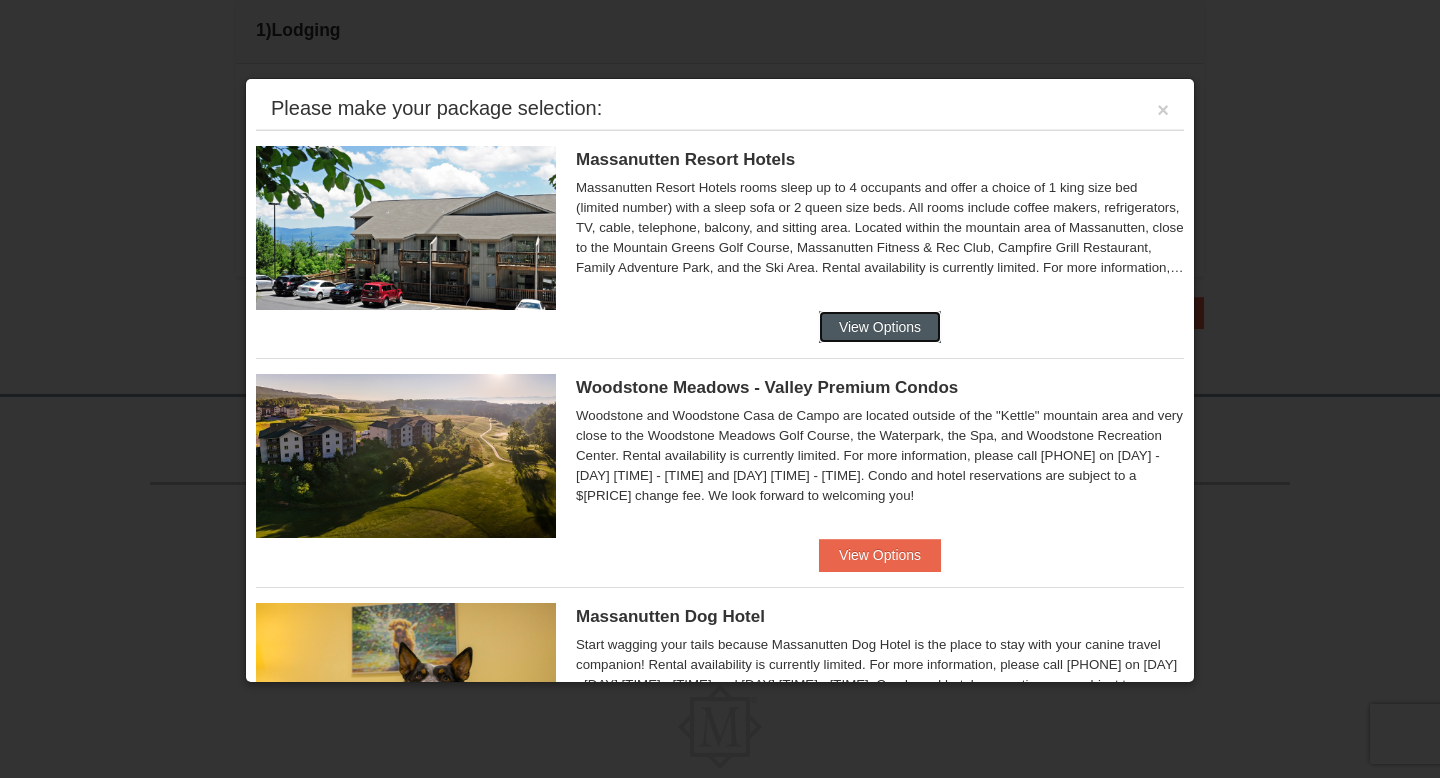 click on "View Options" at bounding box center (880, 327) 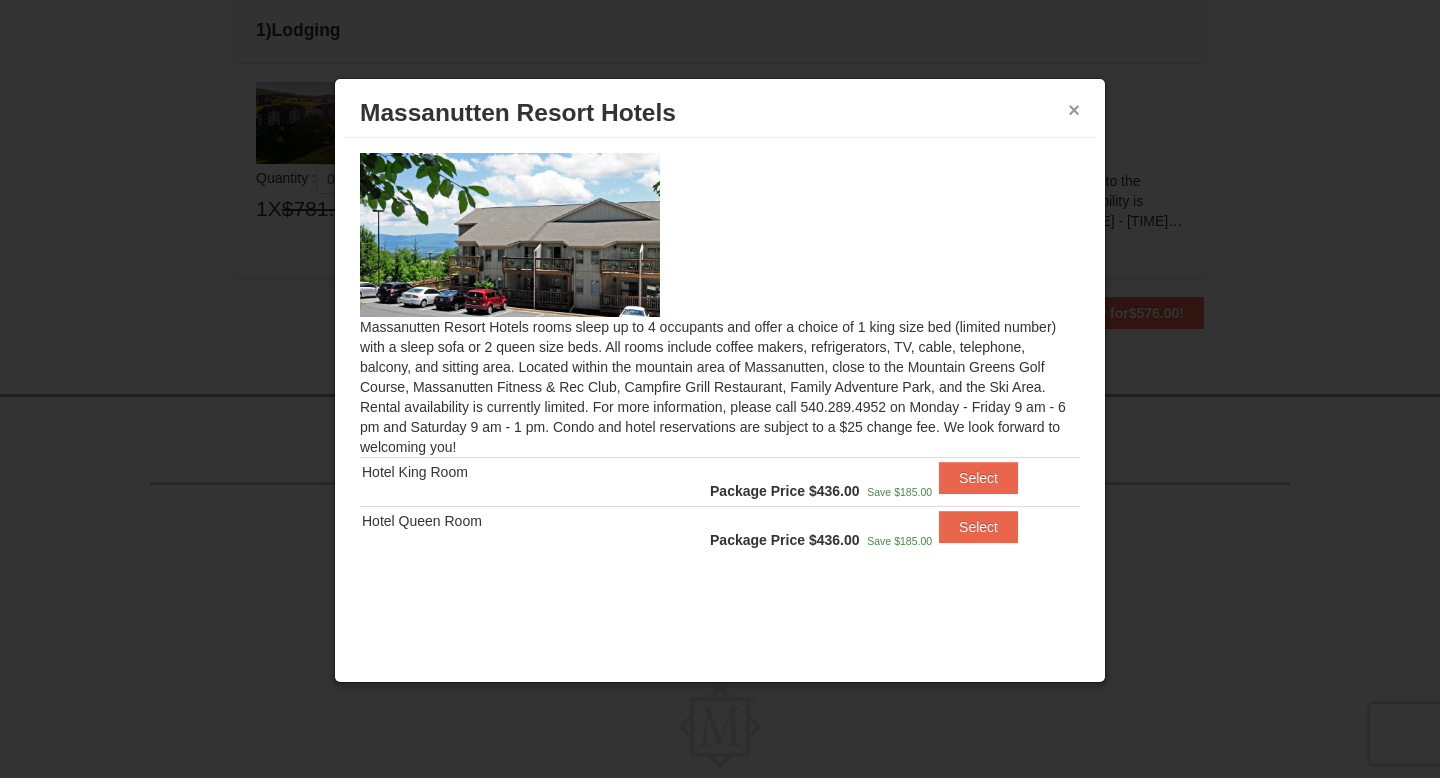click on "×" at bounding box center (1074, 110) 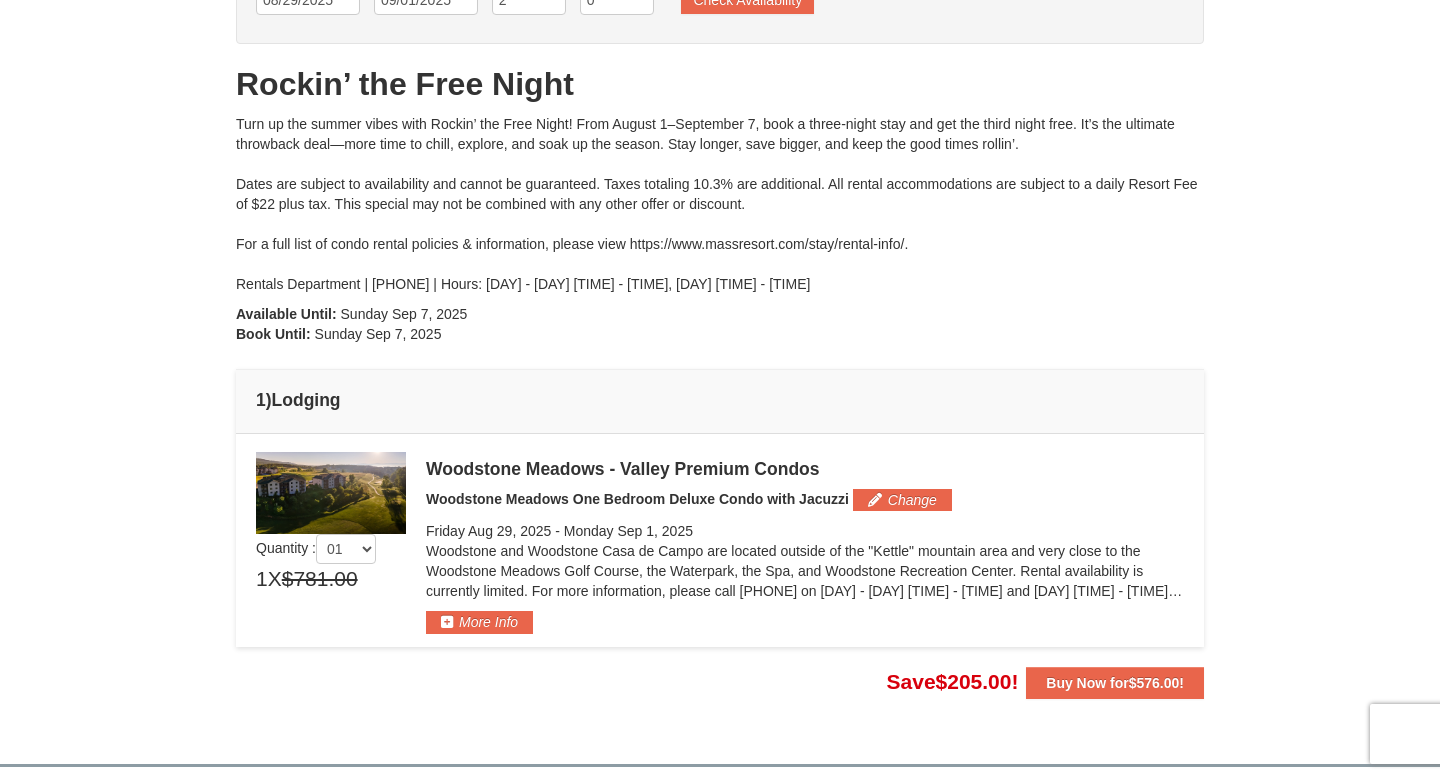 scroll, scrollTop: 156, scrollLeft: 0, axis: vertical 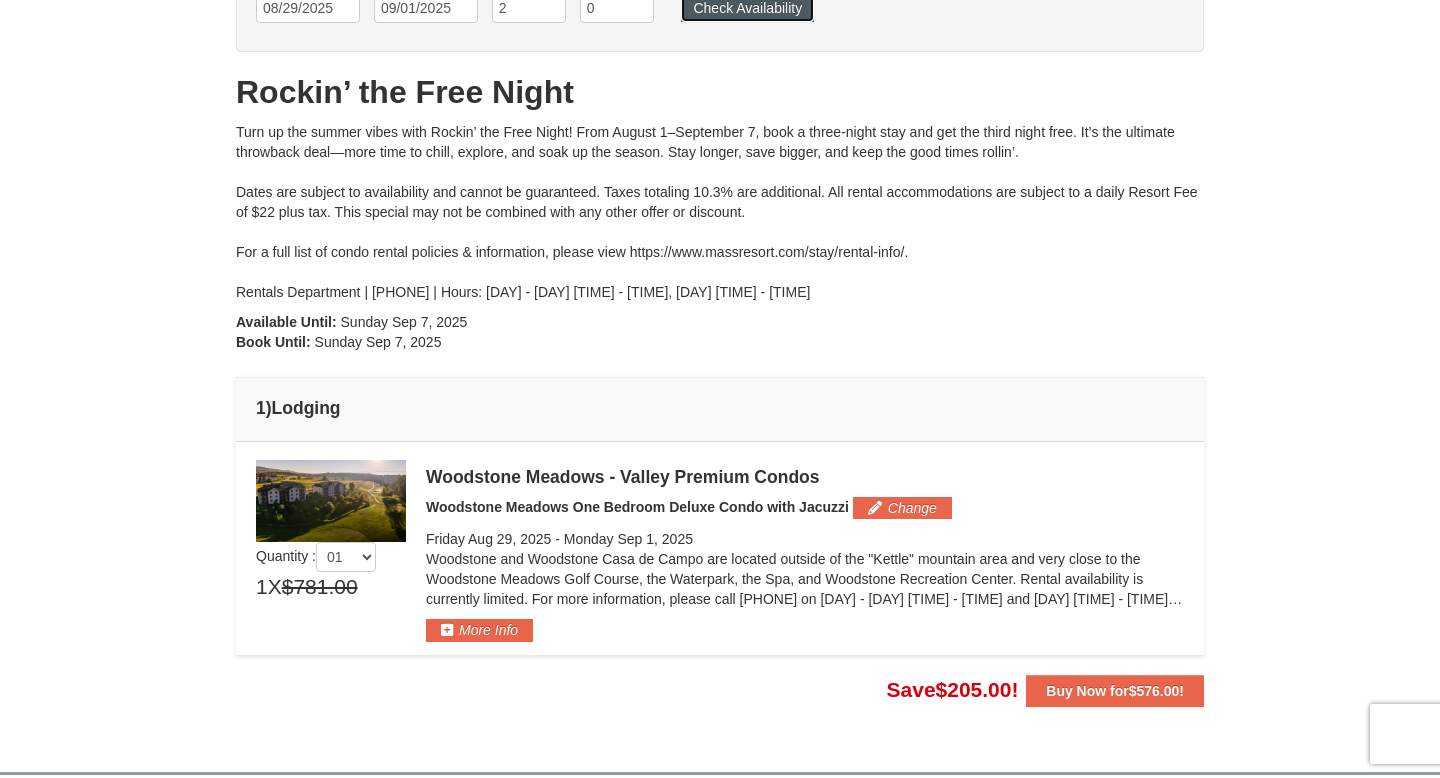 click on "Check Availability" at bounding box center [747, 8] 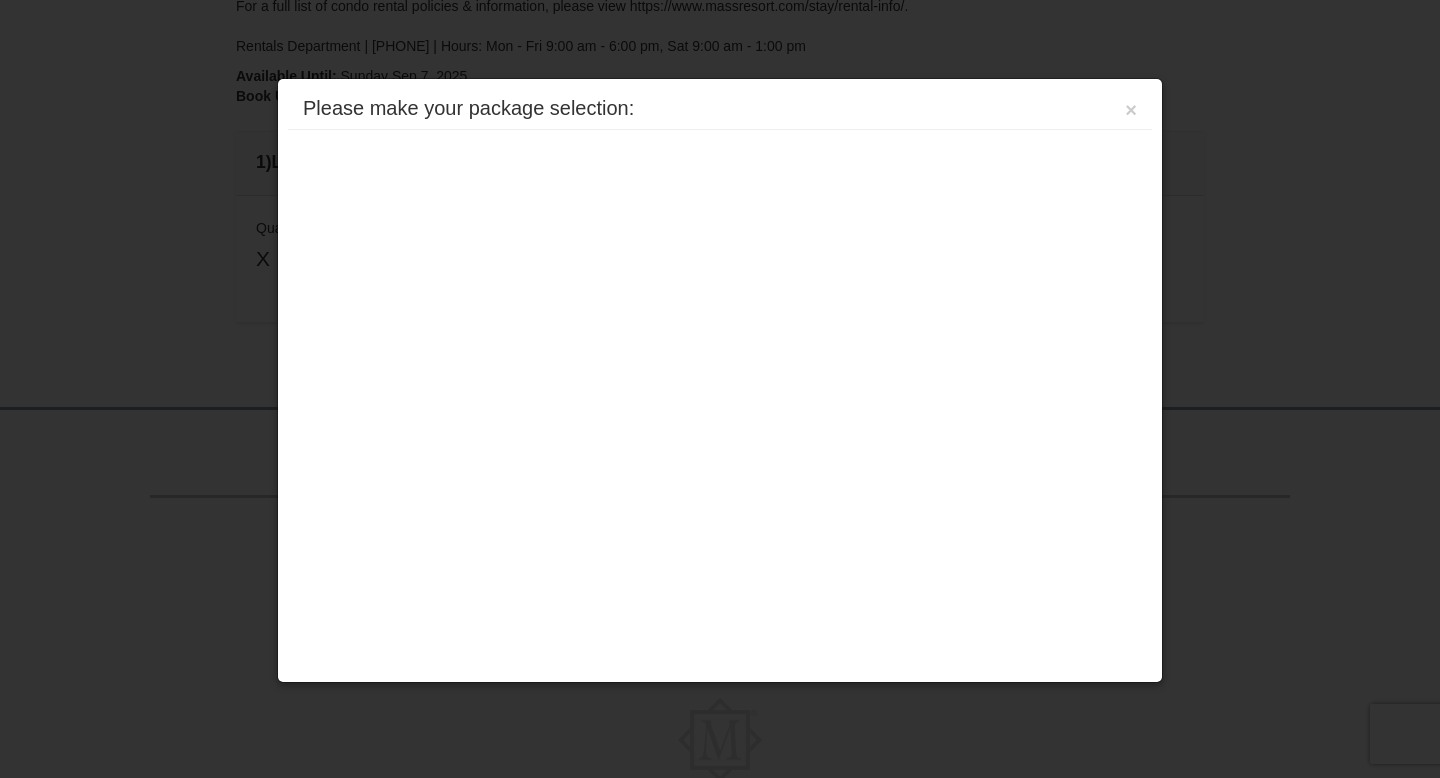 scroll, scrollTop: 0, scrollLeft: 0, axis: both 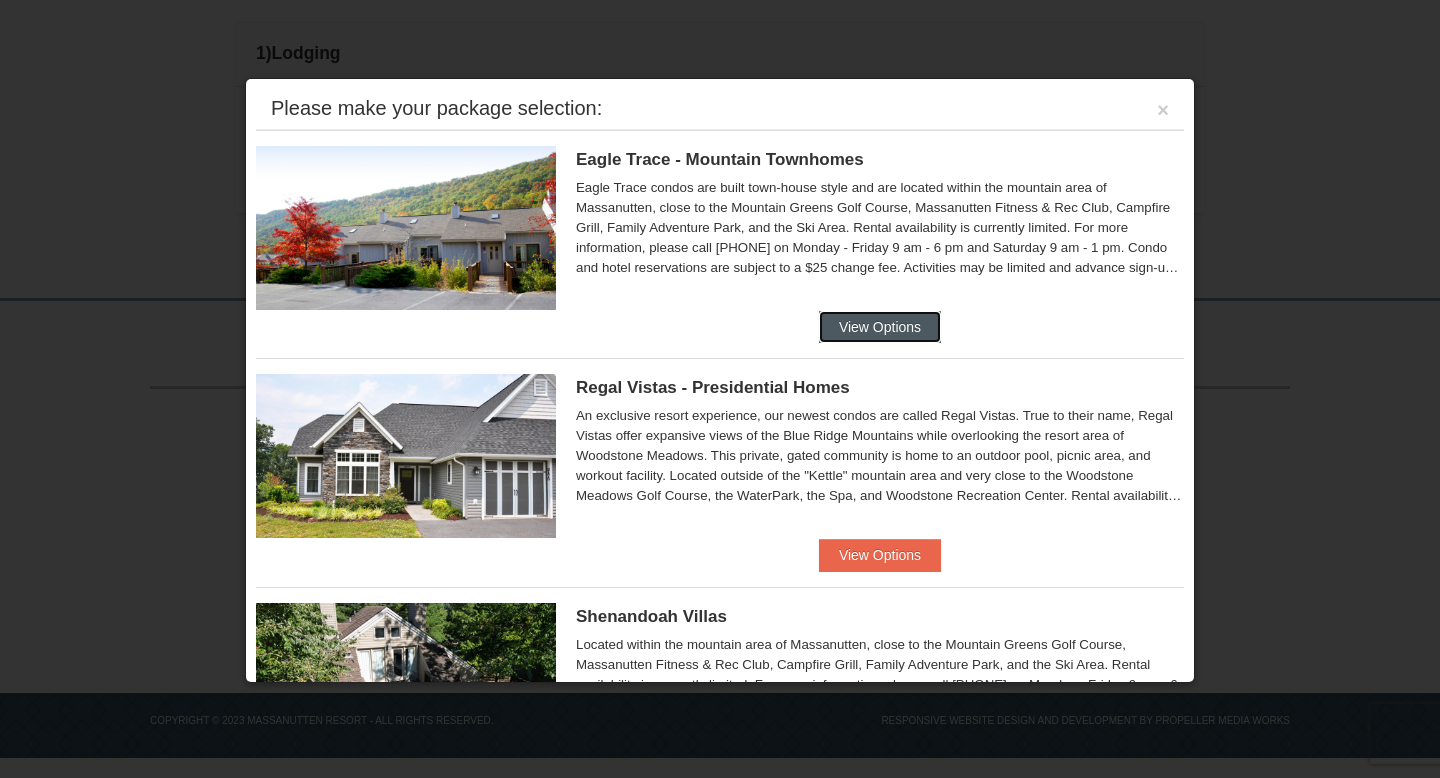 click on "View Options" at bounding box center [880, 327] 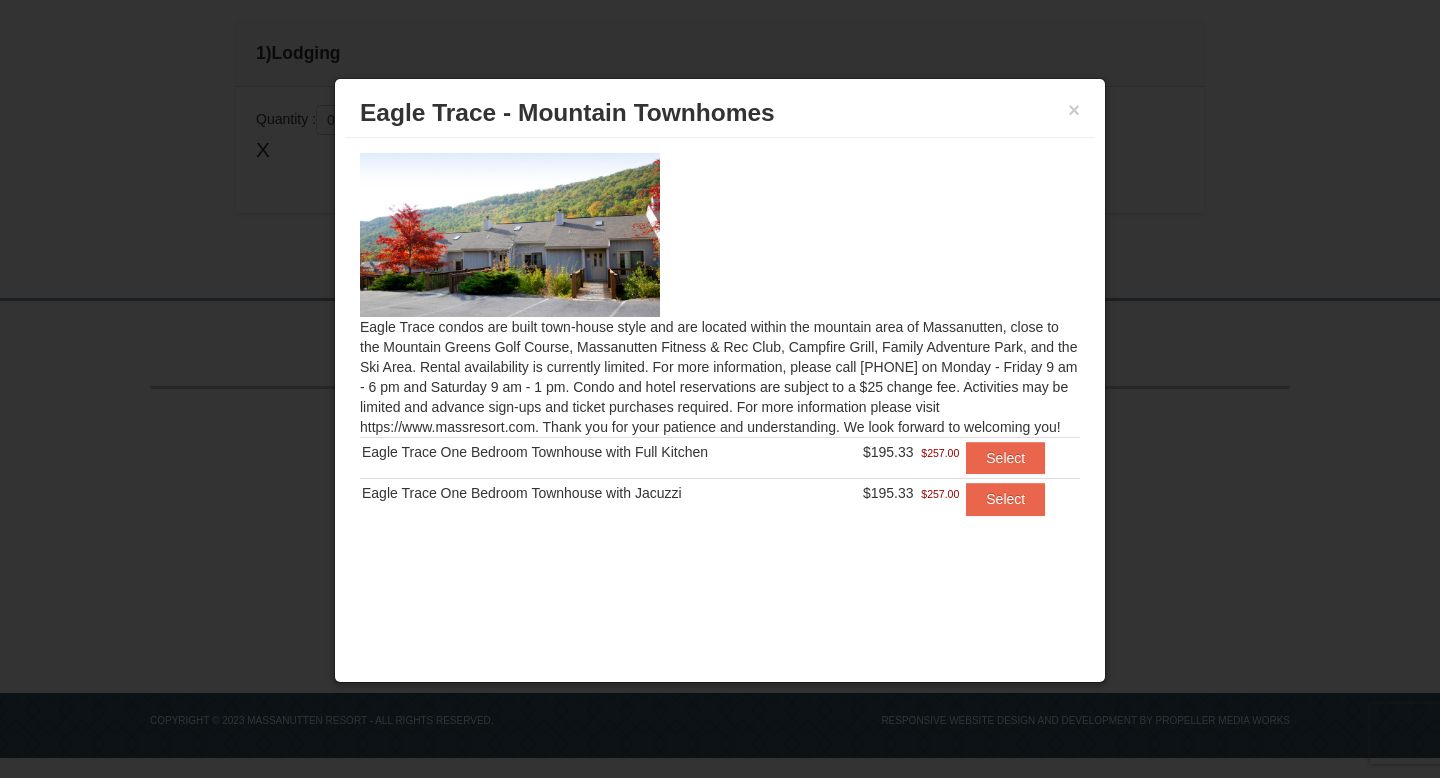 click on "$257.00" at bounding box center (940, 453) 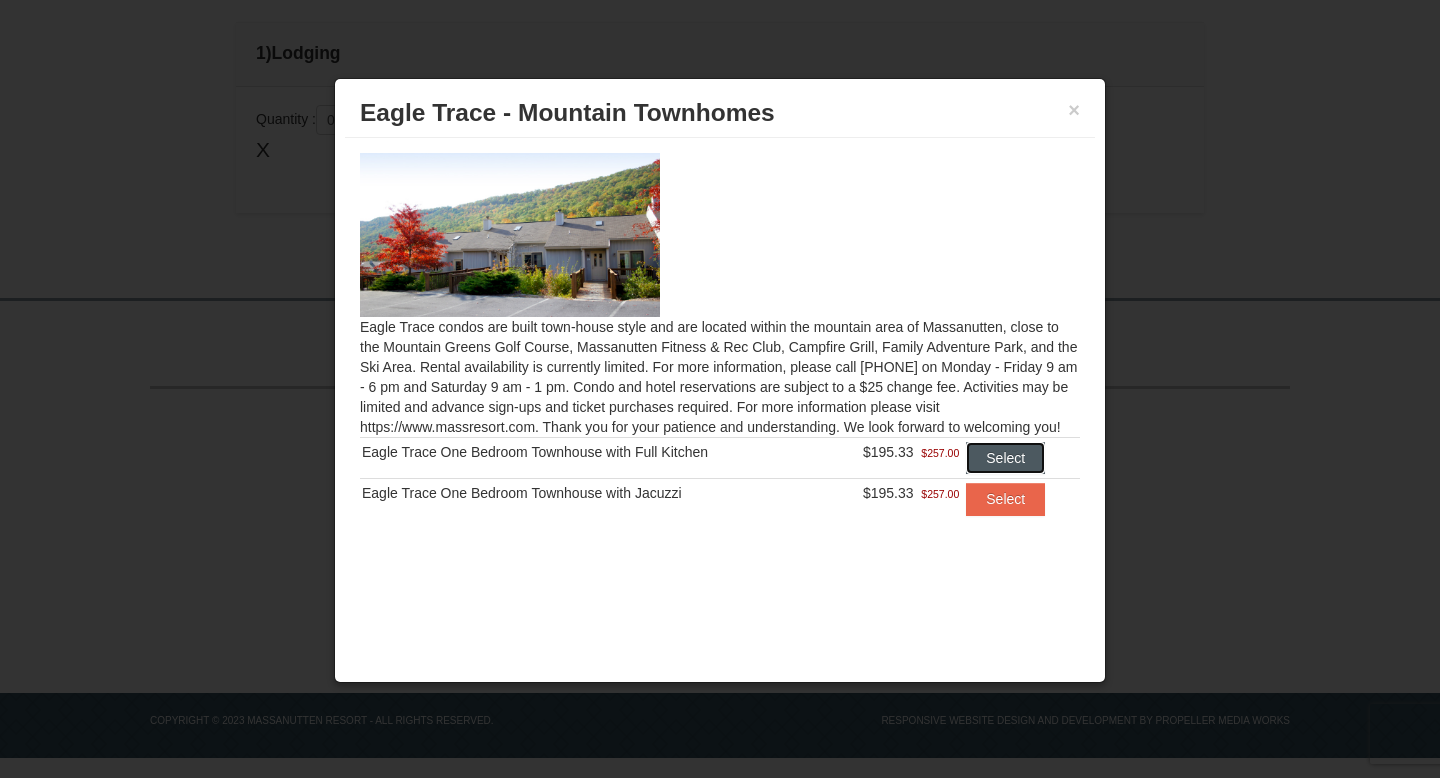 click on "Select" at bounding box center [1005, 458] 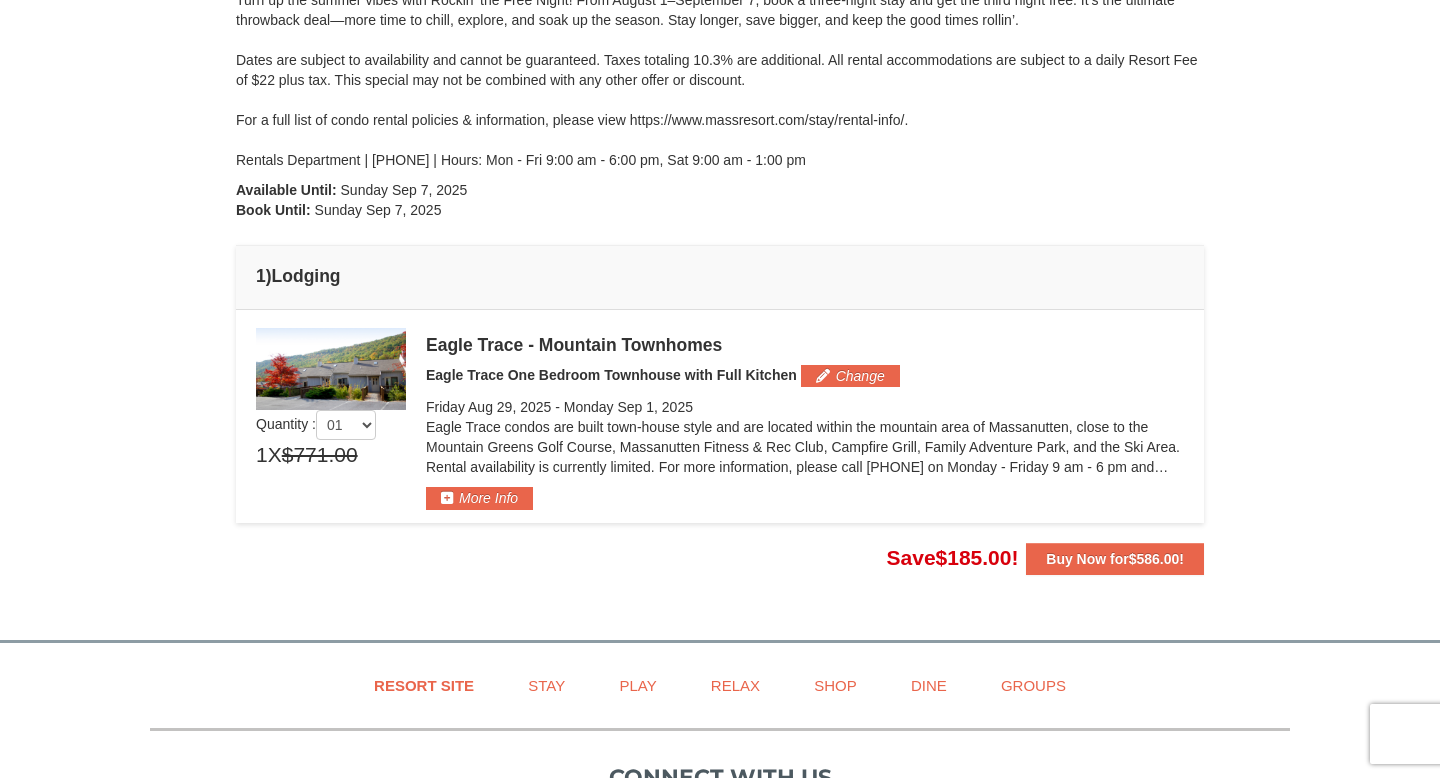 scroll, scrollTop: 286, scrollLeft: 0, axis: vertical 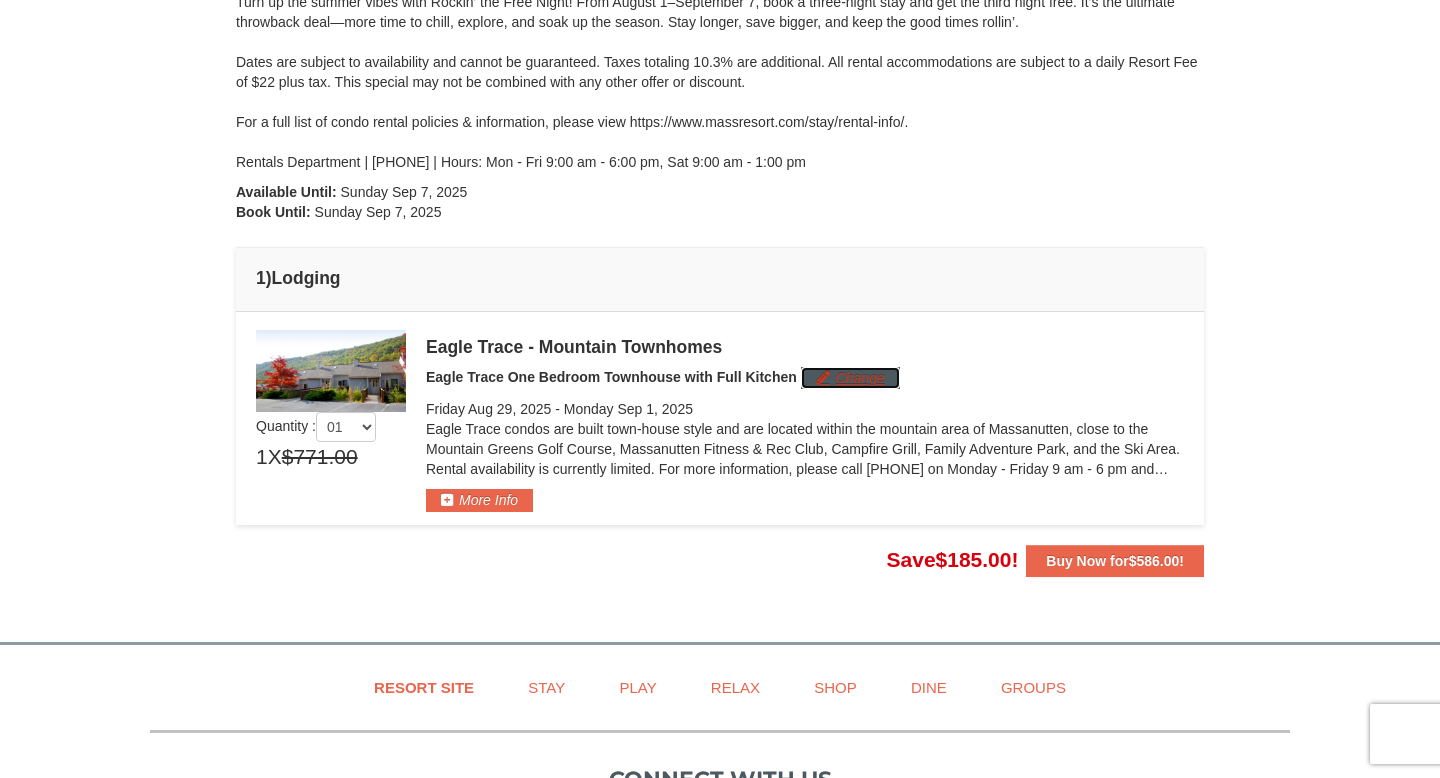 click on "Change" at bounding box center (850, 378) 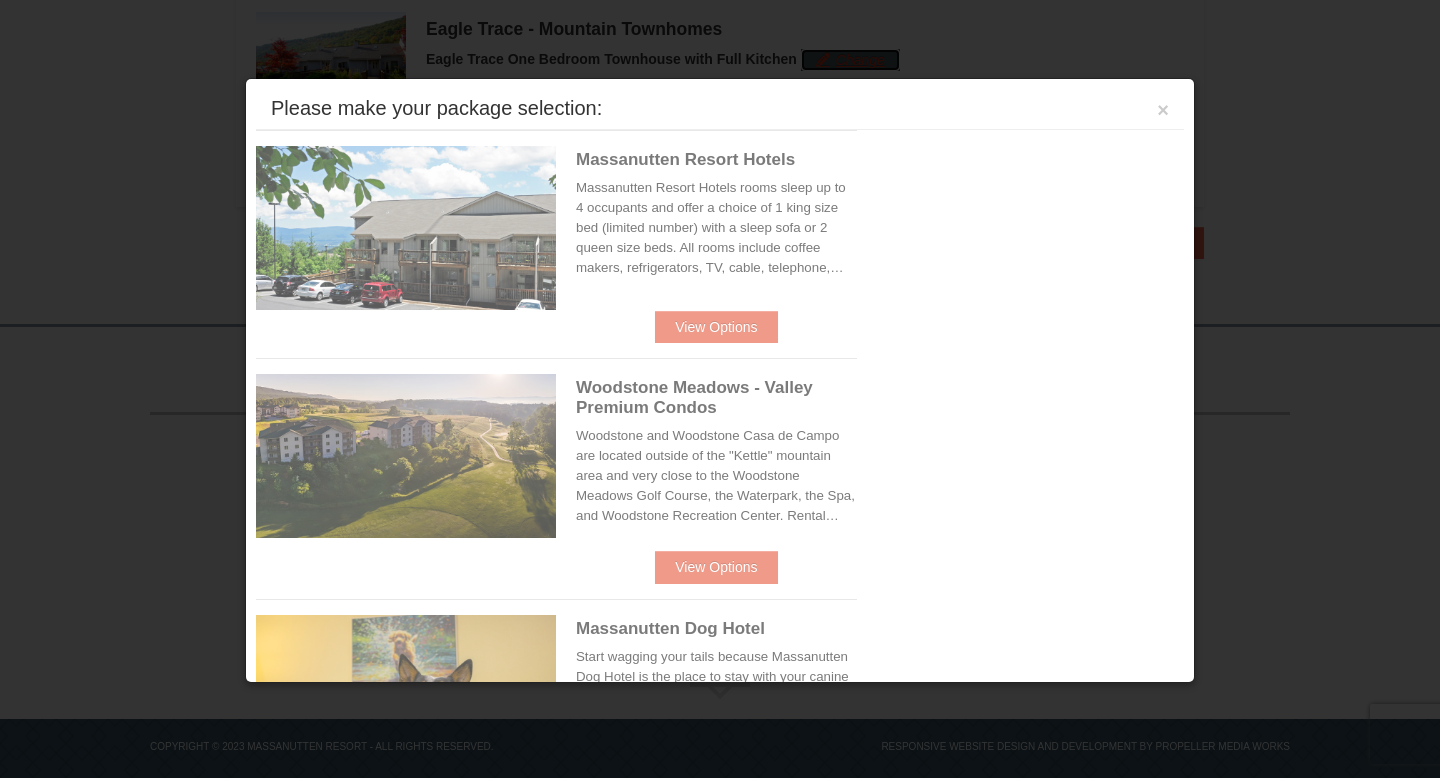 scroll, scrollTop: 616, scrollLeft: 0, axis: vertical 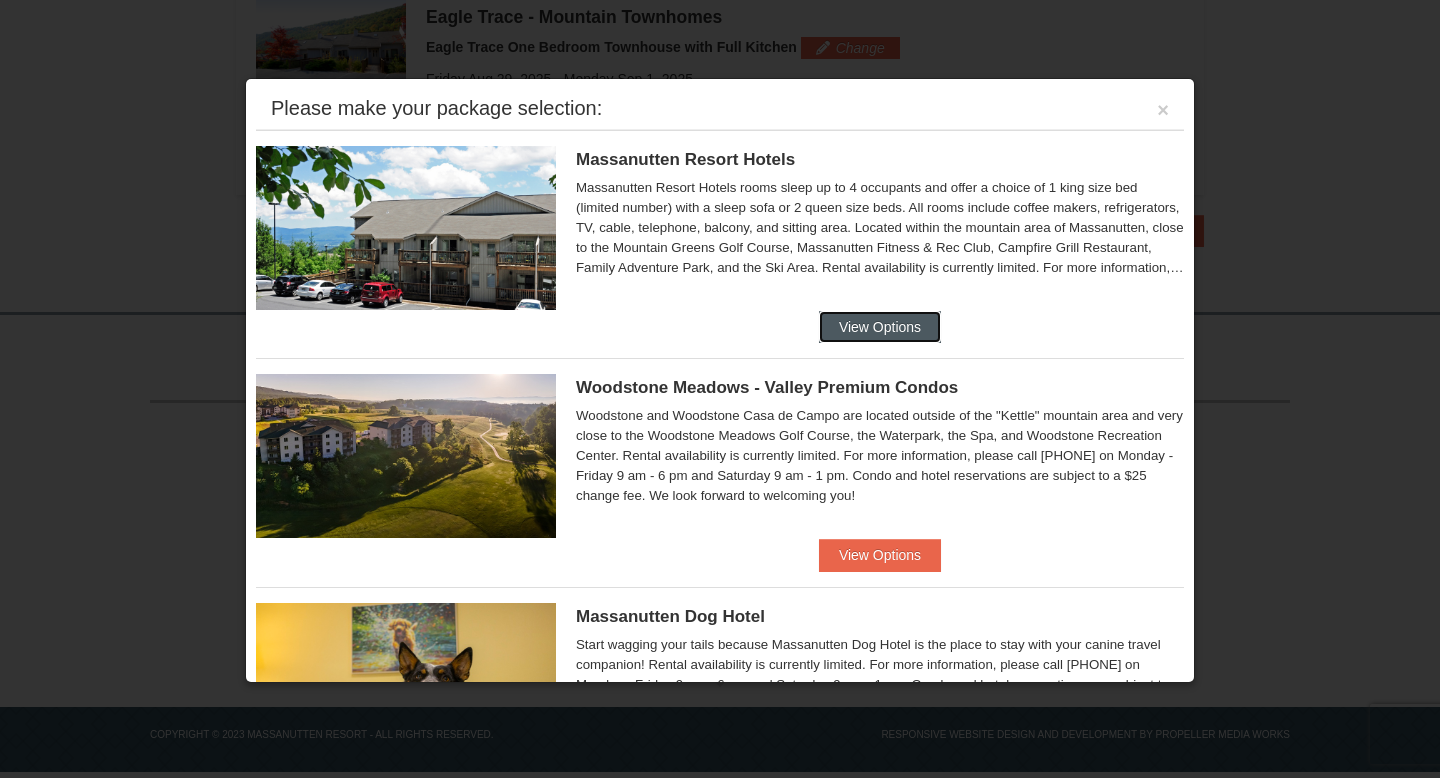 click on "View Options" at bounding box center (880, 327) 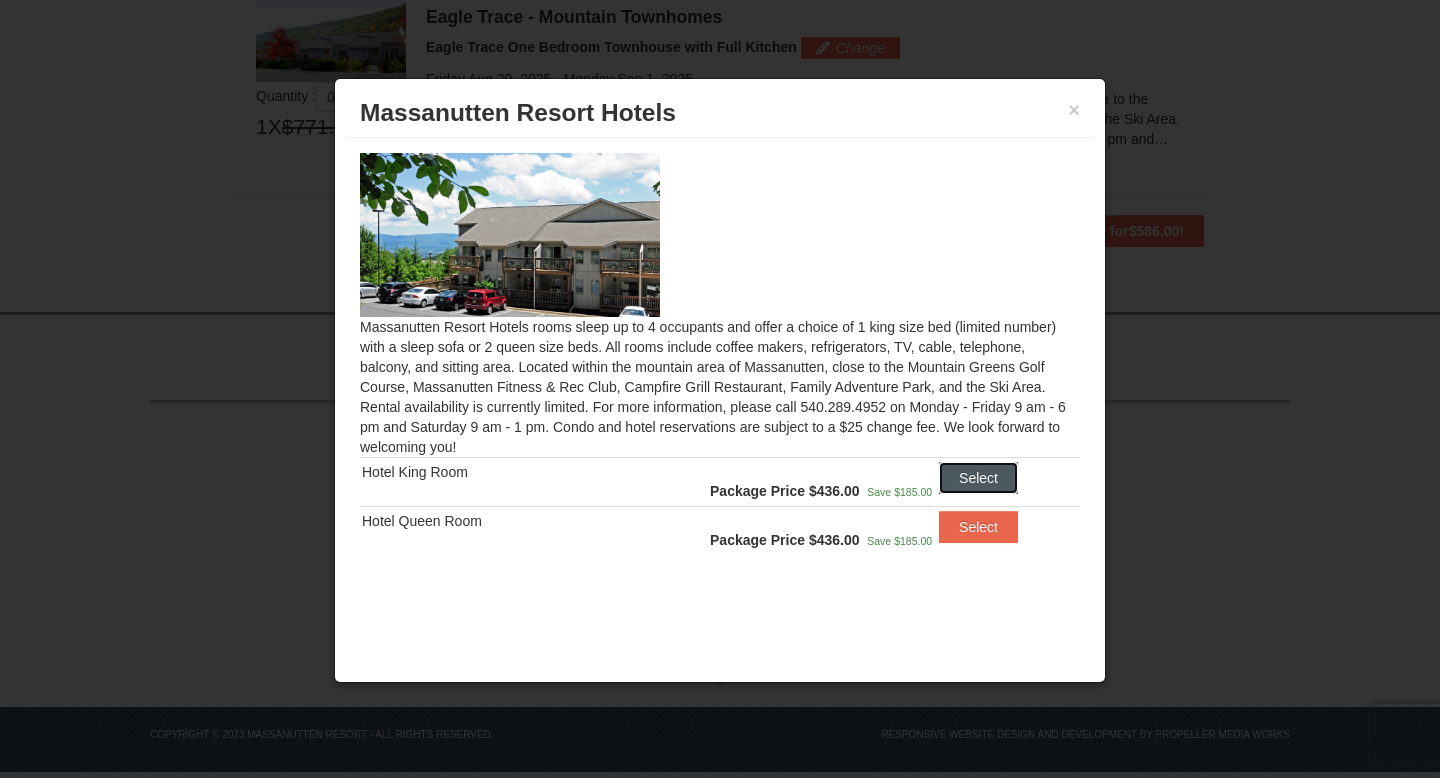 click on "Select" at bounding box center [978, 478] 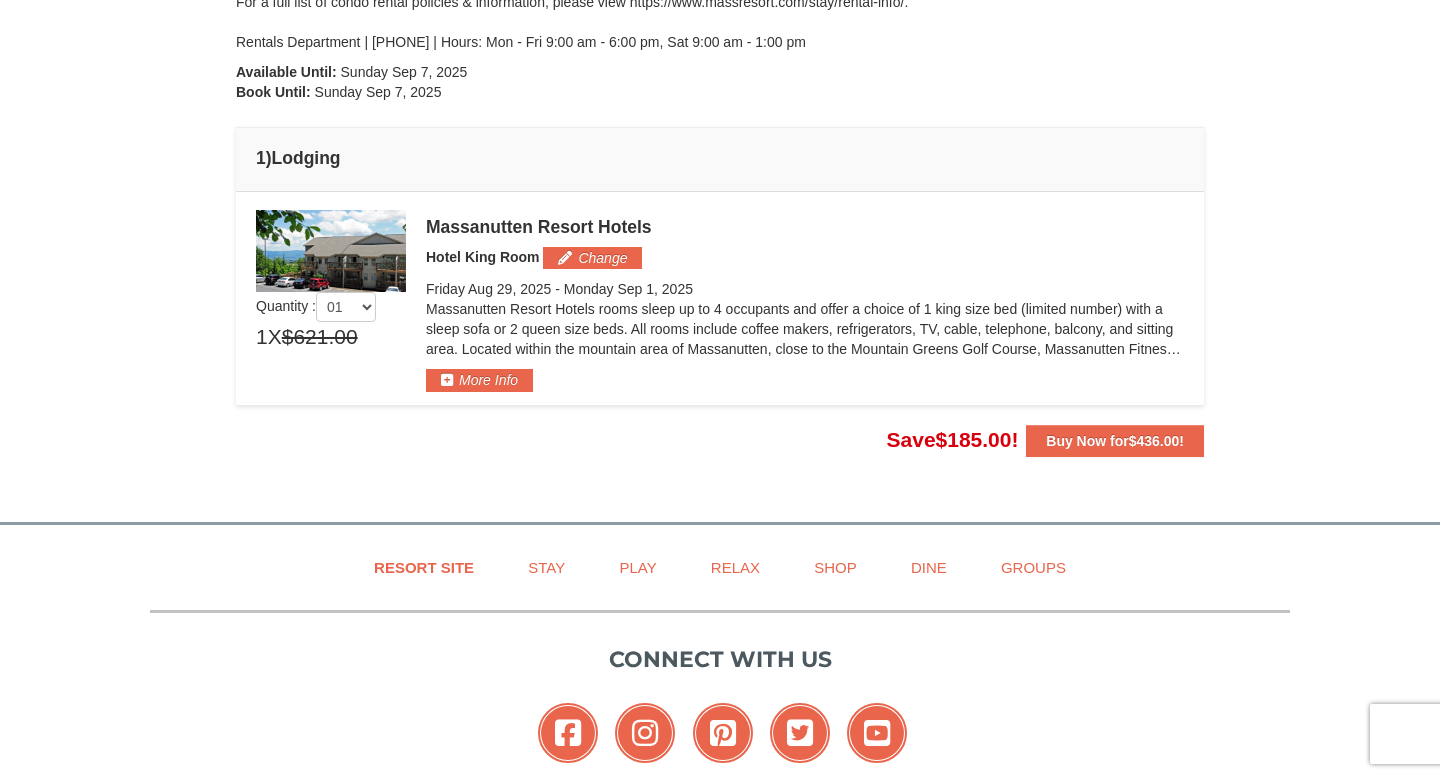 scroll, scrollTop: 404, scrollLeft: 0, axis: vertical 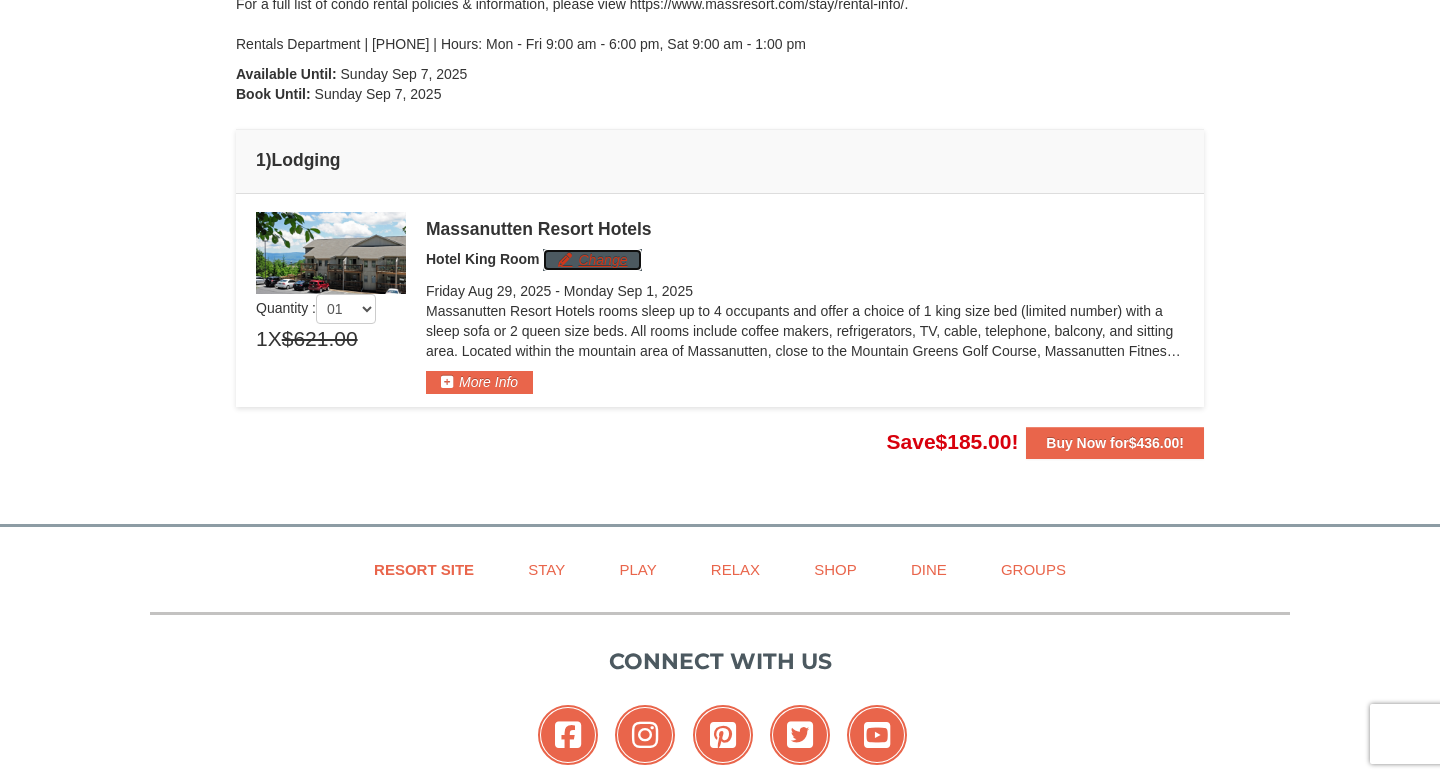 click on "Change" at bounding box center (592, 260) 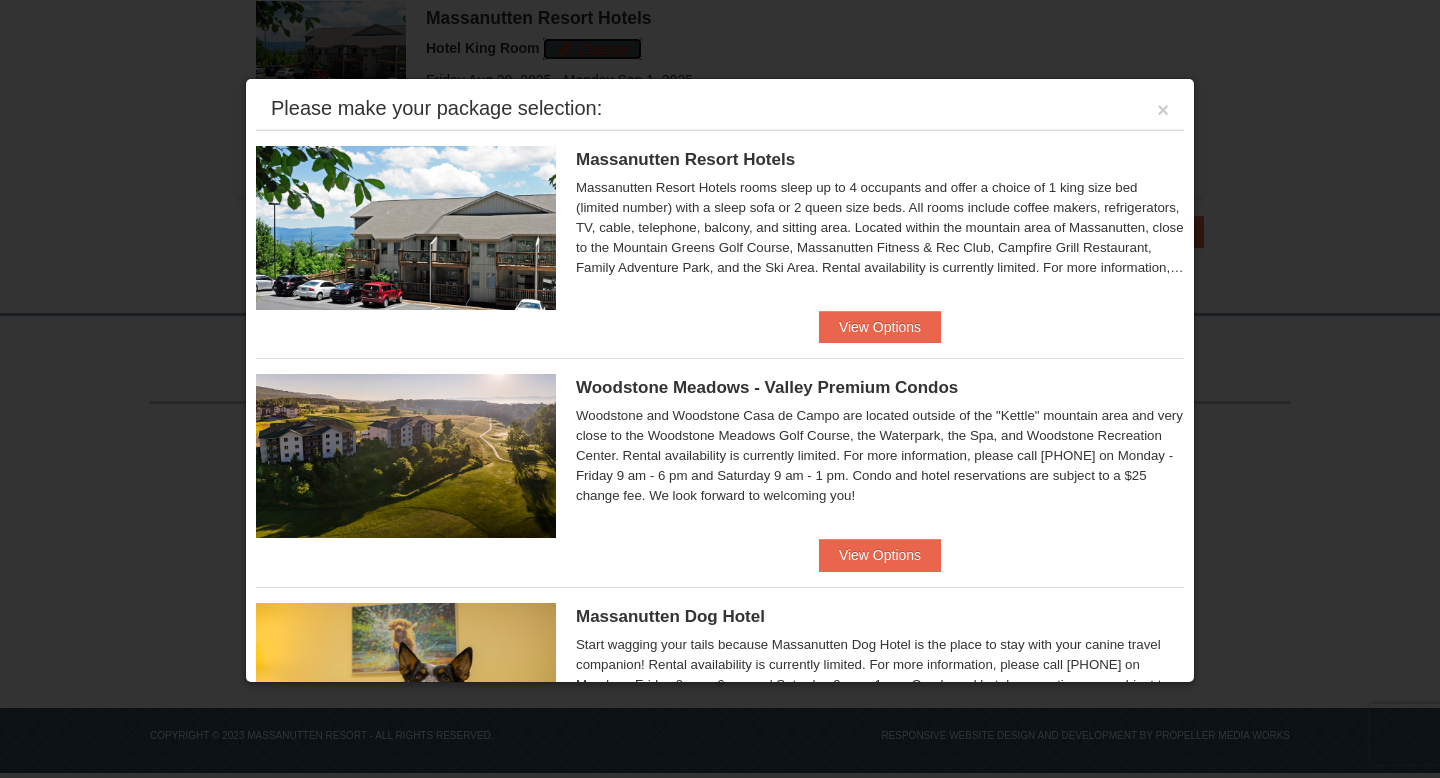 scroll, scrollTop: 616, scrollLeft: 0, axis: vertical 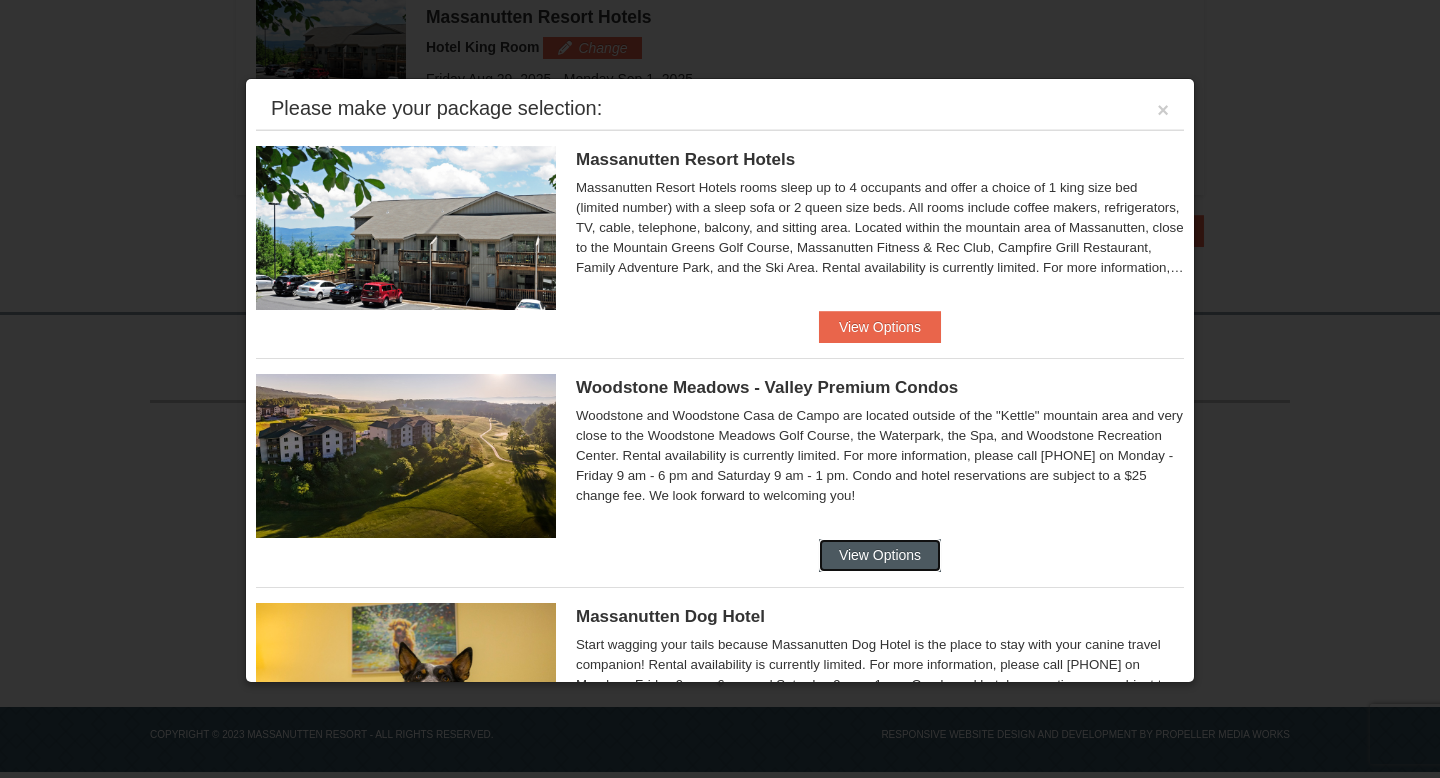 click on "View Options" at bounding box center [880, 555] 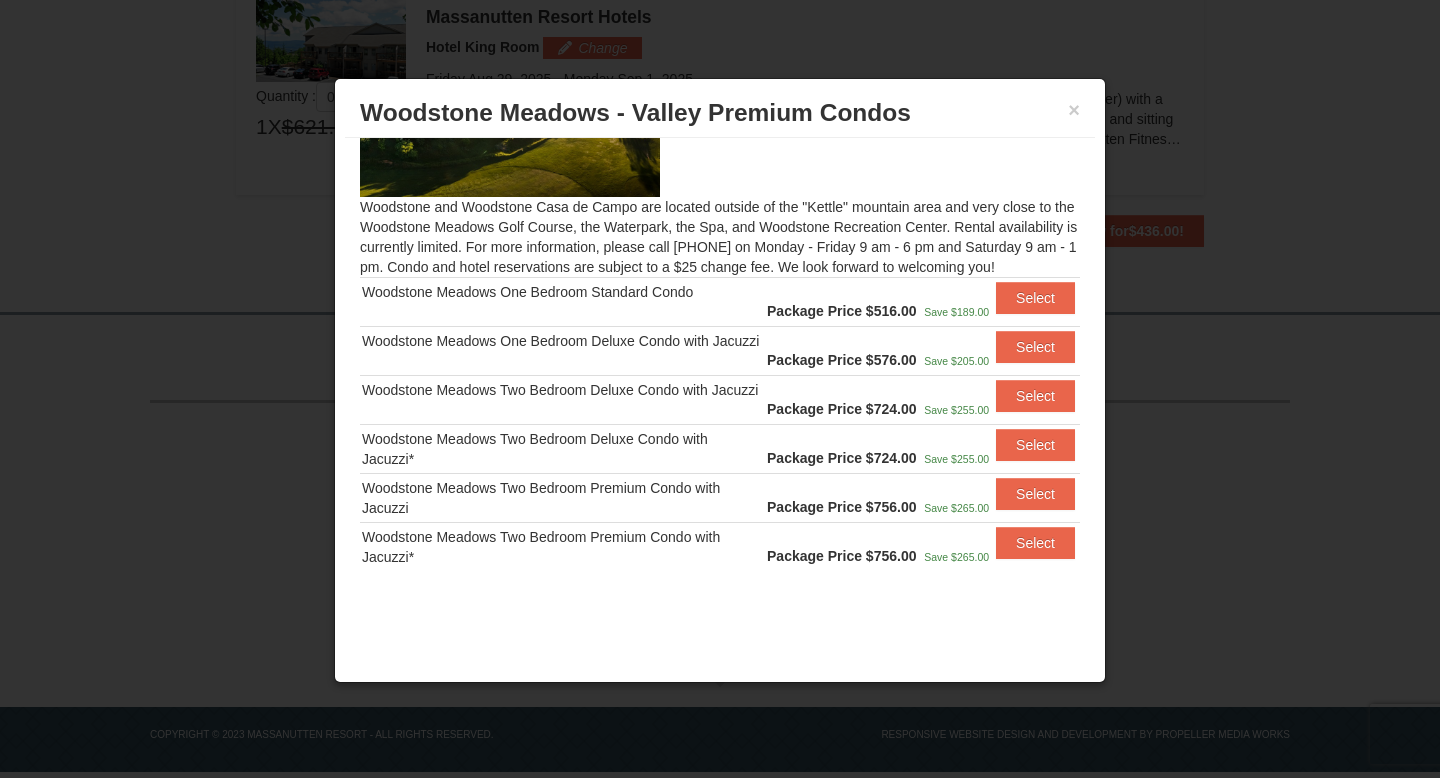 scroll, scrollTop: 0, scrollLeft: 0, axis: both 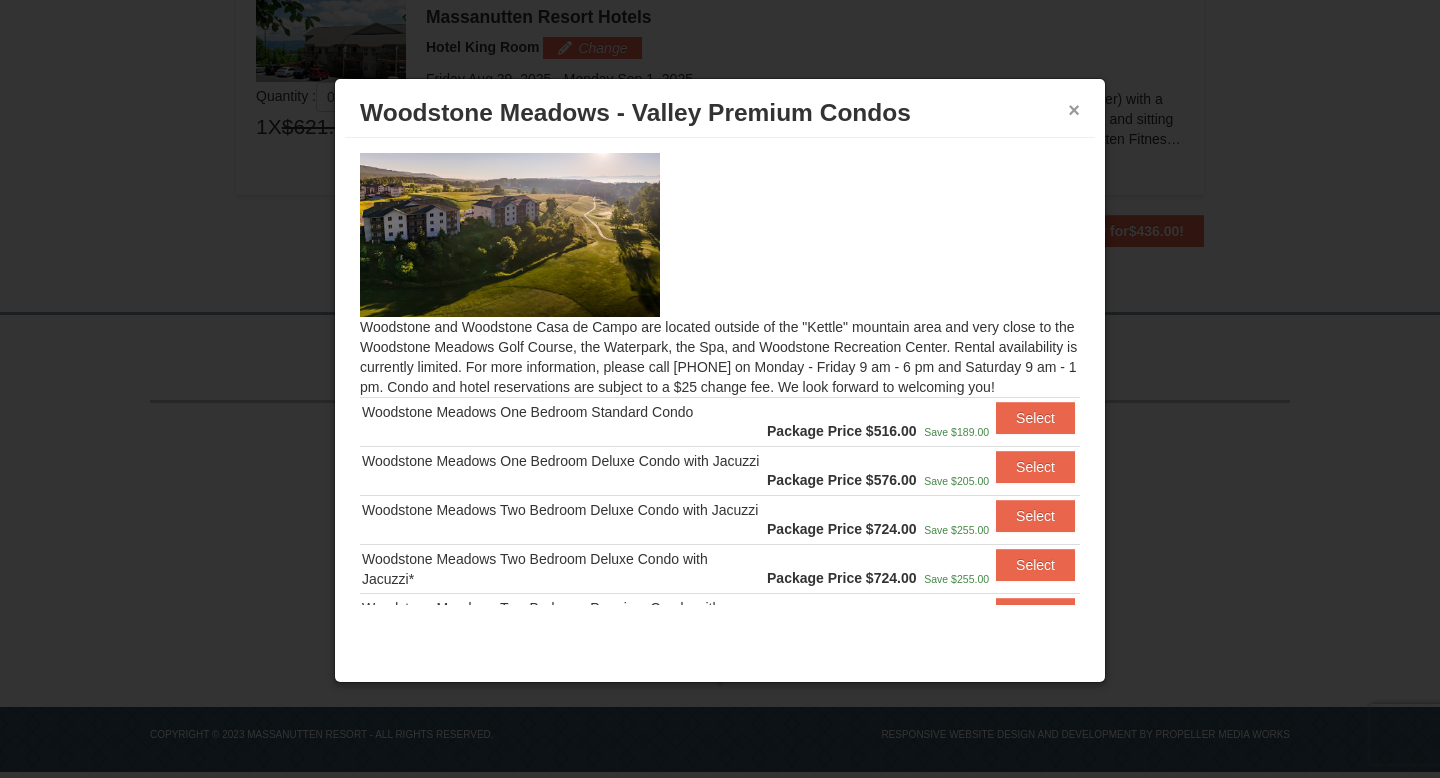 click on "×" at bounding box center [1074, 110] 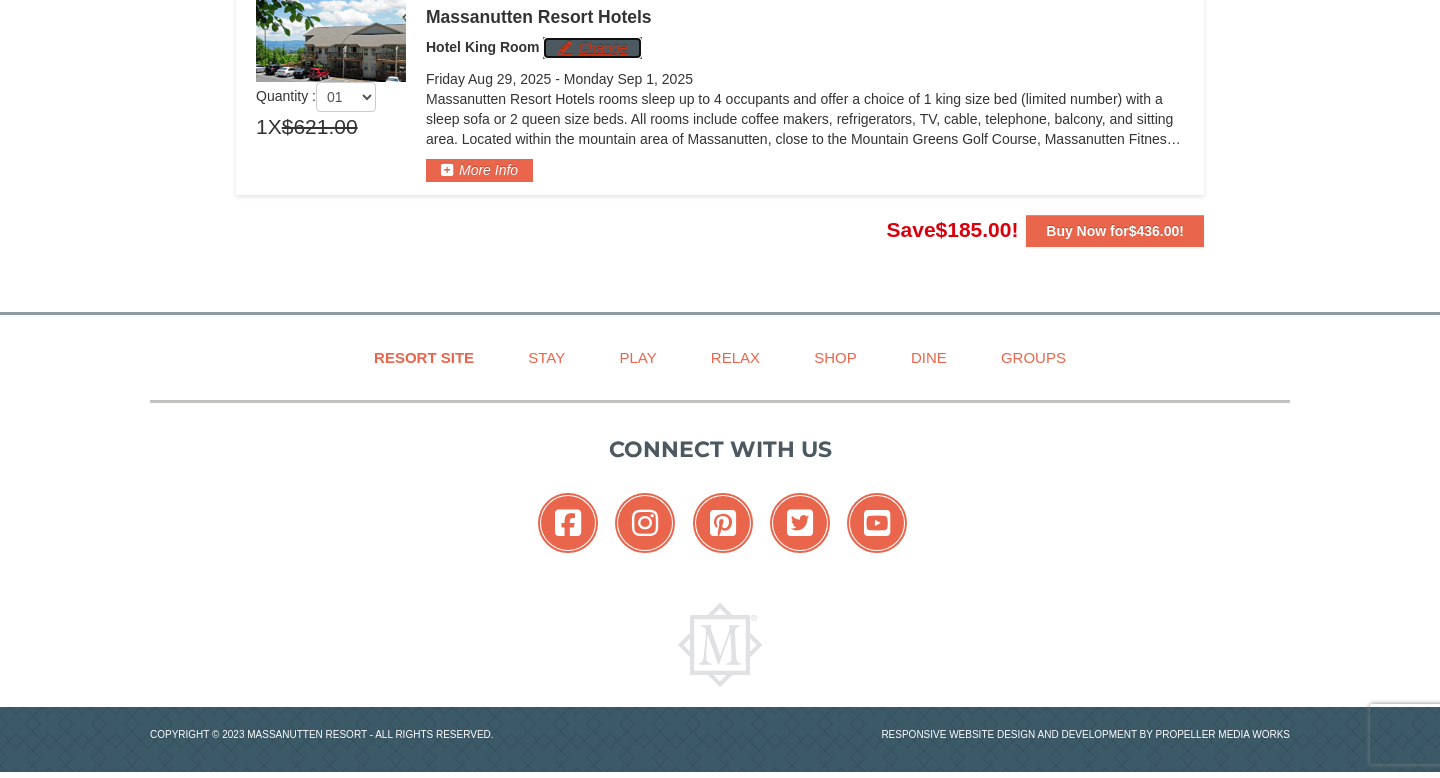 click on "Change" at bounding box center [592, 48] 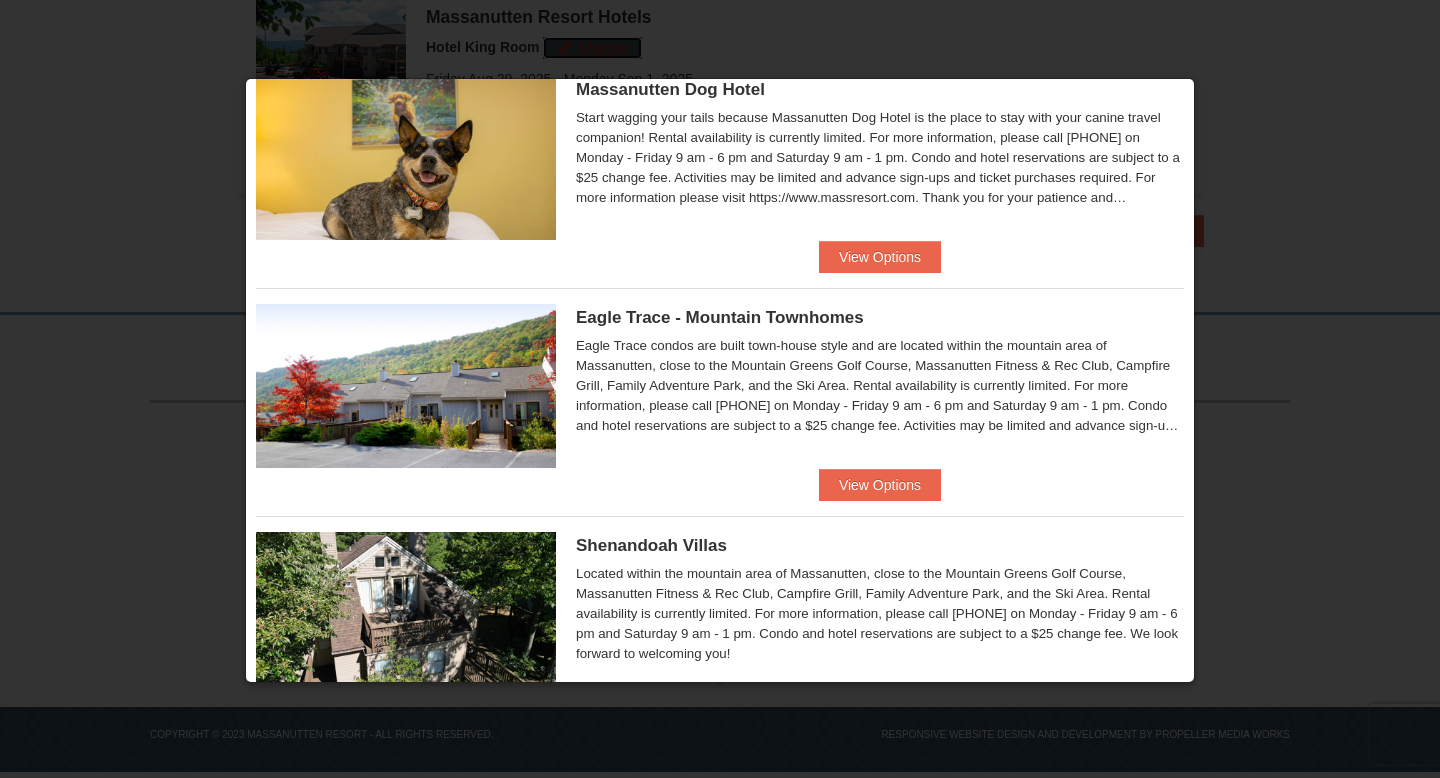 scroll, scrollTop: 528, scrollLeft: 0, axis: vertical 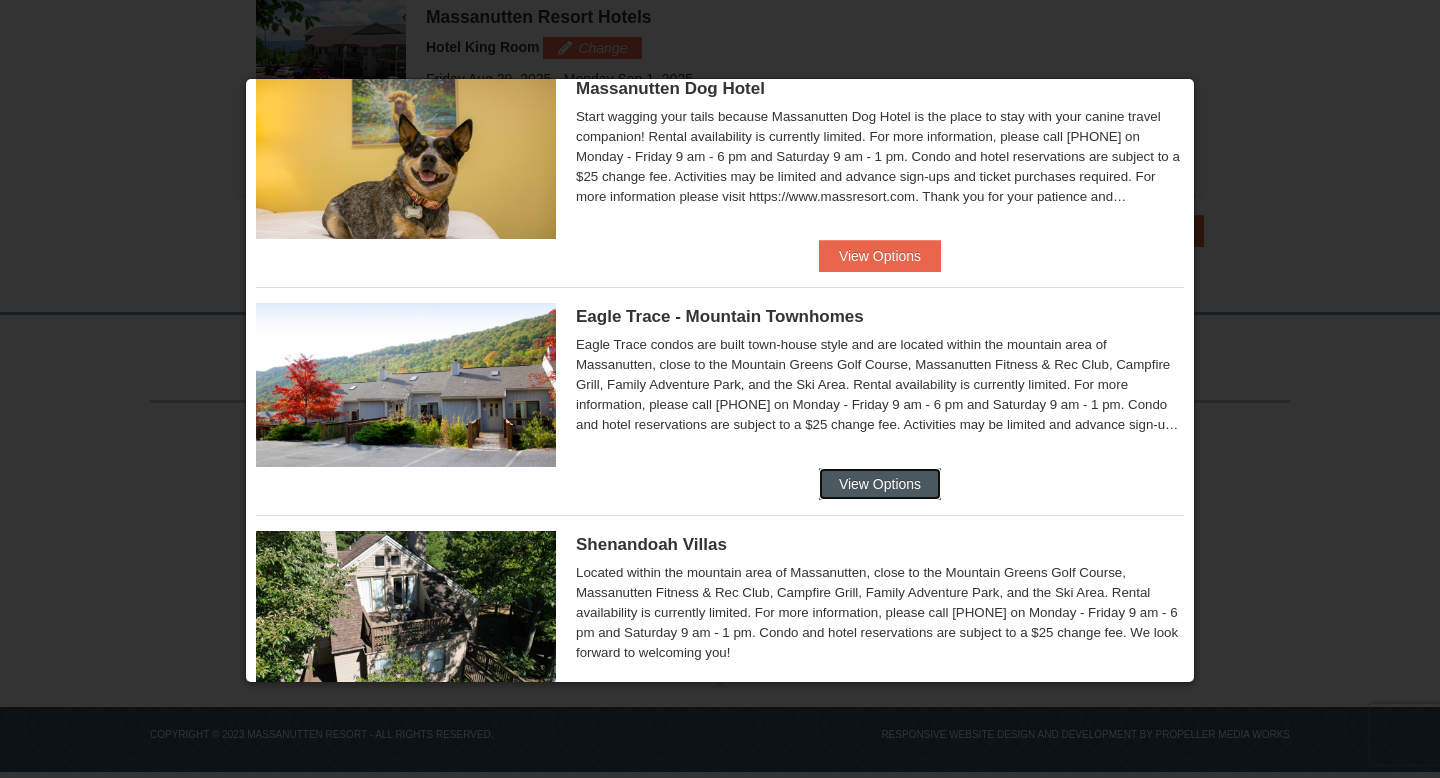 click on "View Options" at bounding box center (880, 484) 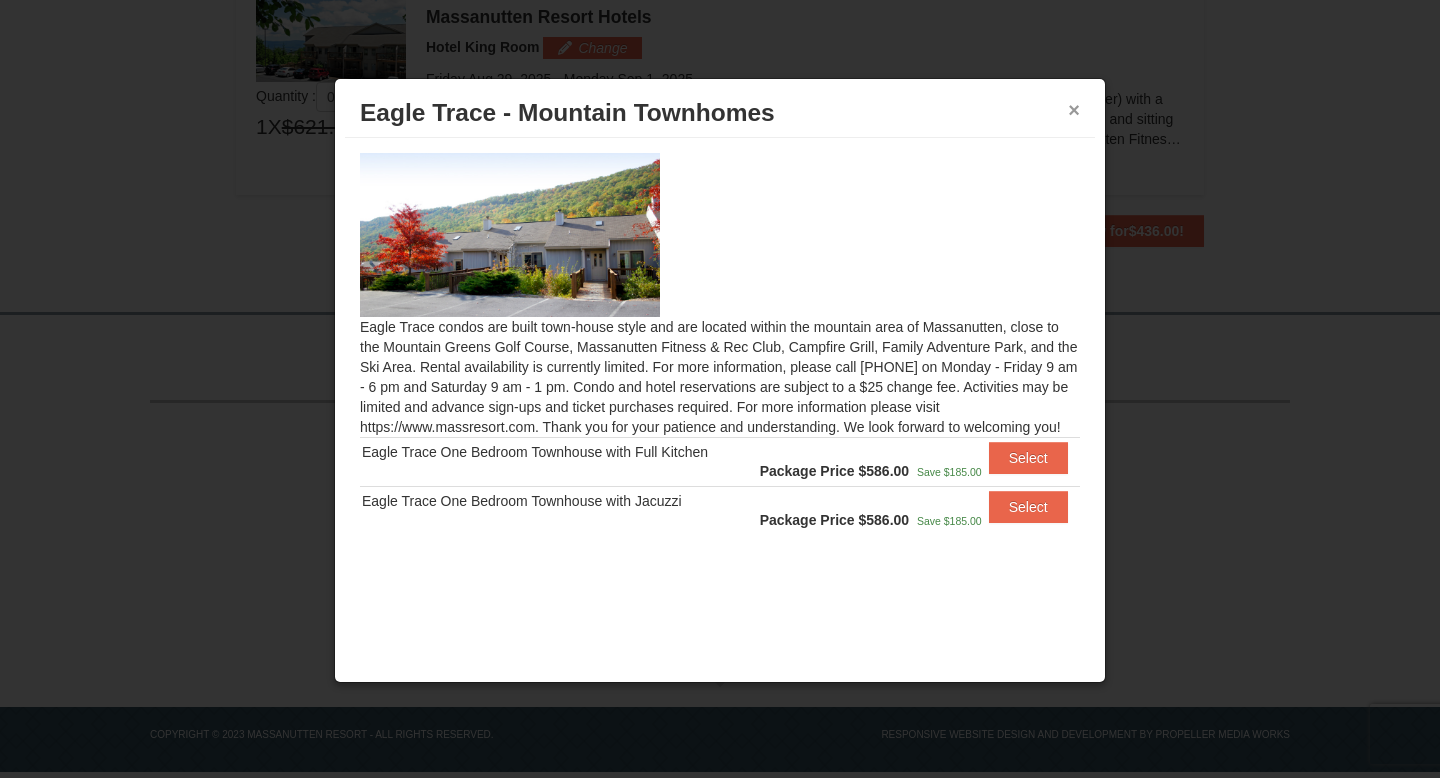 click on "×" at bounding box center [1074, 110] 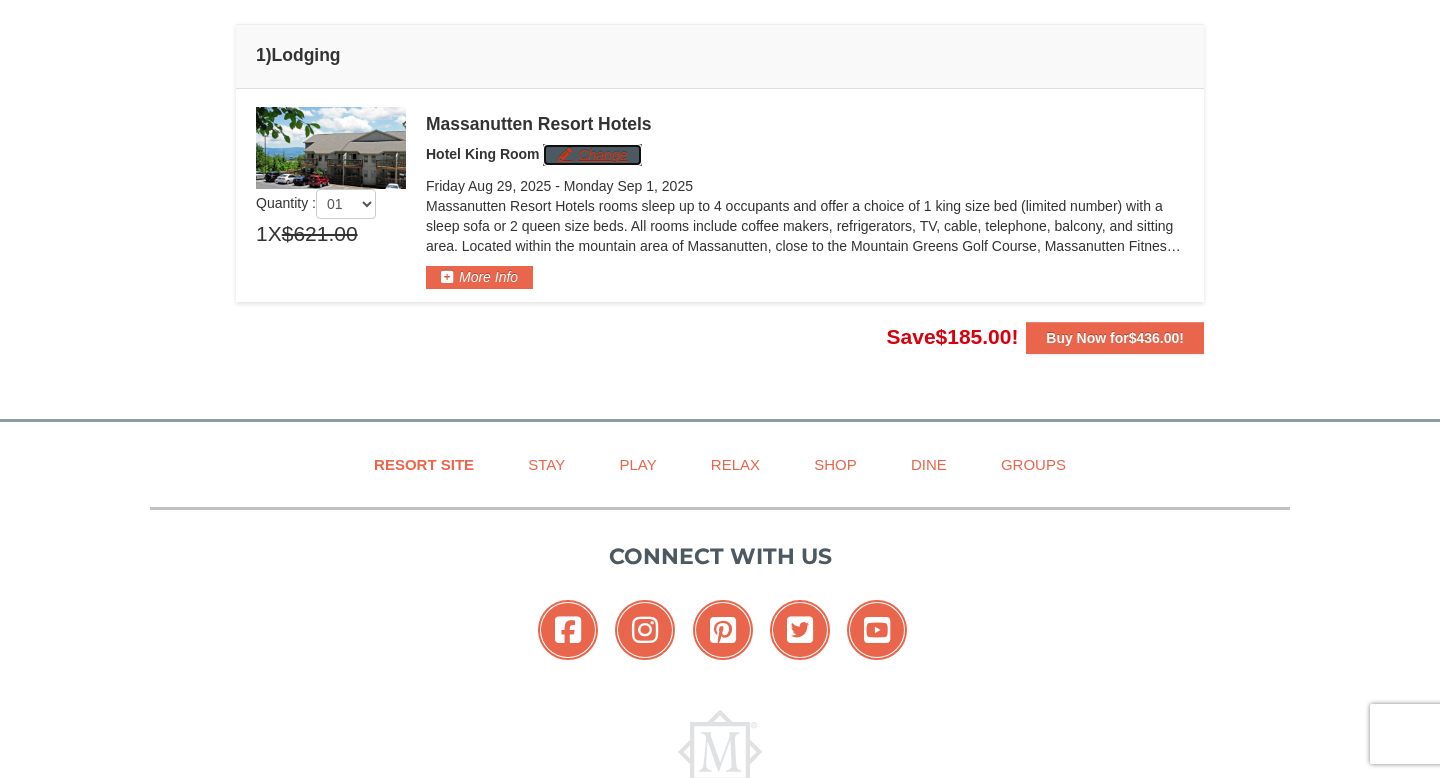 click on "Change" at bounding box center (592, 155) 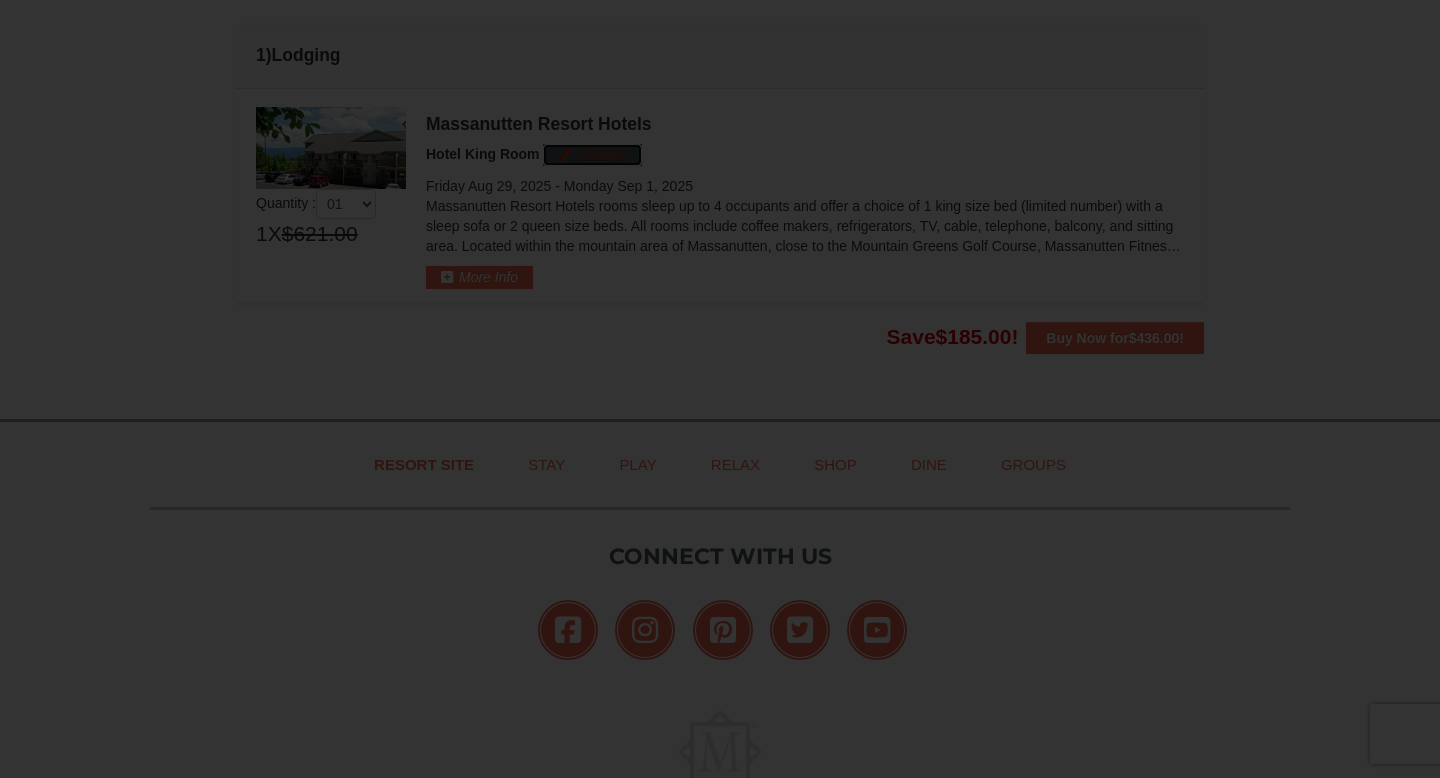 scroll, scrollTop: 530, scrollLeft: 0, axis: vertical 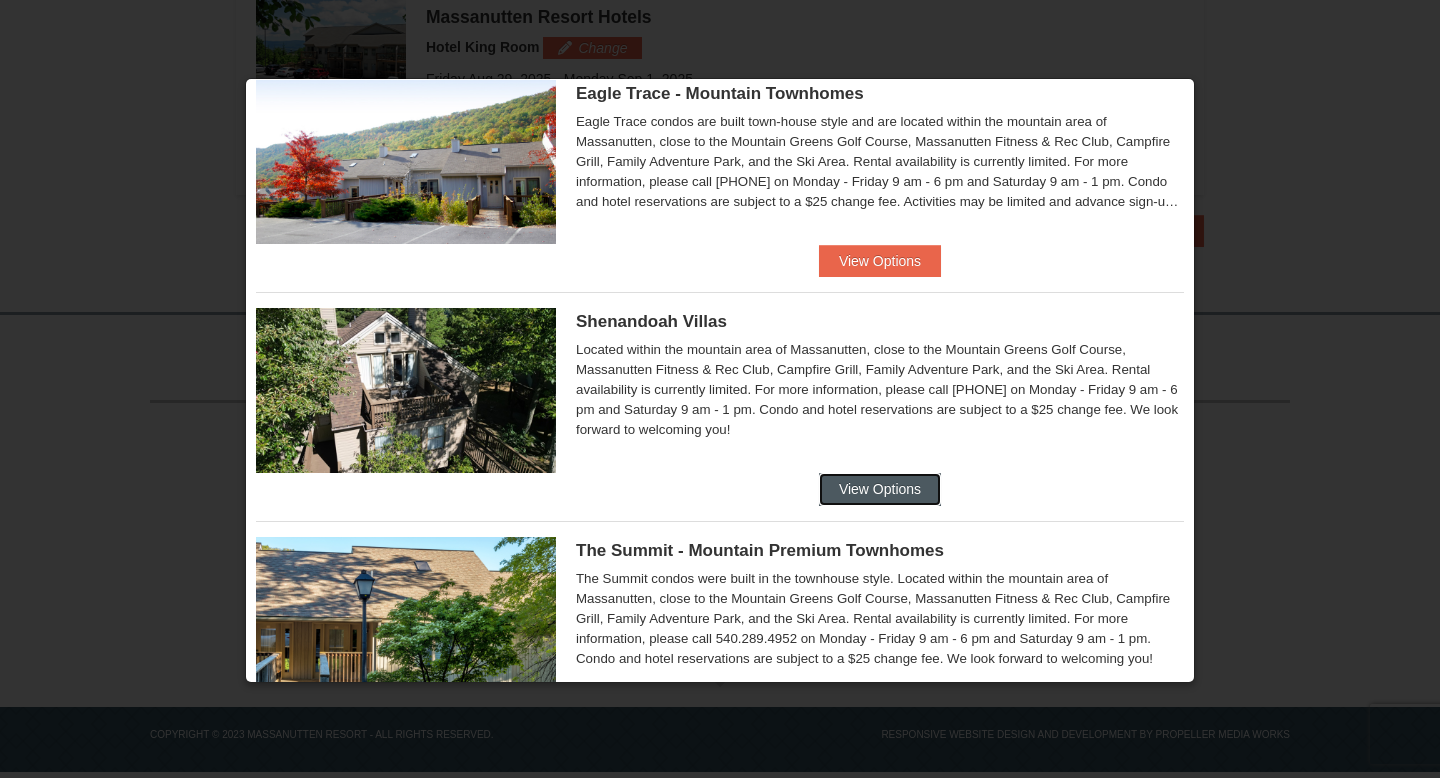 click on "View Options" at bounding box center [880, 489] 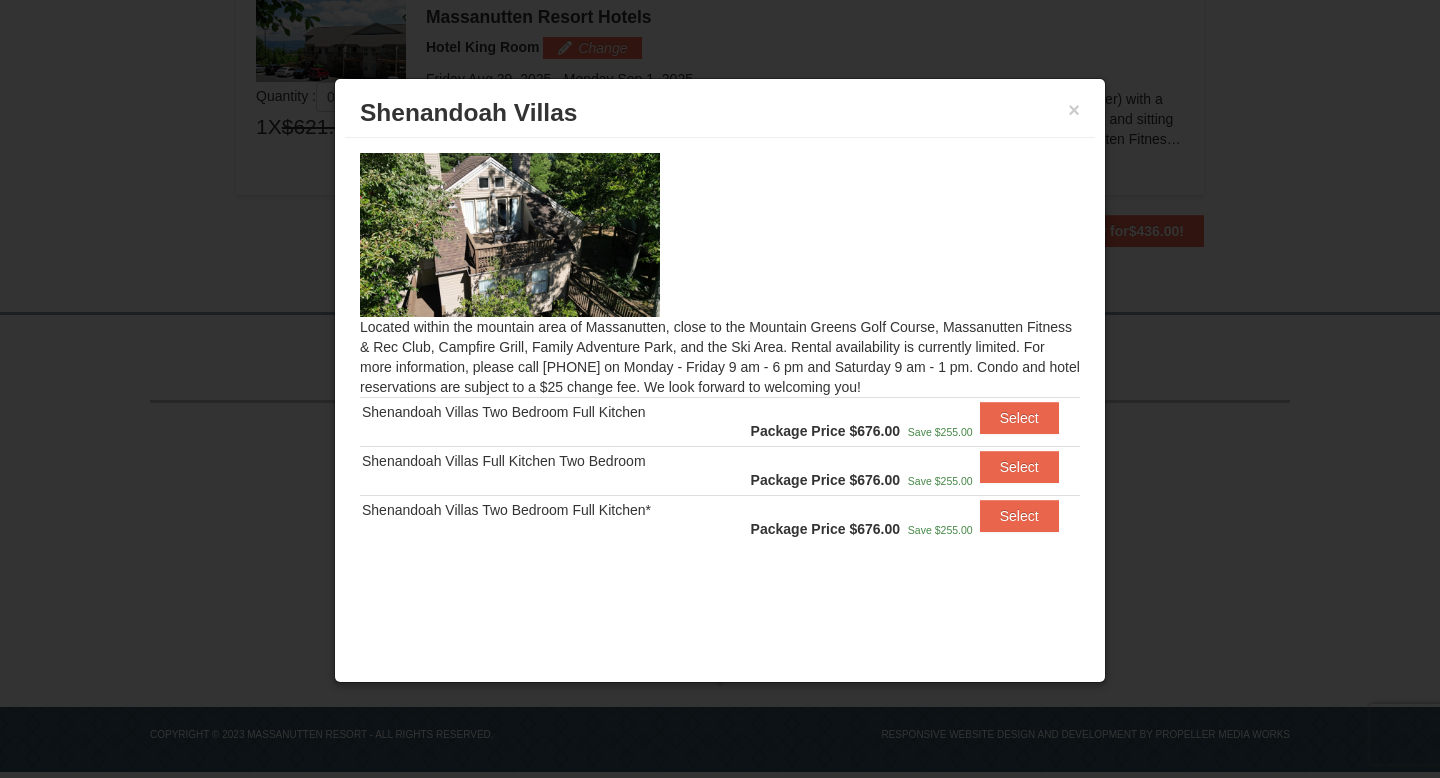 scroll, scrollTop: 630, scrollLeft: 0, axis: vertical 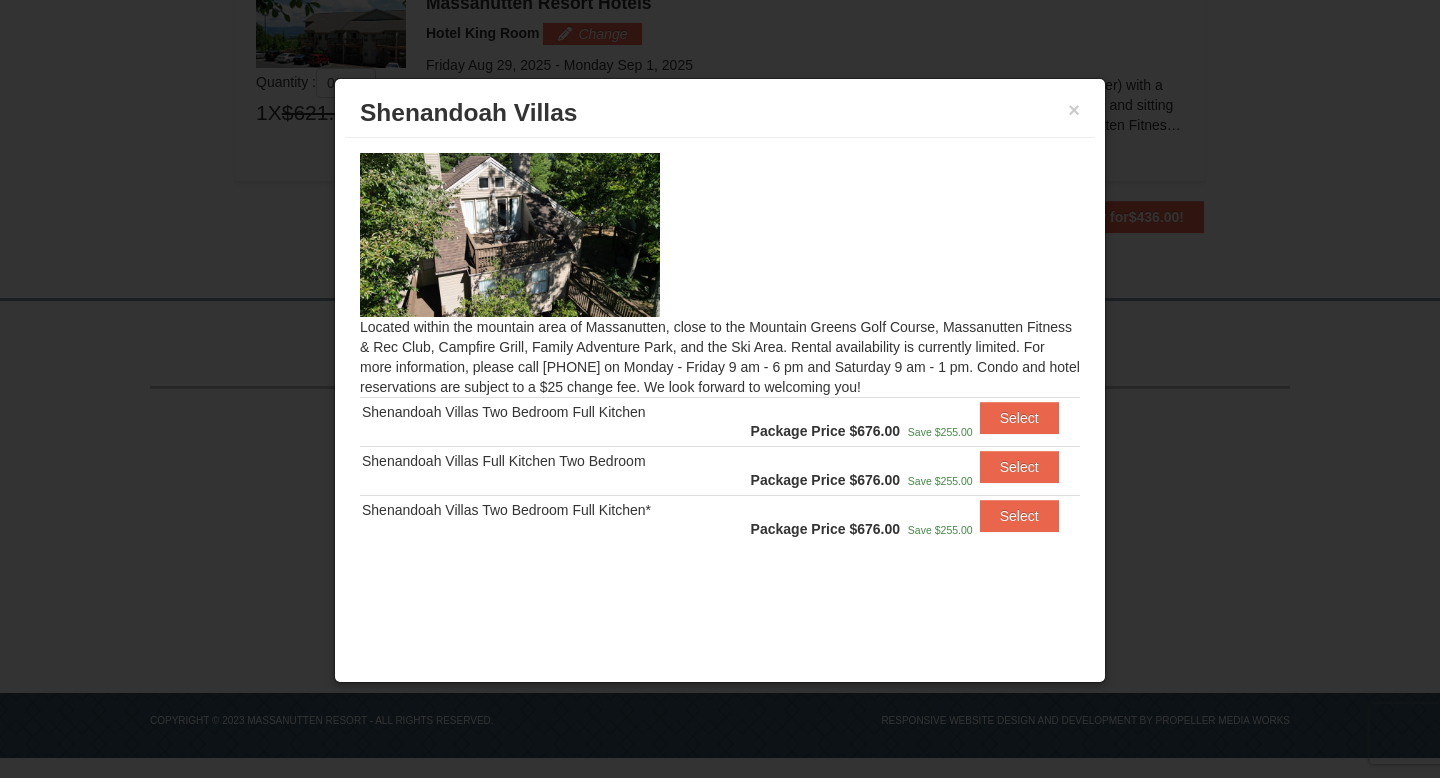 click on "×
Shenandoah Villas" at bounding box center [720, 113] 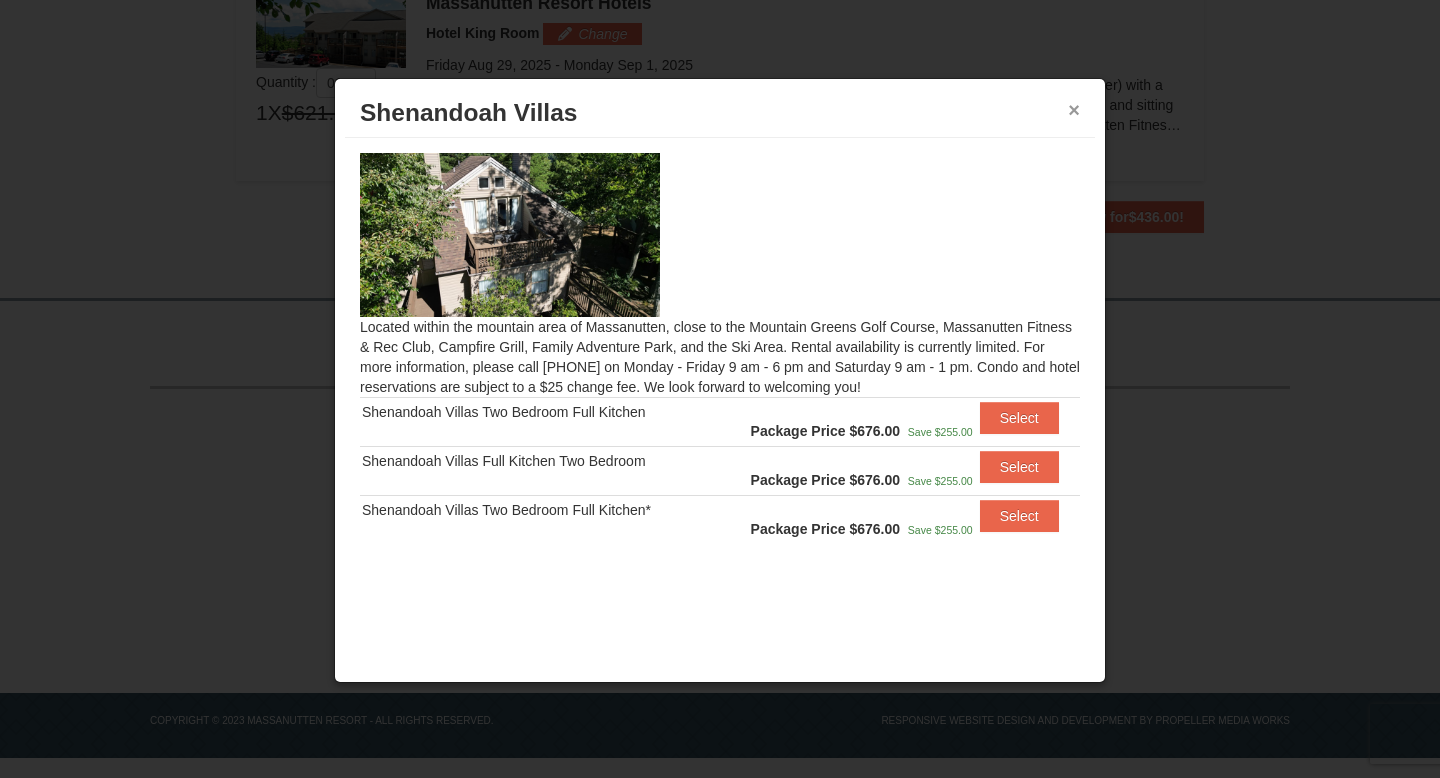 click on "×" at bounding box center (1074, 110) 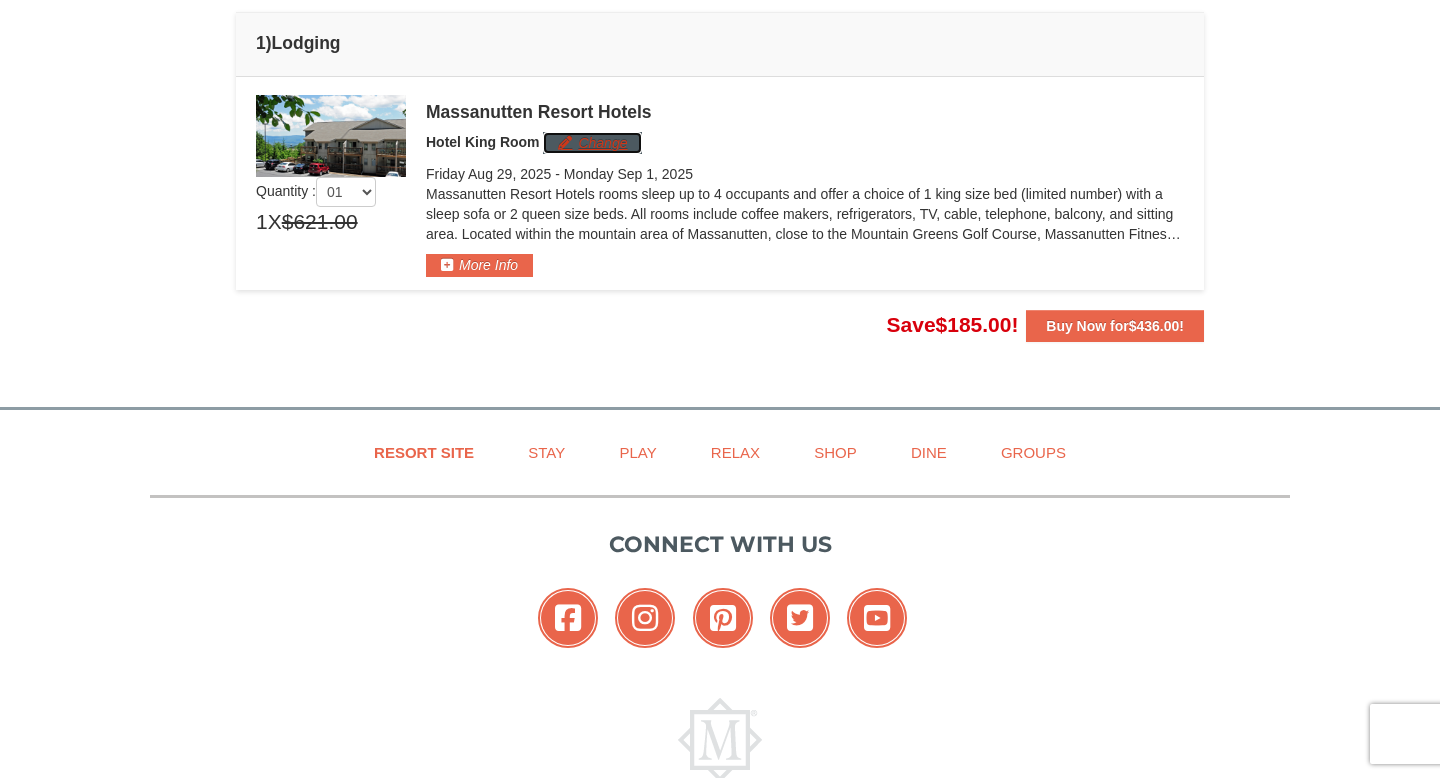 click on "Change" at bounding box center [592, 143] 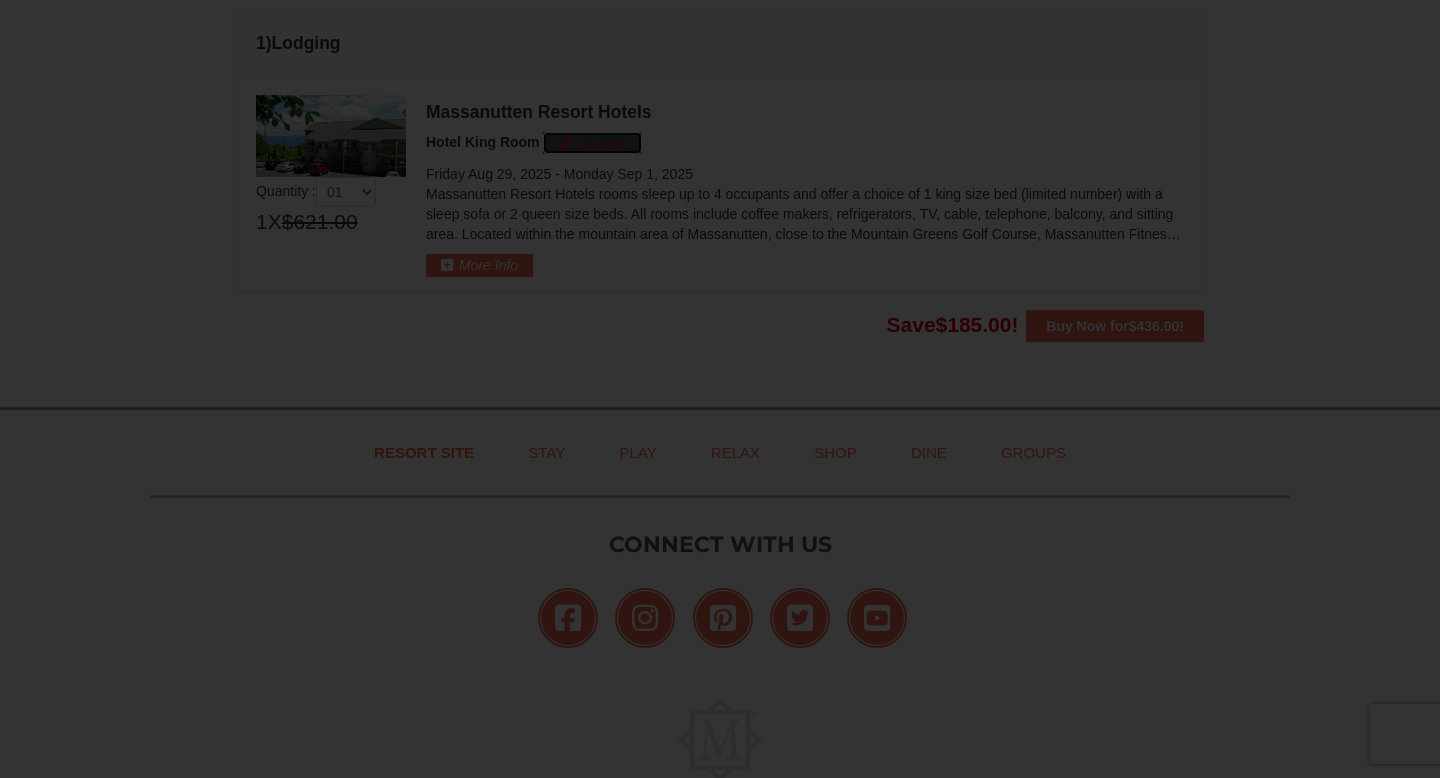 scroll, scrollTop: 536, scrollLeft: 0, axis: vertical 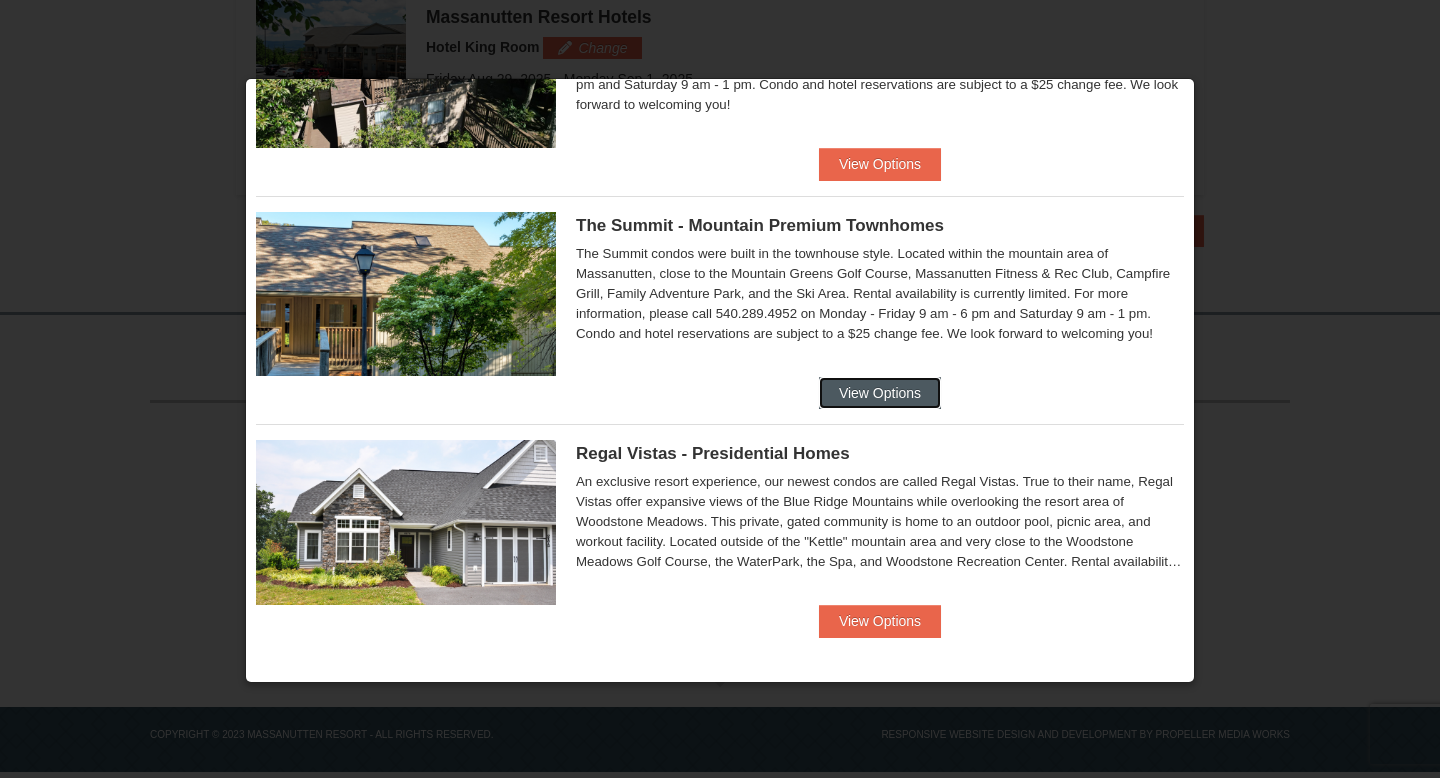 click on "View Options" at bounding box center (880, 393) 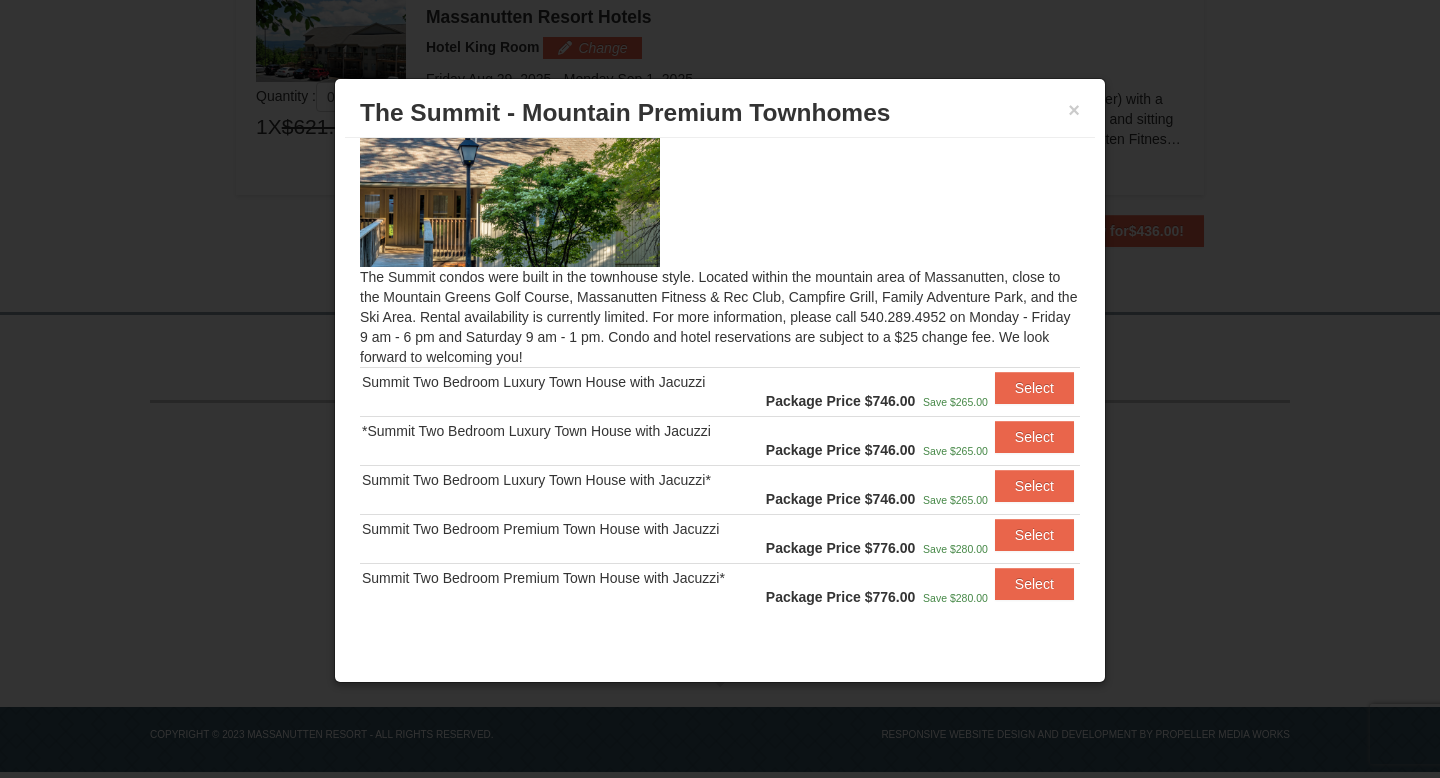 scroll, scrollTop: 140, scrollLeft: 0, axis: vertical 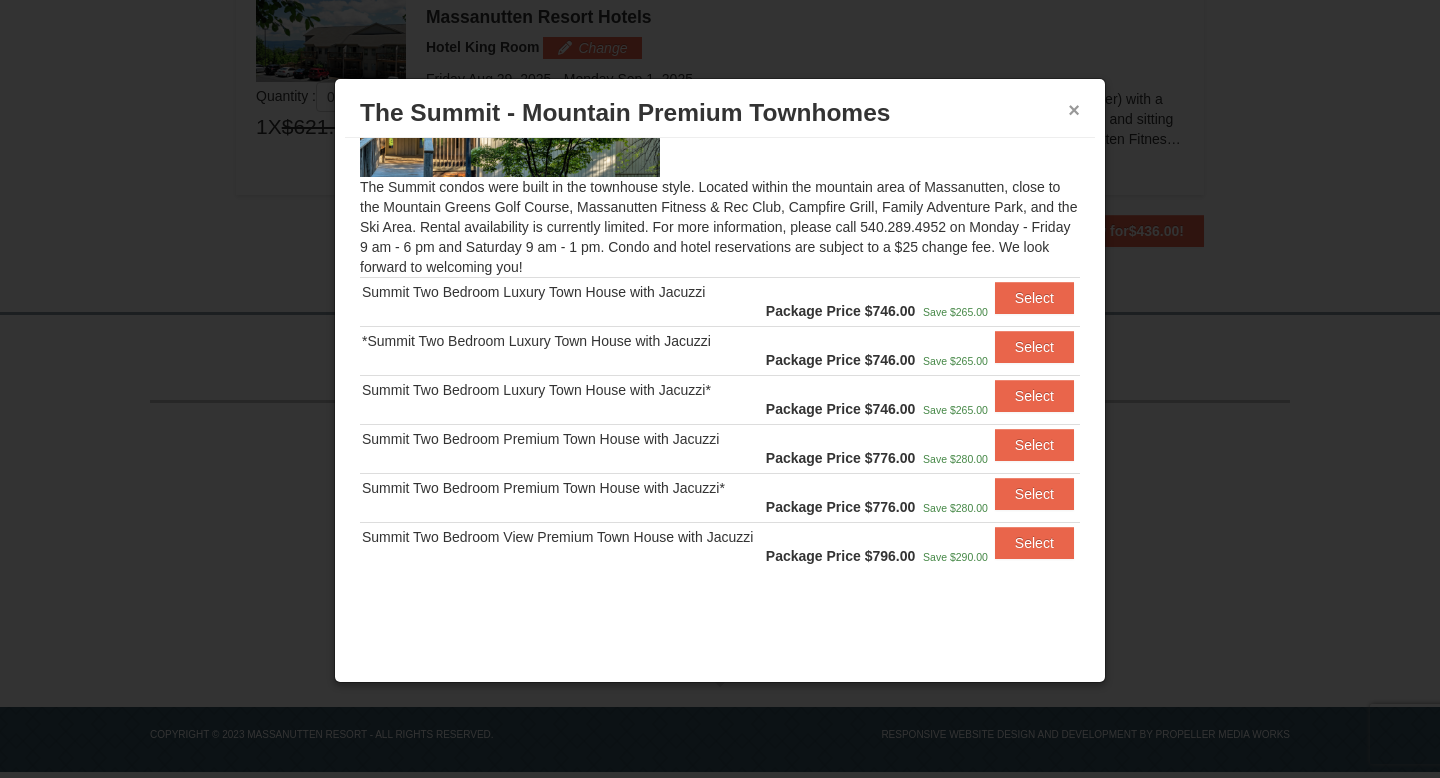 click on "×" at bounding box center [1074, 110] 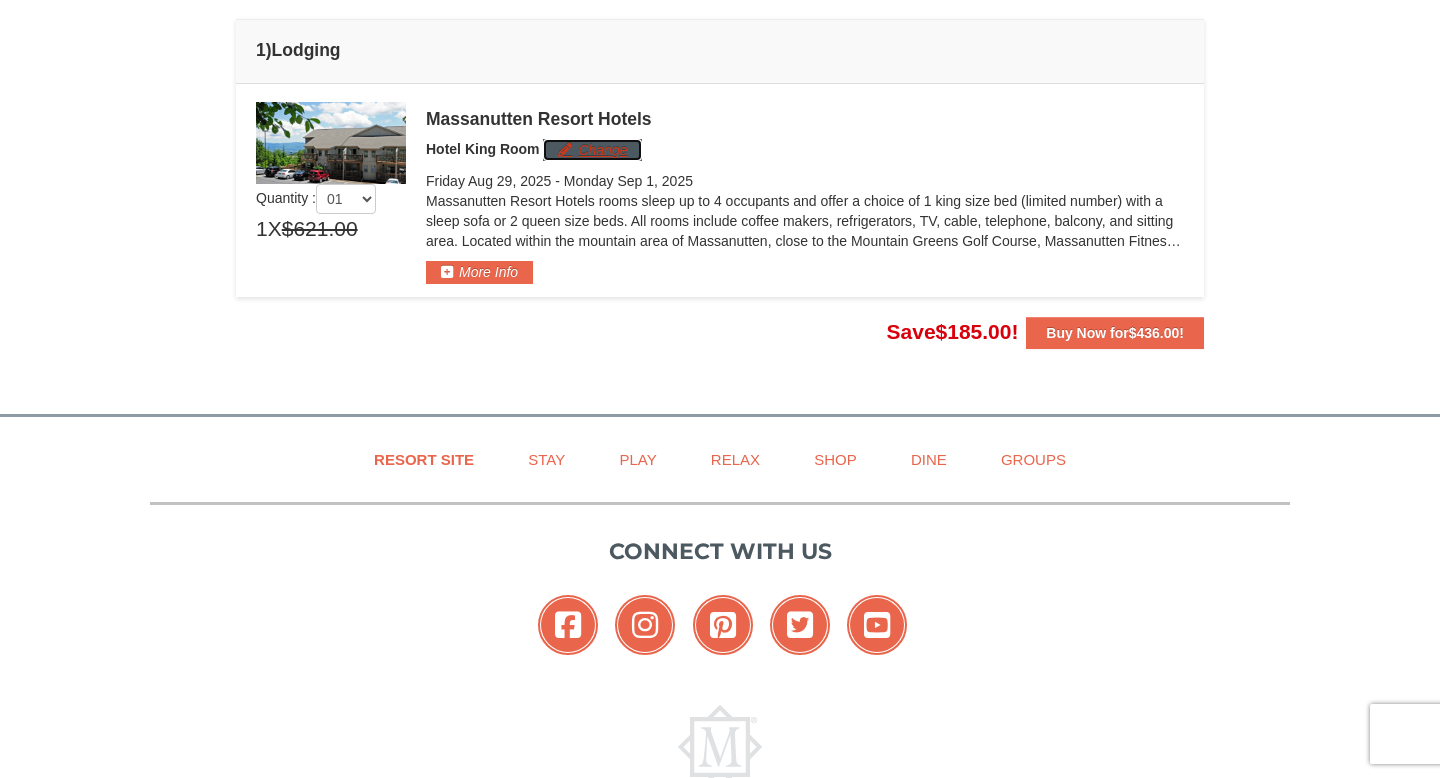 click on "Change" at bounding box center (592, 150) 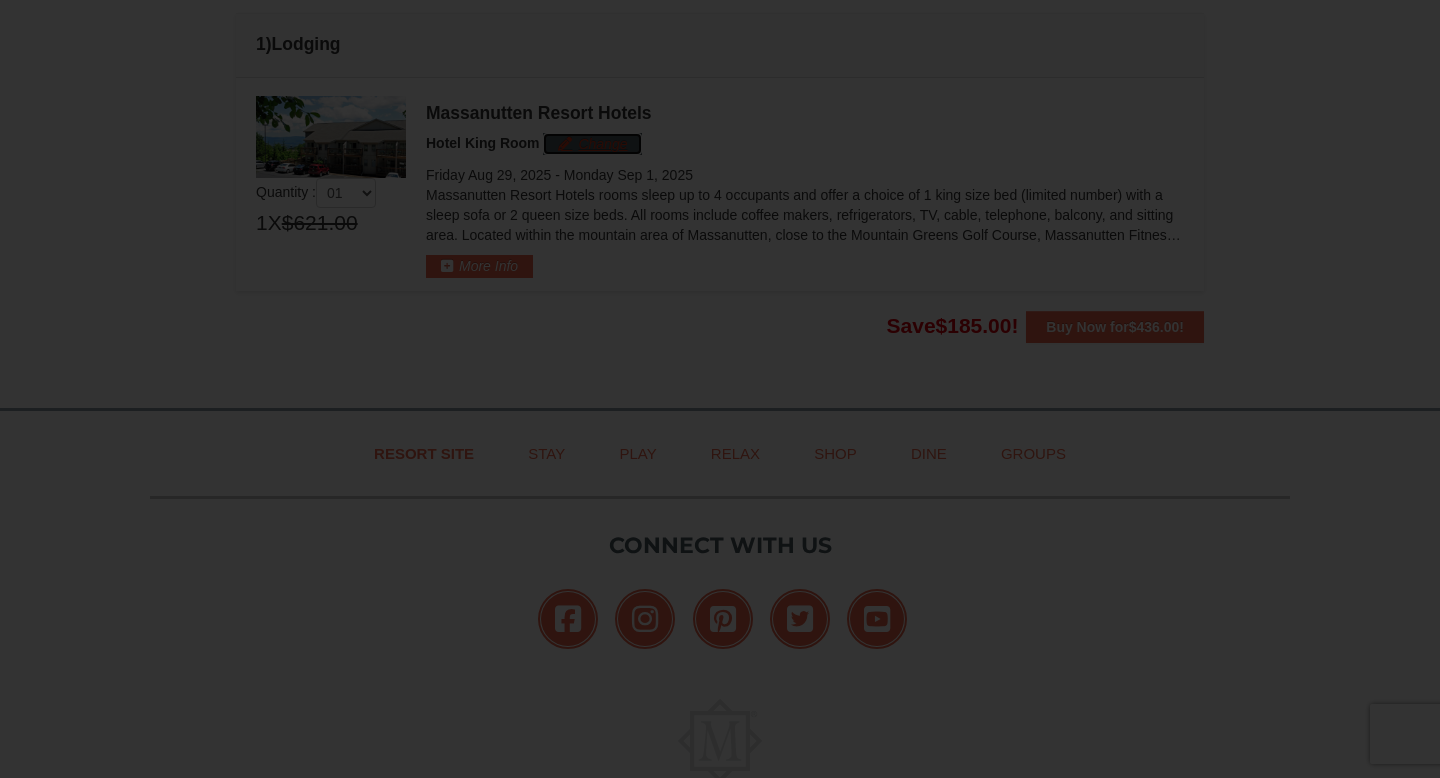 scroll, scrollTop: 536, scrollLeft: 0, axis: vertical 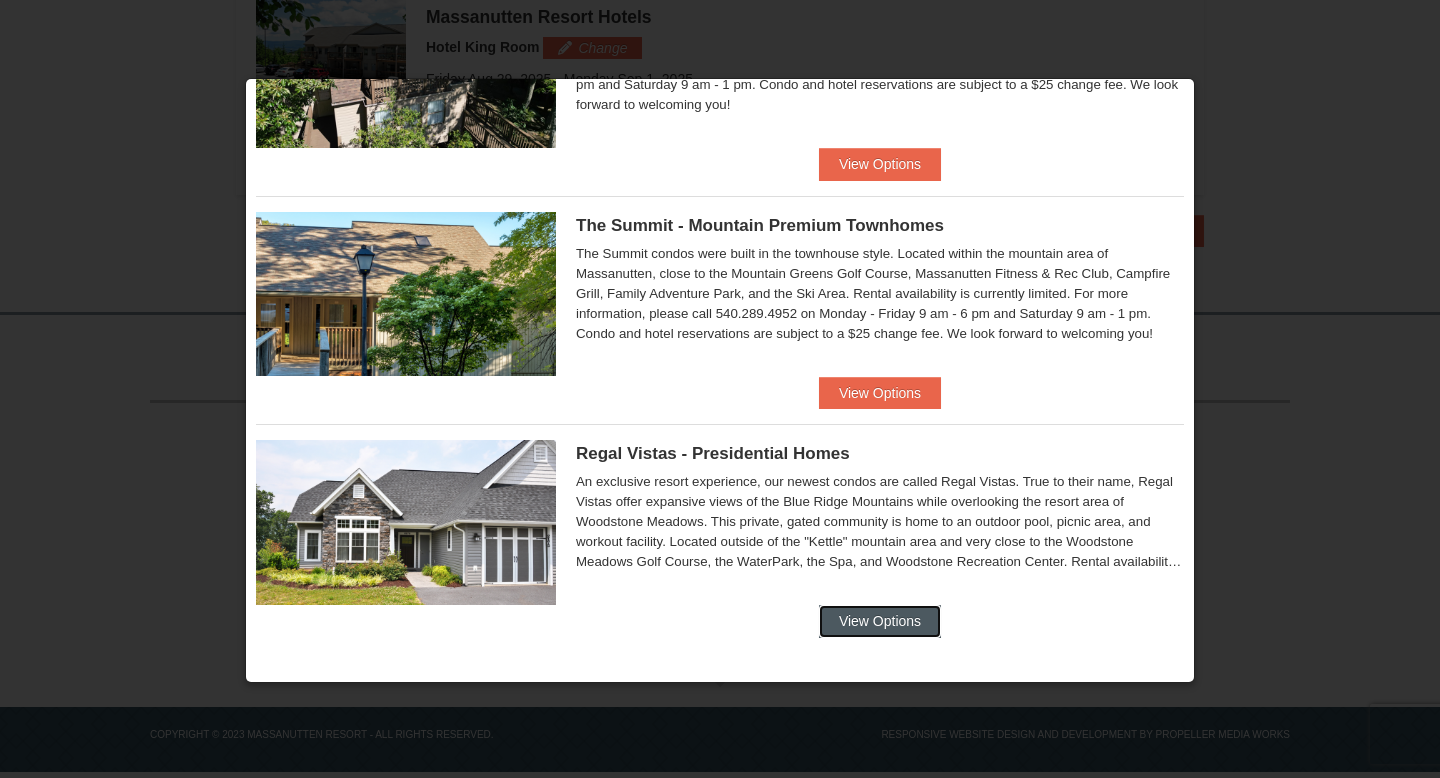 click on "View Options" at bounding box center (880, 621) 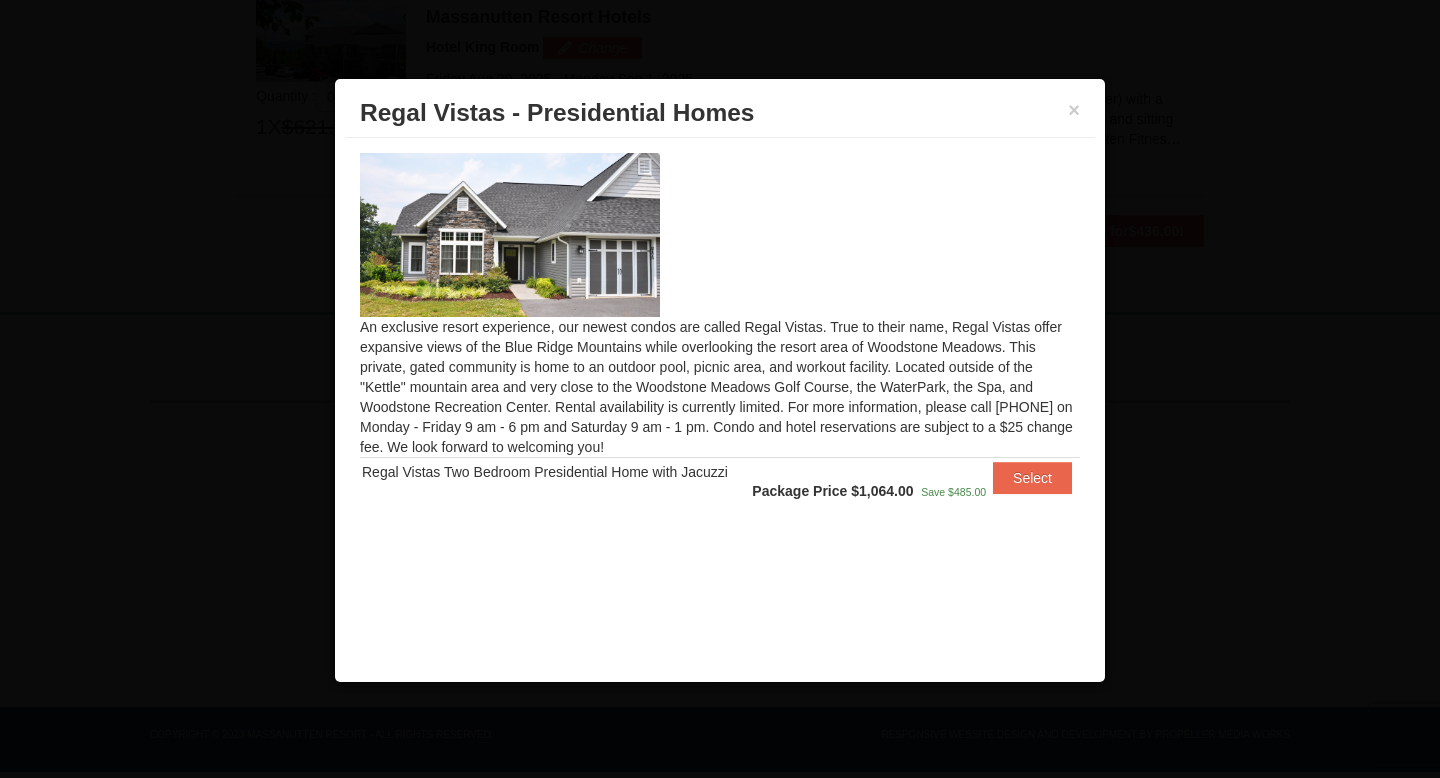 scroll, scrollTop: 0, scrollLeft: 0, axis: both 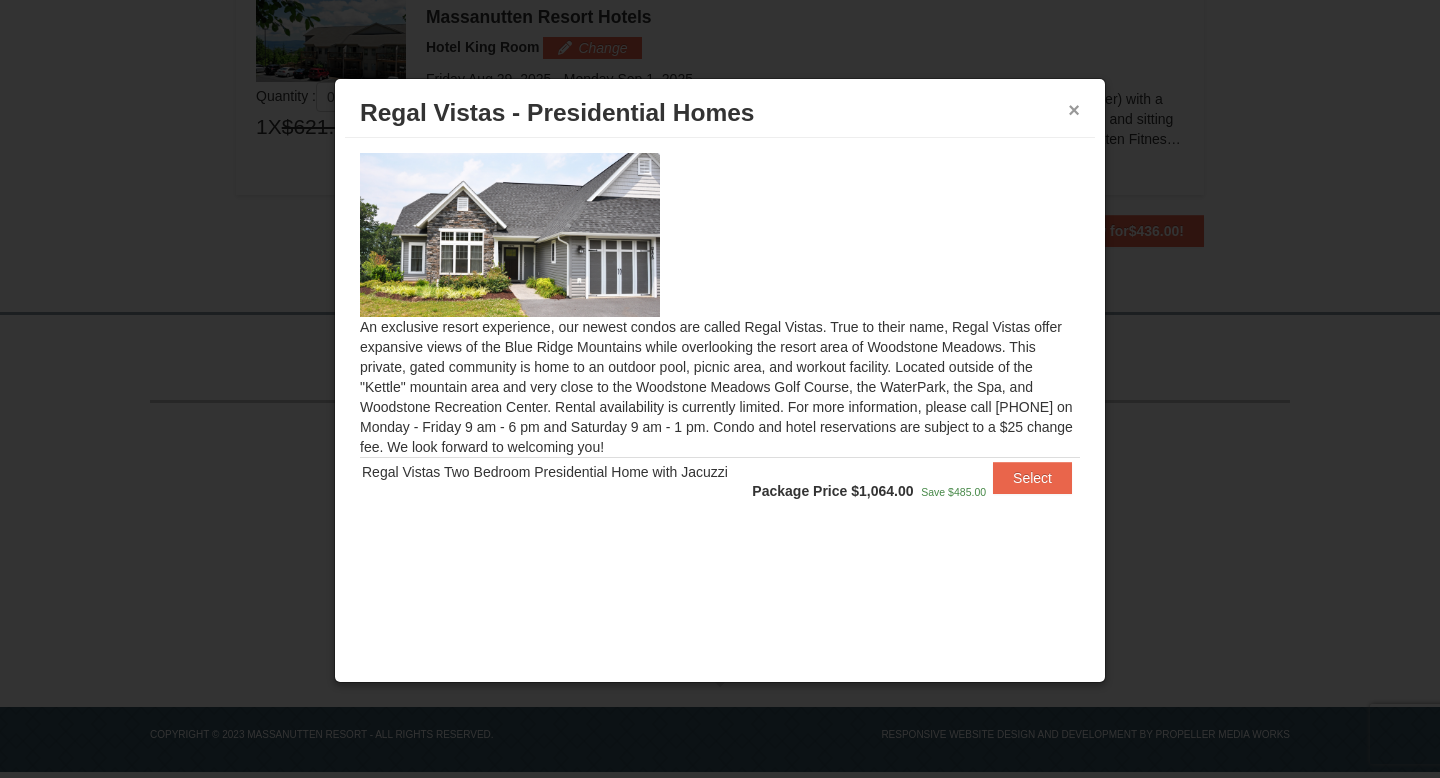 click on "×" at bounding box center [1074, 110] 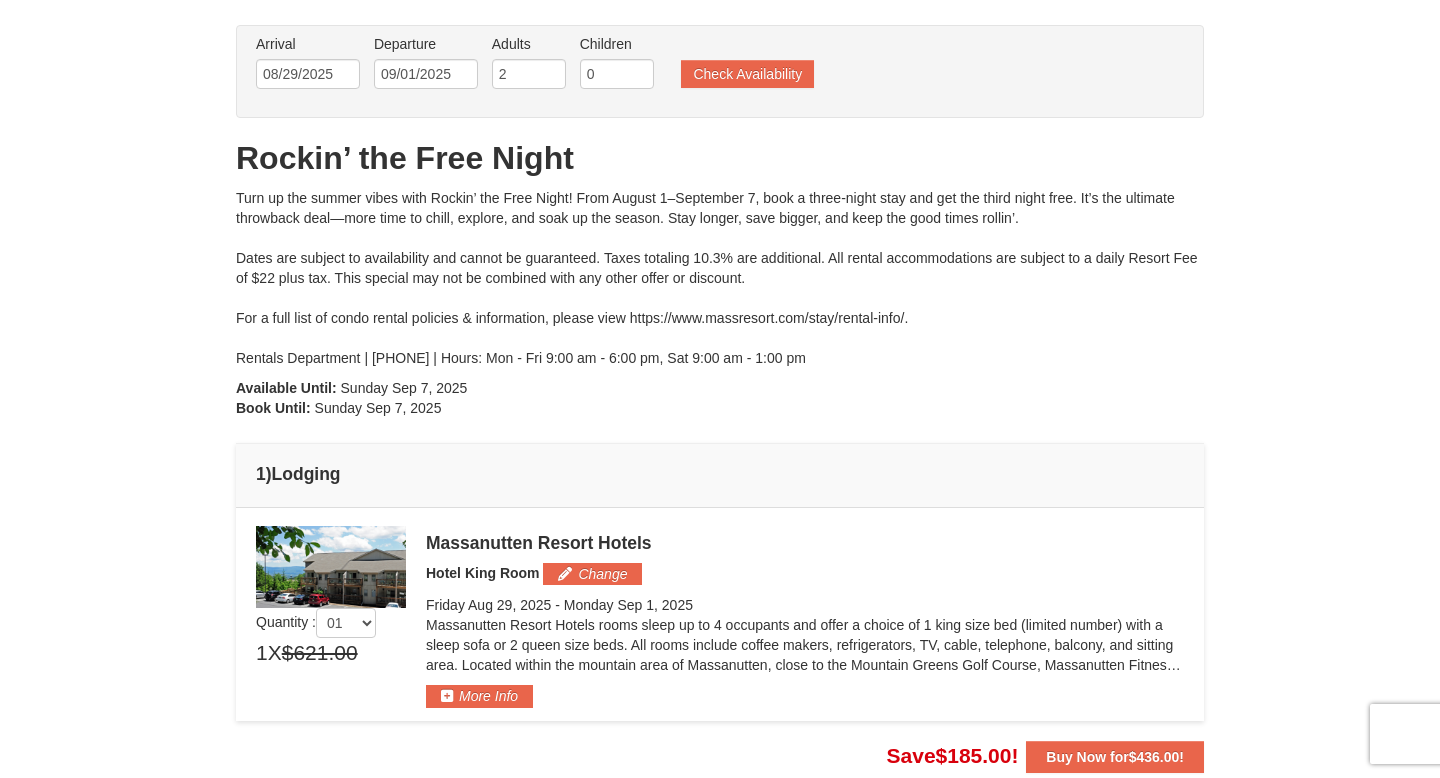 scroll, scrollTop: 0, scrollLeft: 0, axis: both 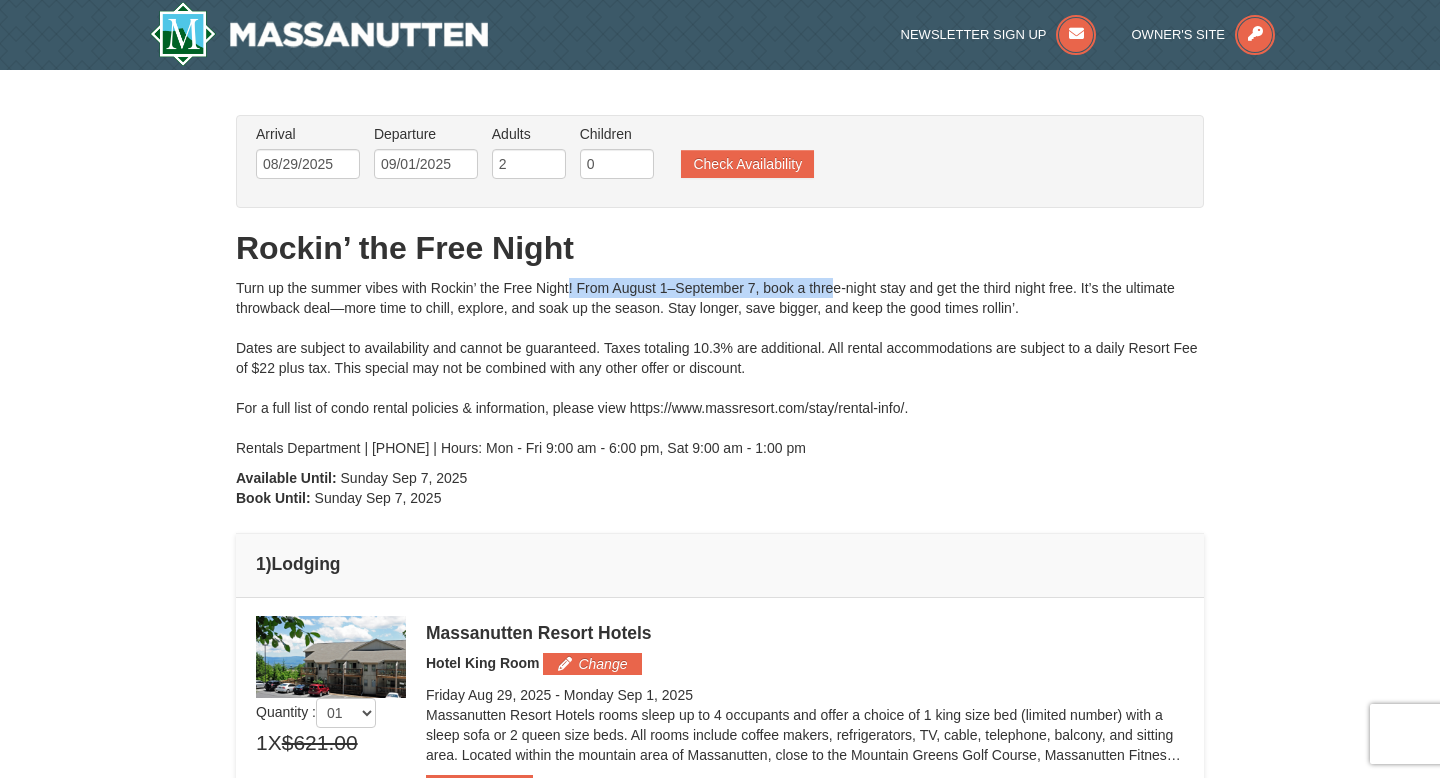 drag, startPoint x: 513, startPoint y: 290, endPoint x: 781, endPoint y: 297, distance: 268.0914 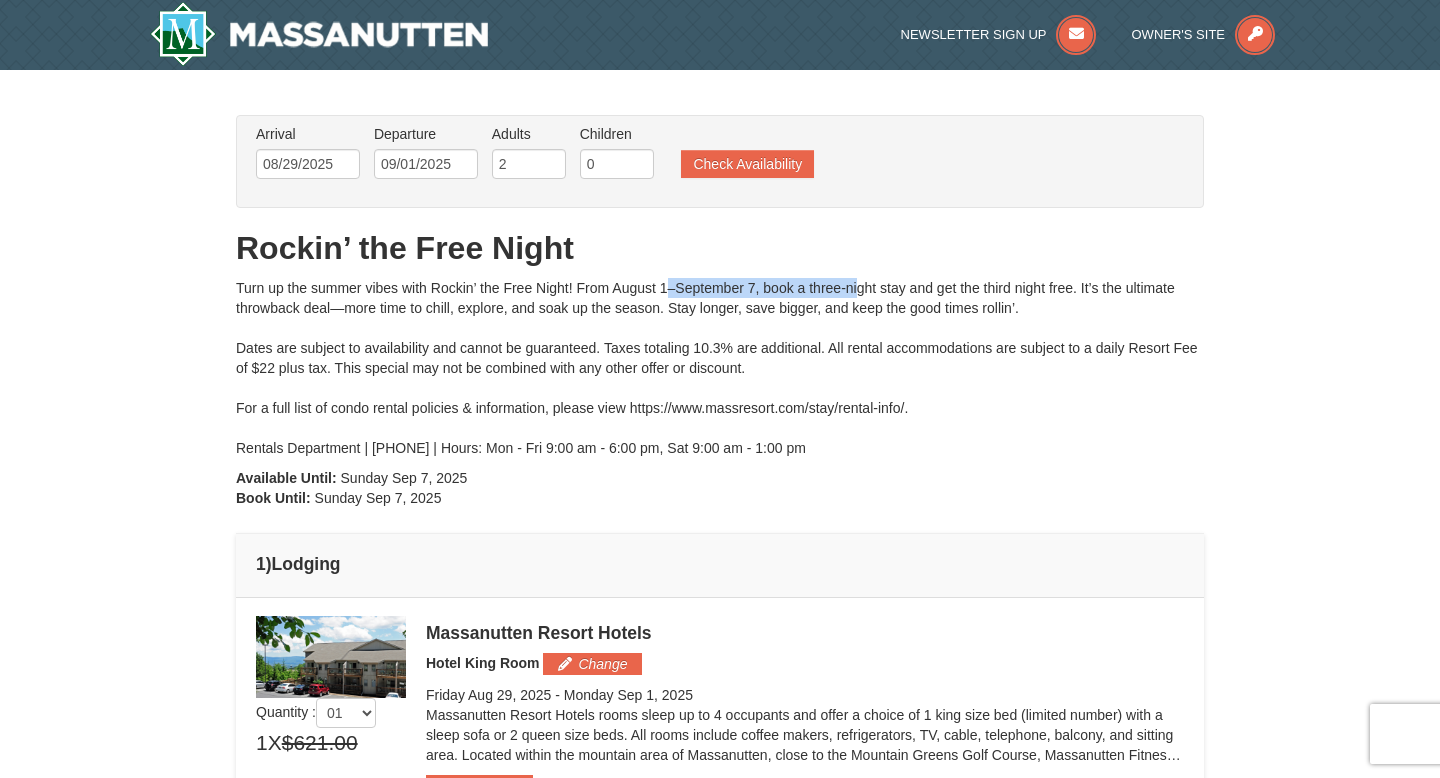 drag, startPoint x: 606, startPoint y: 285, endPoint x: 805, endPoint y: 288, distance: 199.02261 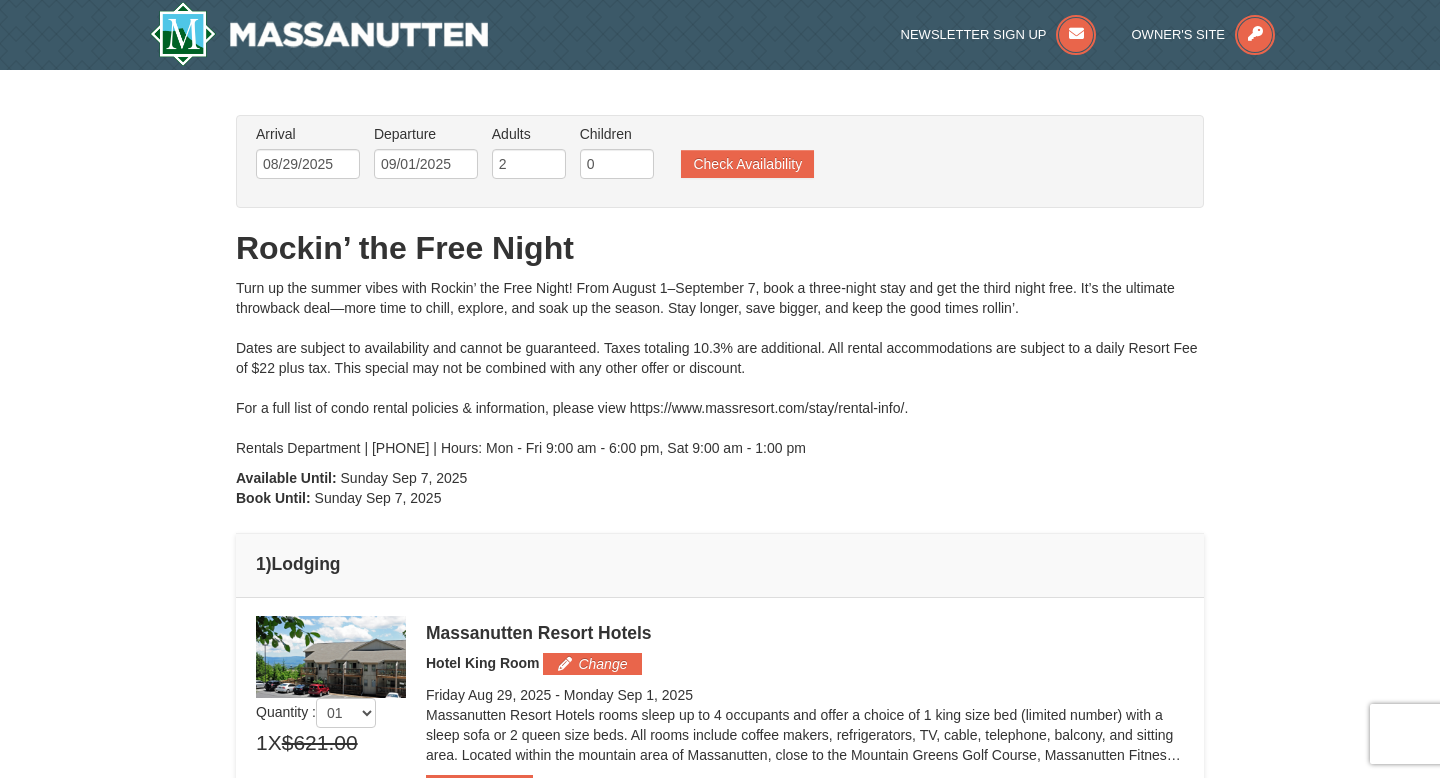 click on "Turn up the summer vibes with Rockin’ the Free Night! From August 1–September 7, book a three-night stay and get the third night free. It’s the ultimate throwback deal—more time to chill, explore, and soak up the season. Stay longer, save bigger, and keep the good times rollin’. Dates are subject to availability and cannot be guaranteed. Taxes totaling 10.3% are additional. All rental accommodations are subject to a daily Resort Fee of $22 plus tax. This special may not be combined with any other offer or discount.   For a full list of condo rental policies & information, please view https://www.massresort.com/stay/rental-info/. Rentals Department | 540.289.4952 | Hours: Mon - Fri 9:00 am - 6:00 pm, Sat 9:00 am - 1:00 pm" at bounding box center [720, 368] 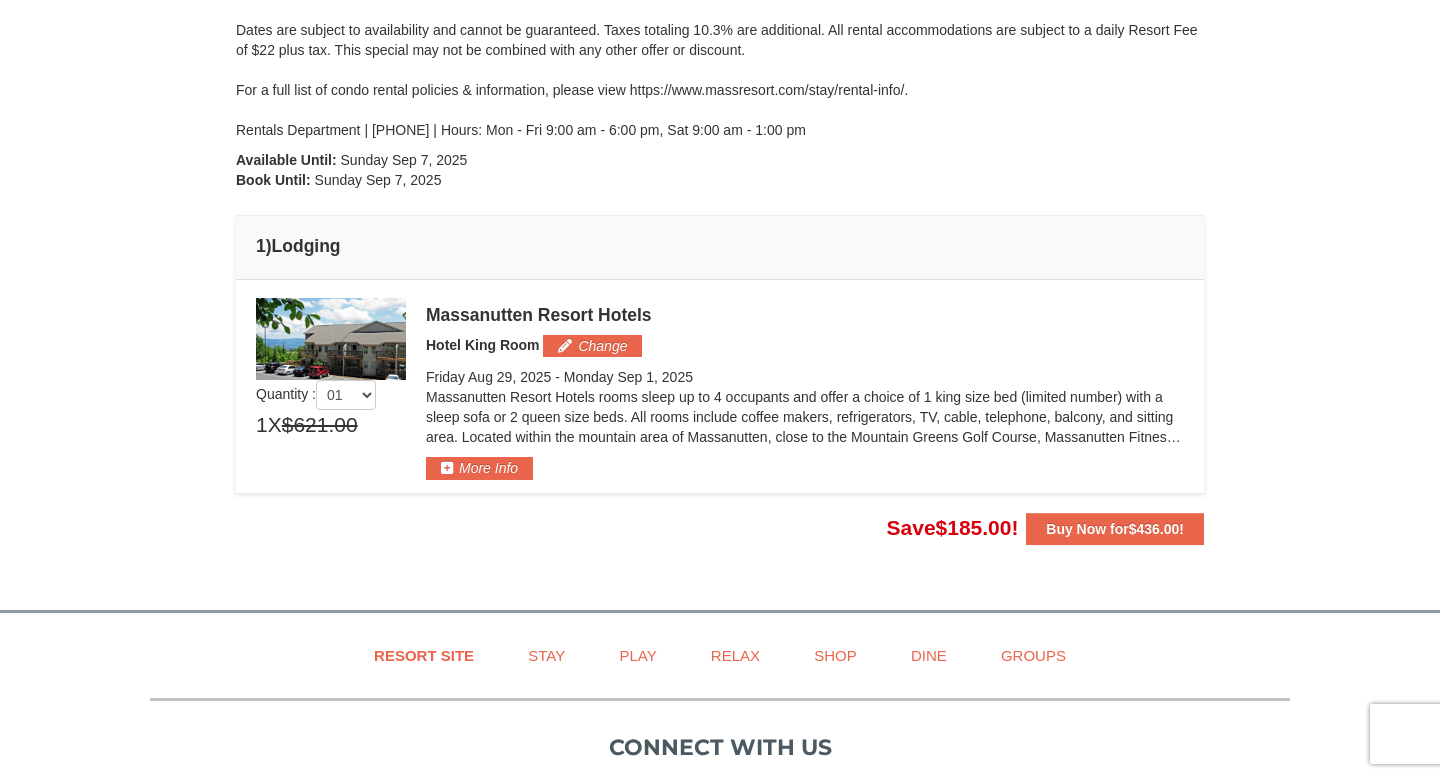 scroll, scrollTop: 319, scrollLeft: 0, axis: vertical 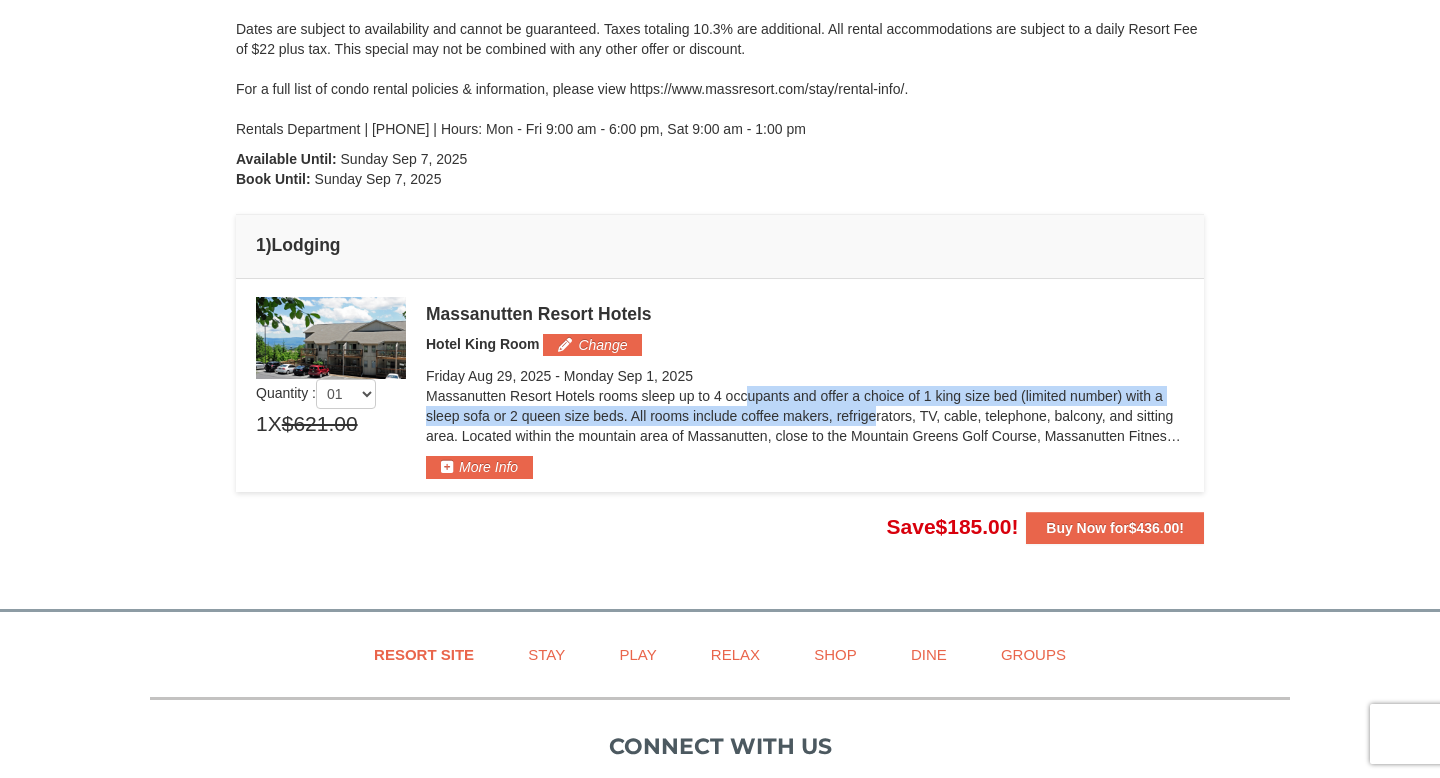 drag, startPoint x: 588, startPoint y: 394, endPoint x: 719, endPoint y: 411, distance: 132.09845 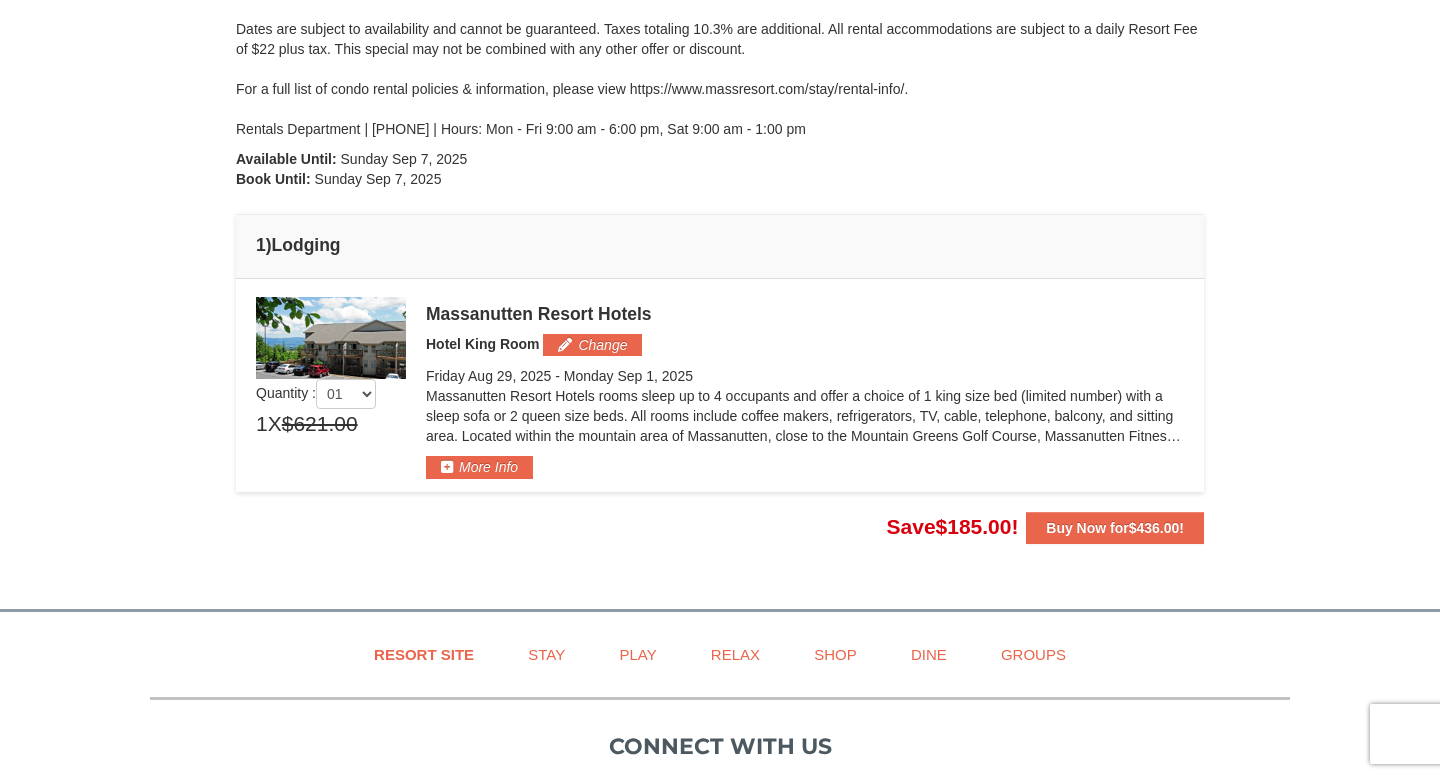 click on "Friday Aug 29, 2025
-
Monday Sep 1, 2025" at bounding box center (805, 376) 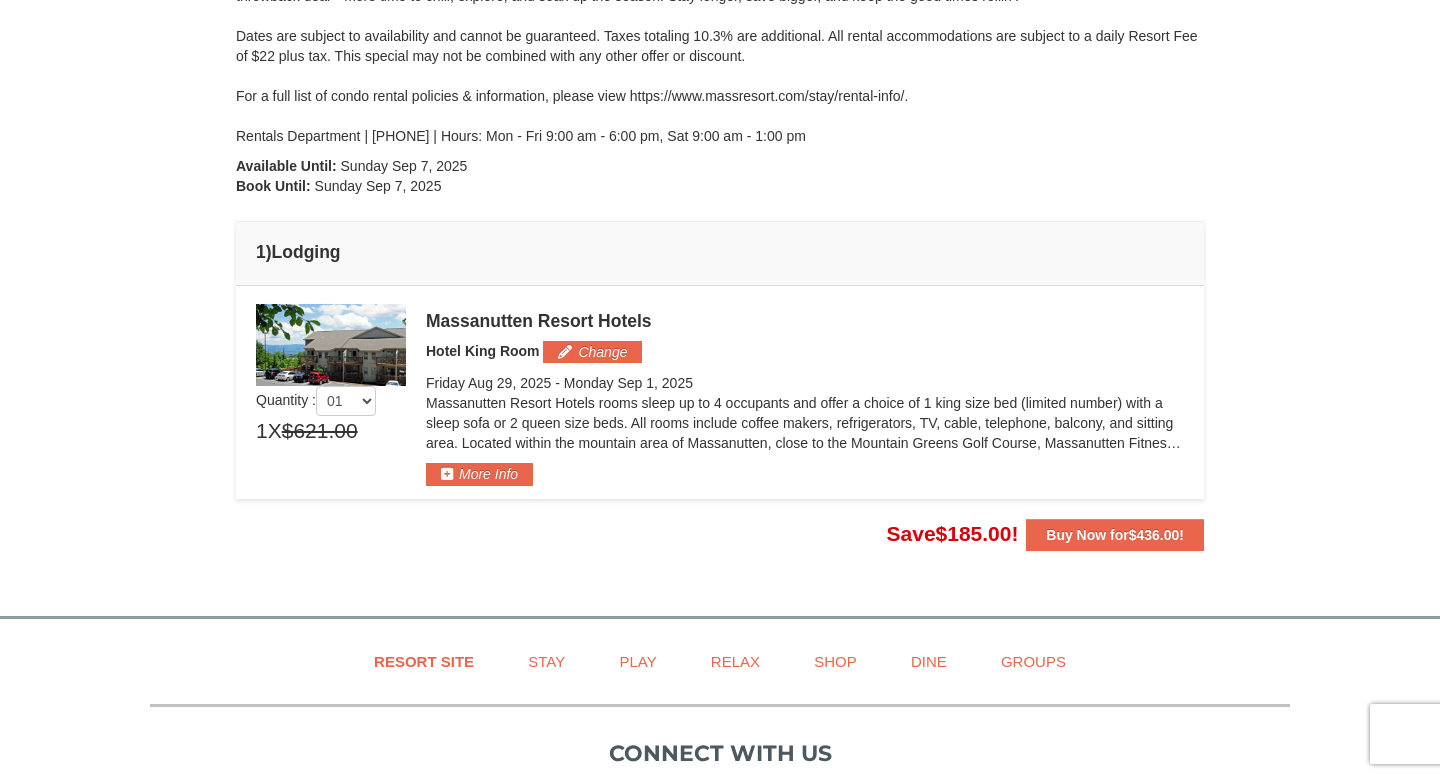 scroll, scrollTop: 313, scrollLeft: 0, axis: vertical 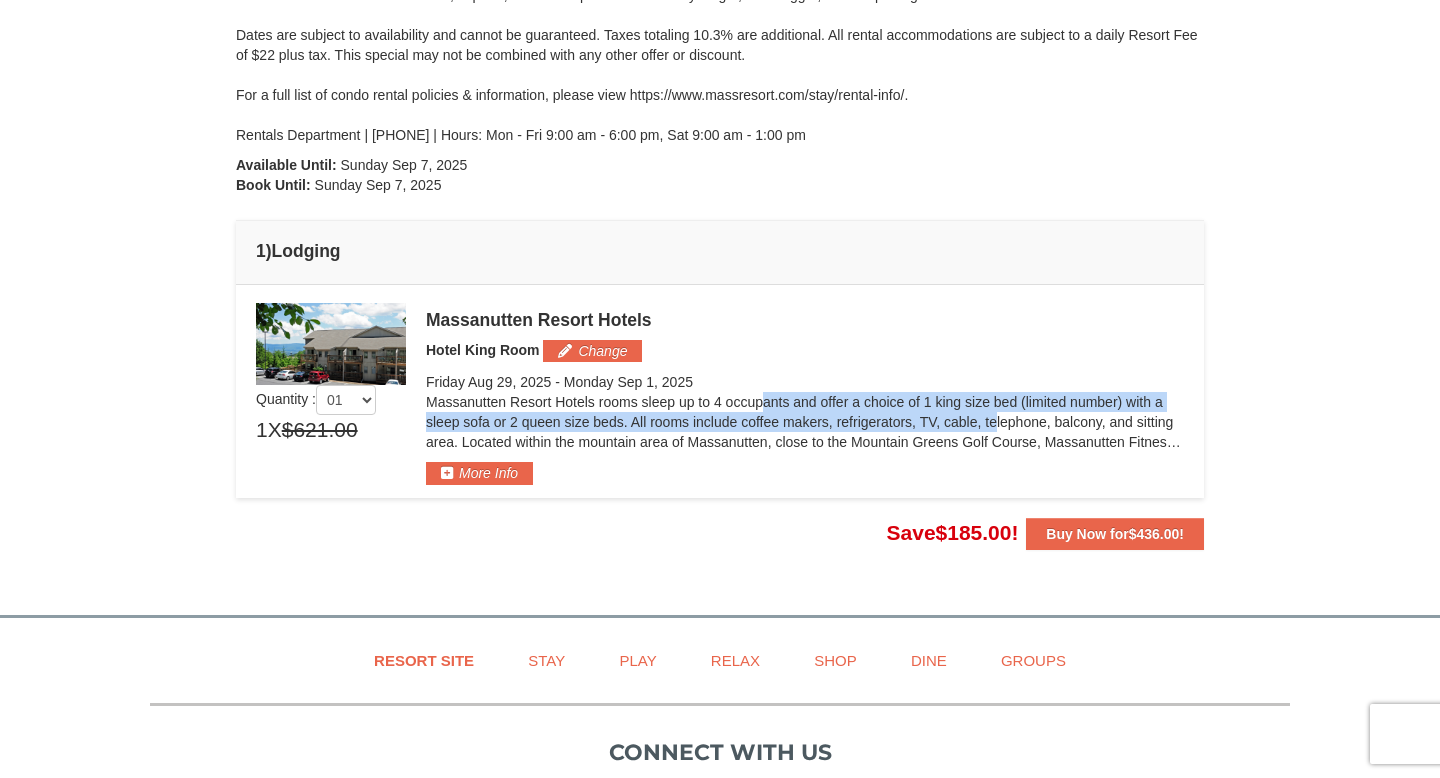drag, startPoint x: 598, startPoint y: 409, endPoint x: 853, endPoint y: 417, distance: 255.12546 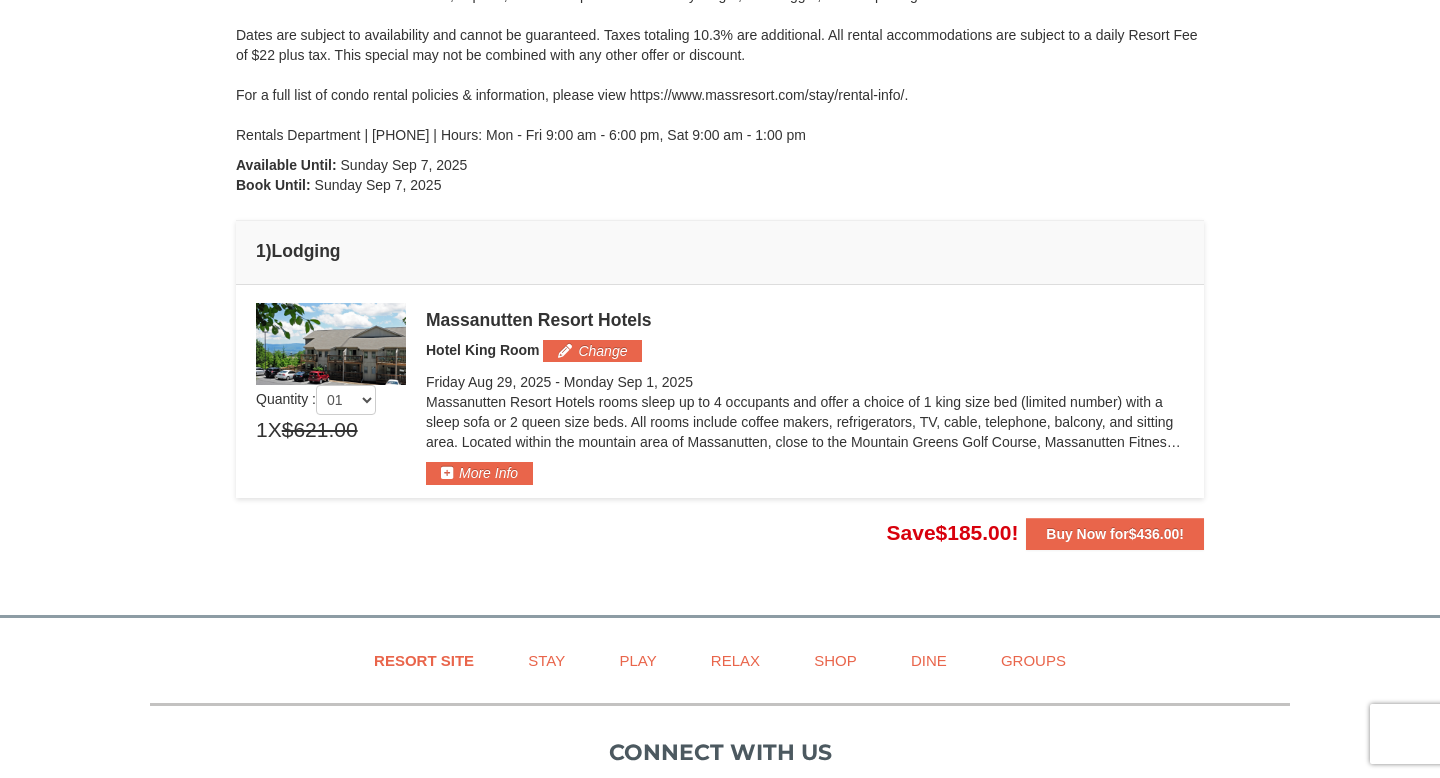 click on "×
From:
To:
Adults:
2
Children:
0
Change
Arrival Please format dates MM/DD/YYYY Please format dates MM/DD/YYYY
08/29/2025
Departure Please format dates MM/DD/YYYY Please format dates MM/DD/YYYY
09/01/2025
Adults 2" at bounding box center [720, 176] 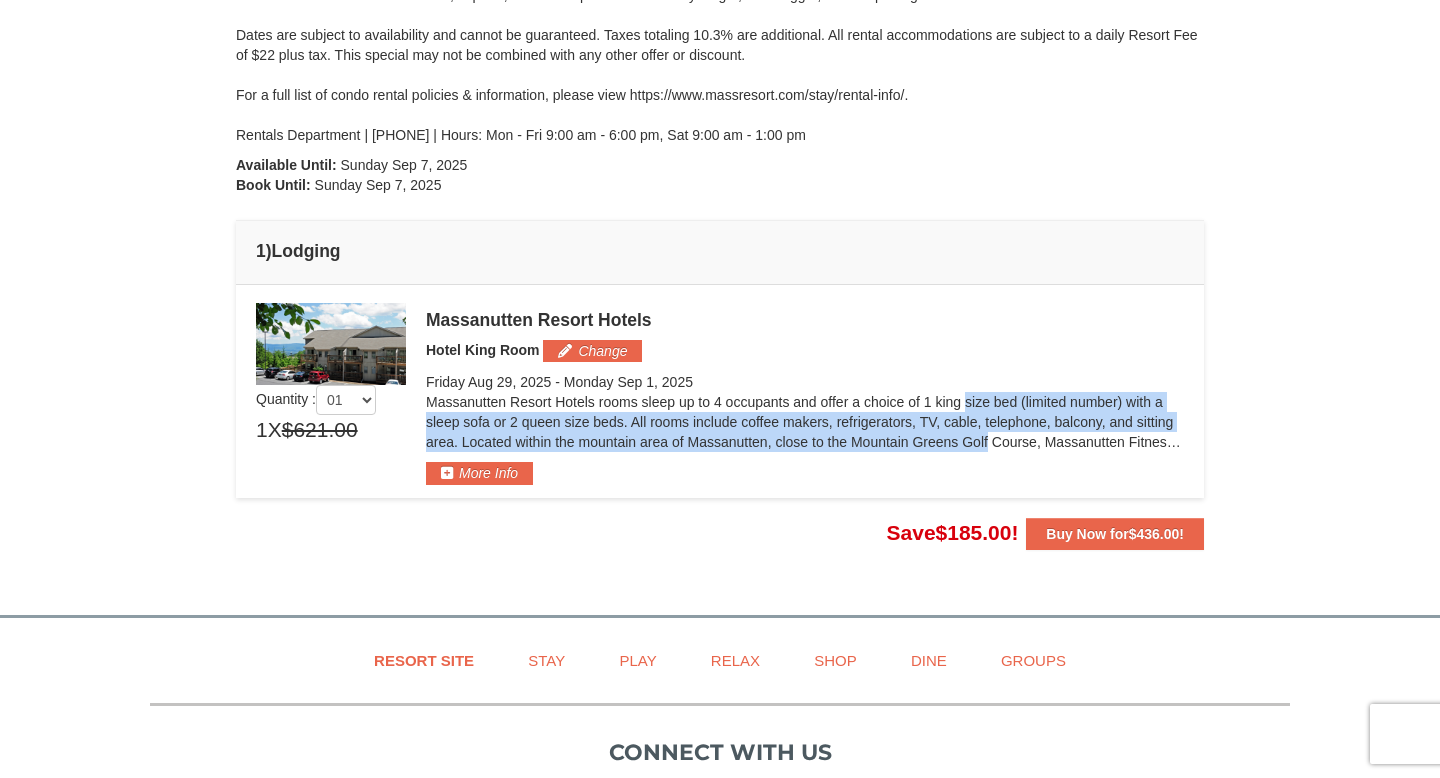 drag, startPoint x: 822, startPoint y: 400, endPoint x: 824, endPoint y: 450, distance: 50.039986 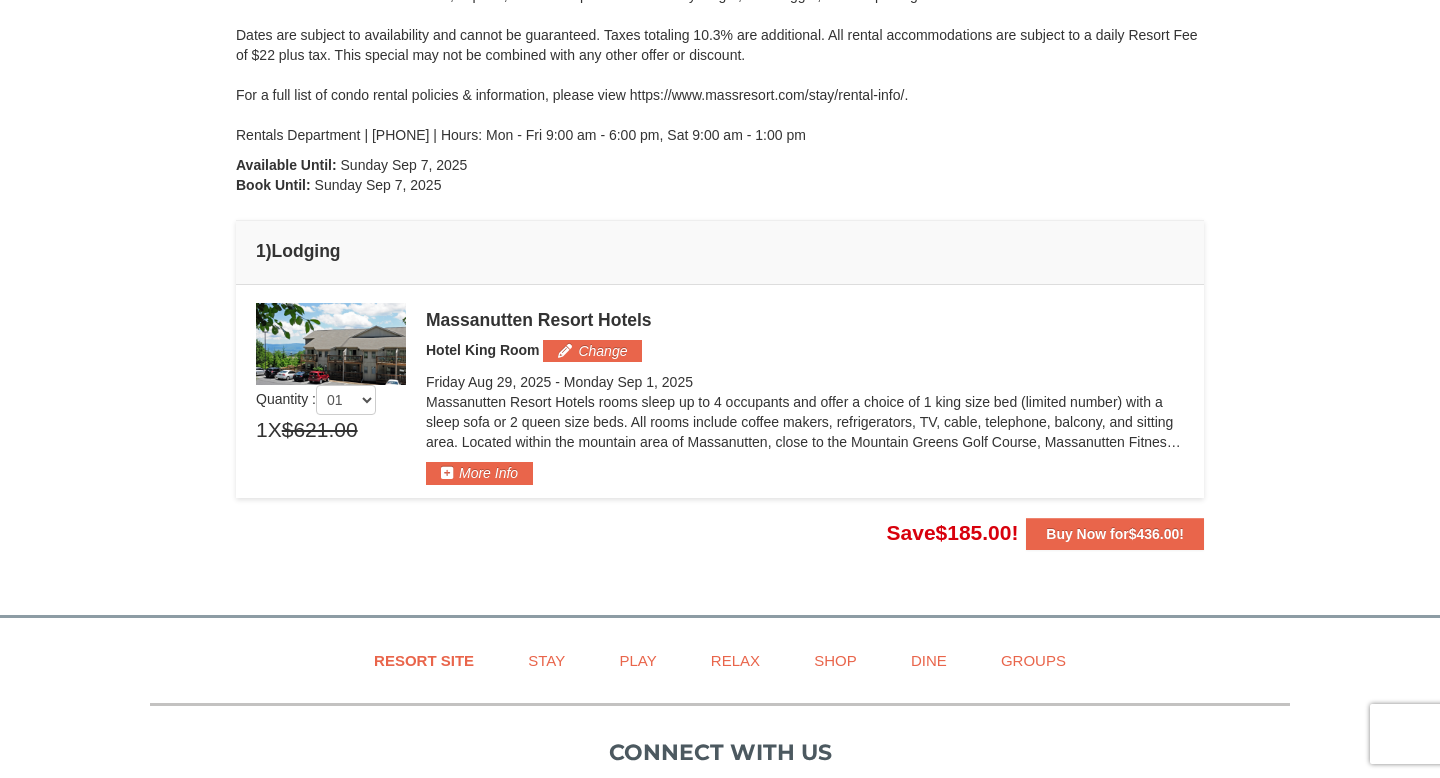 click on "×
From:
To:
Adults:
2
Children:
0
Change
Arrival Please format dates MM/DD/YYYY Please format dates MM/DD/YYYY
08/29/2025
Departure Please format dates MM/DD/YYYY Please format dates MM/DD/YYYY
09/01/2025
Adults 2" at bounding box center [720, 176] 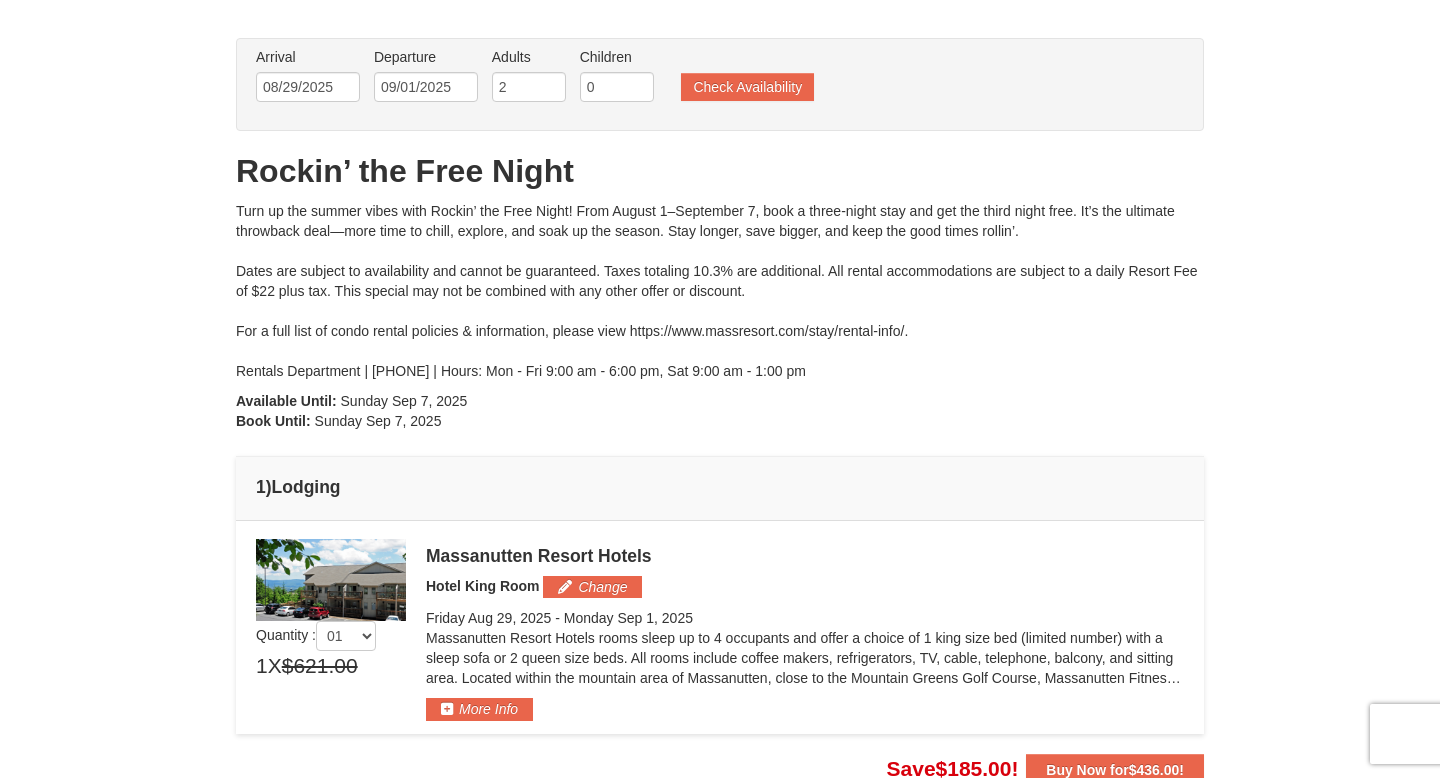 scroll, scrollTop: 76, scrollLeft: 0, axis: vertical 